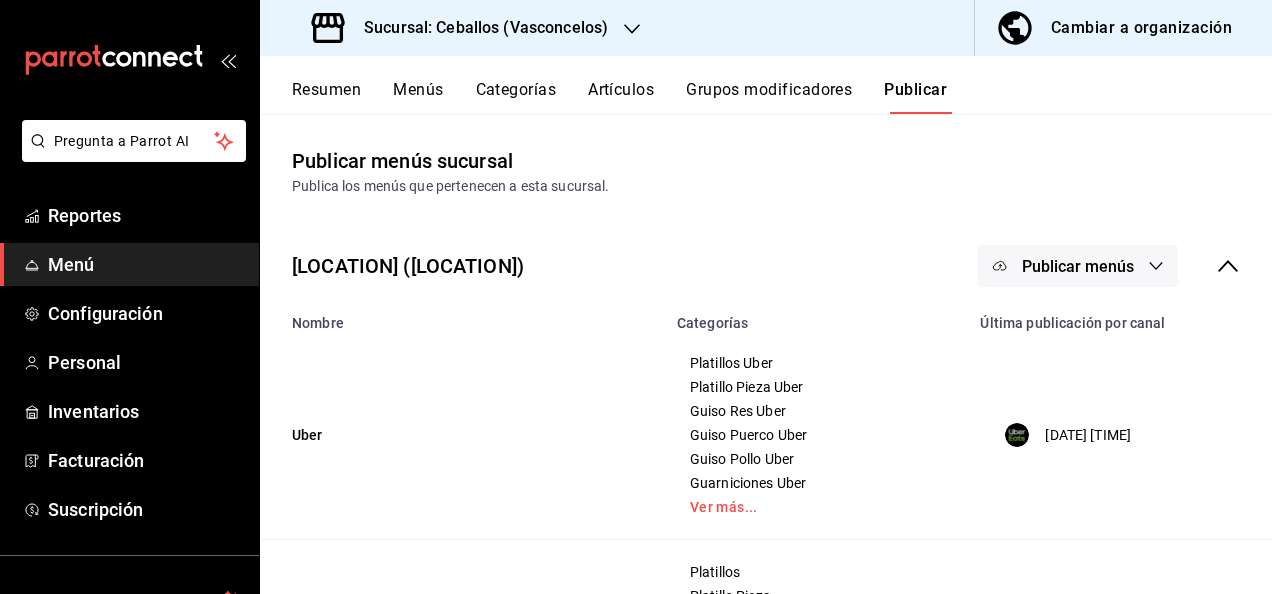 scroll, scrollTop: 0, scrollLeft: 0, axis: both 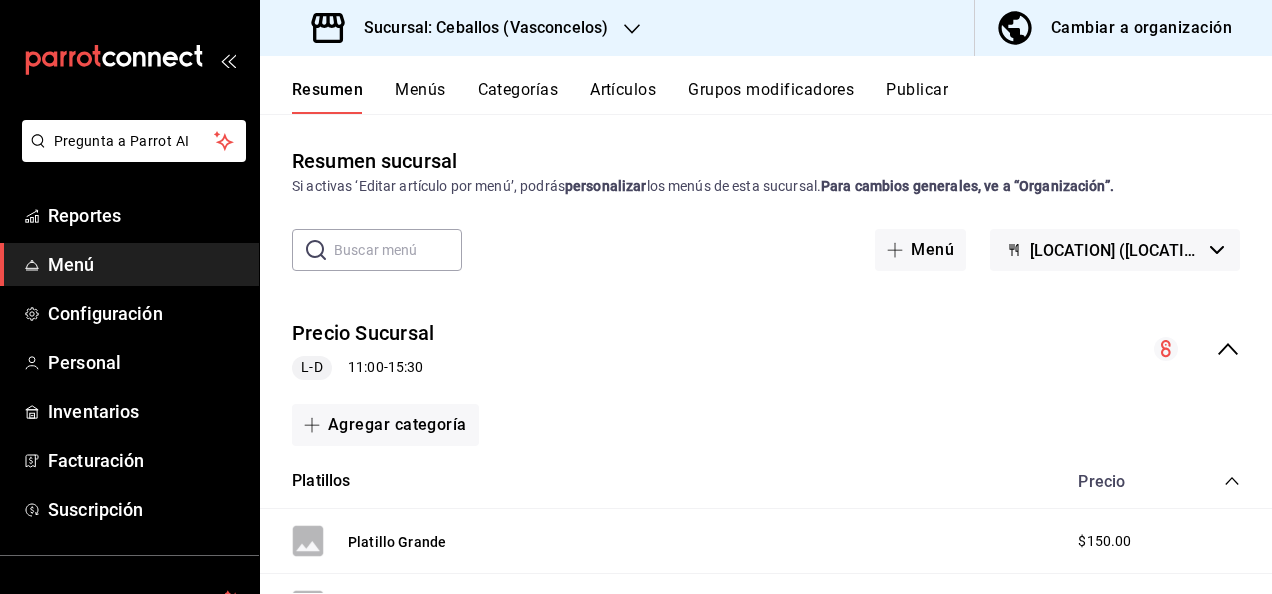 click 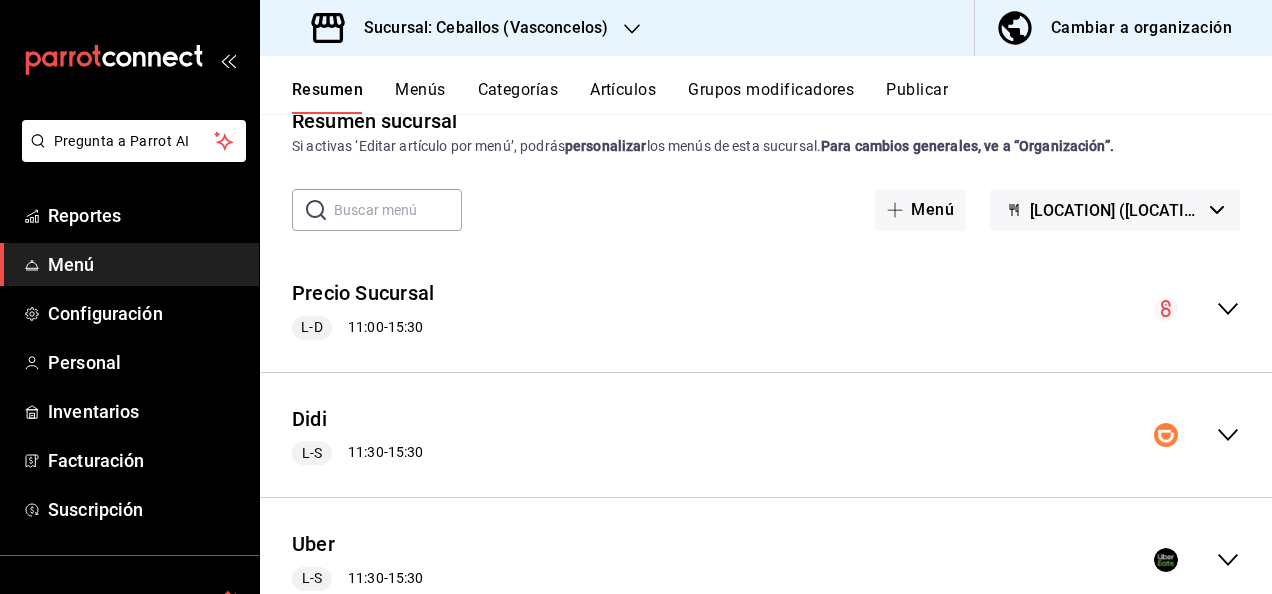 scroll, scrollTop: 80, scrollLeft: 0, axis: vertical 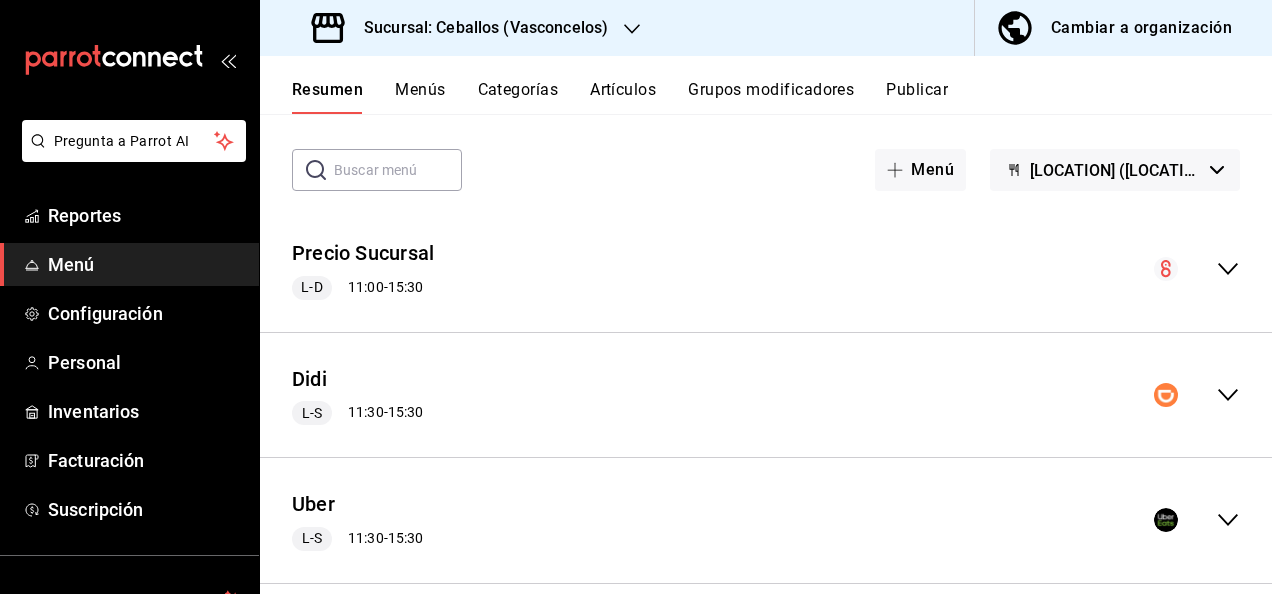 click on "Sucursal: Ceballos (Vasconcelos)" at bounding box center [478, 28] 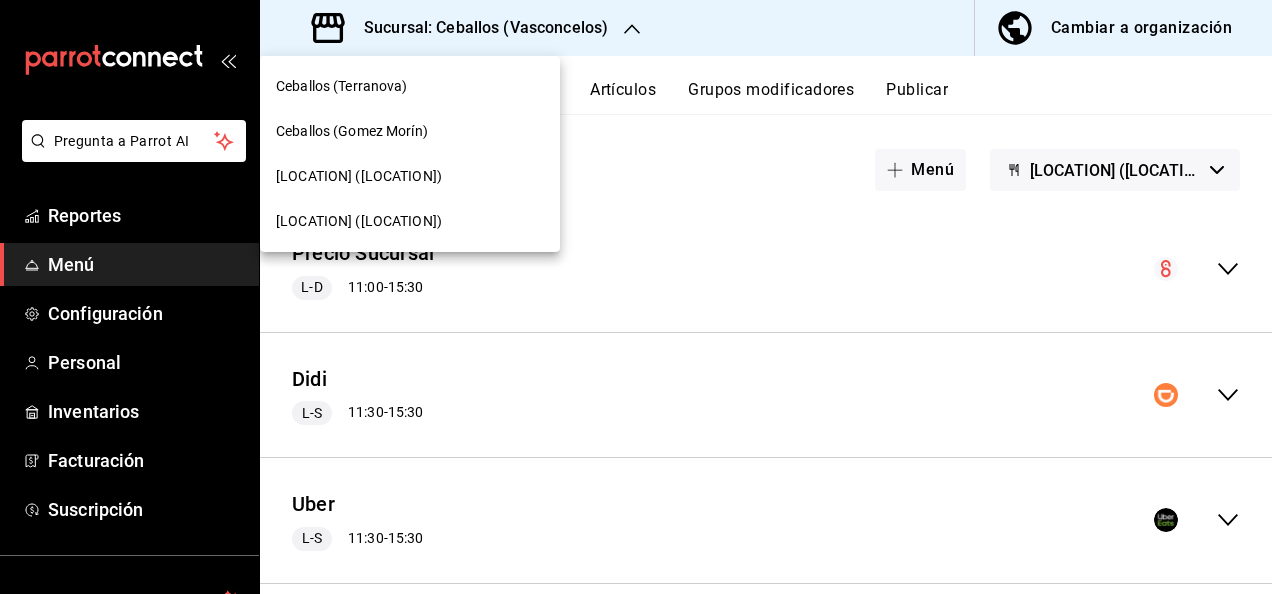 click on "Ceballos (Terranova)" at bounding box center [342, 86] 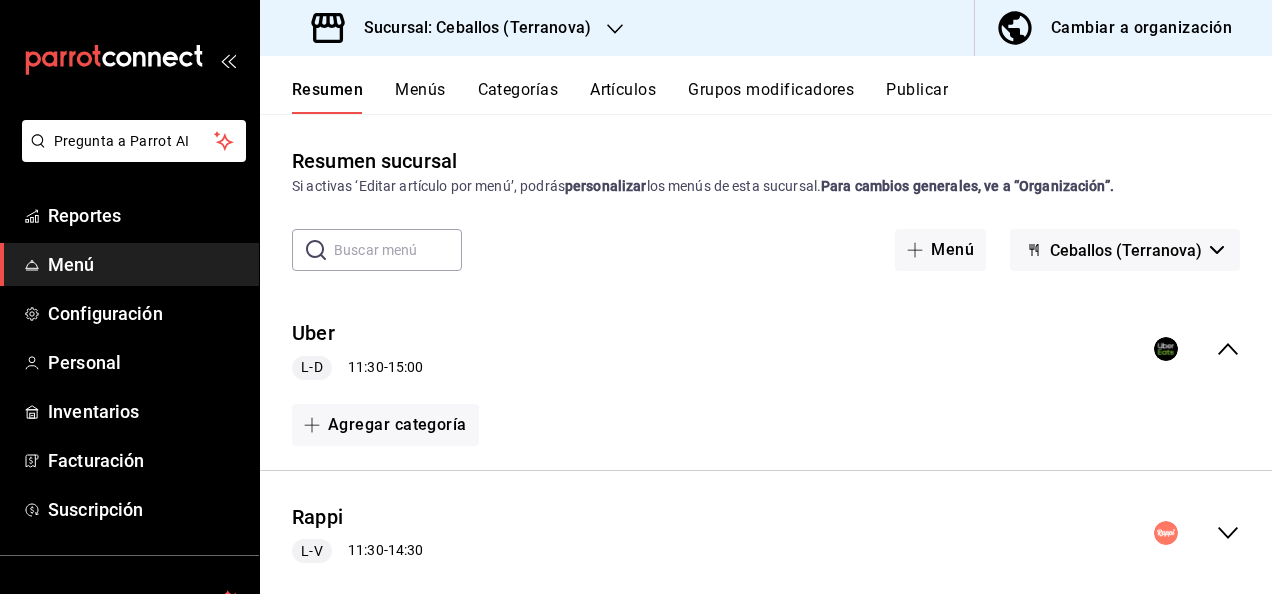 click 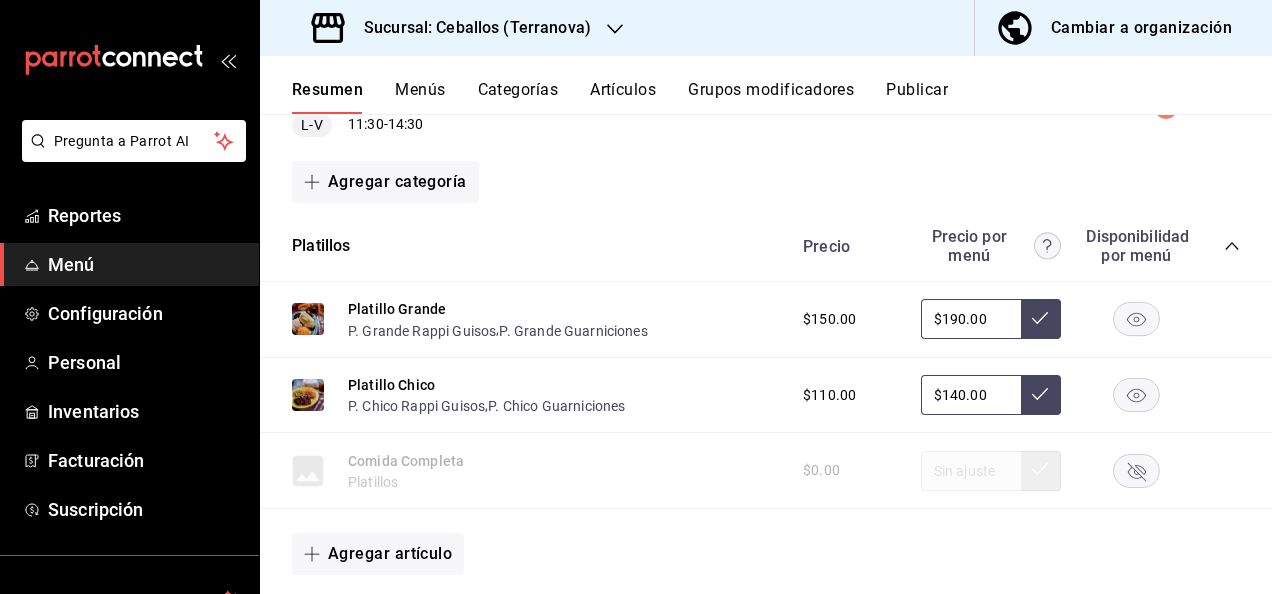 scroll, scrollTop: 440, scrollLeft: 0, axis: vertical 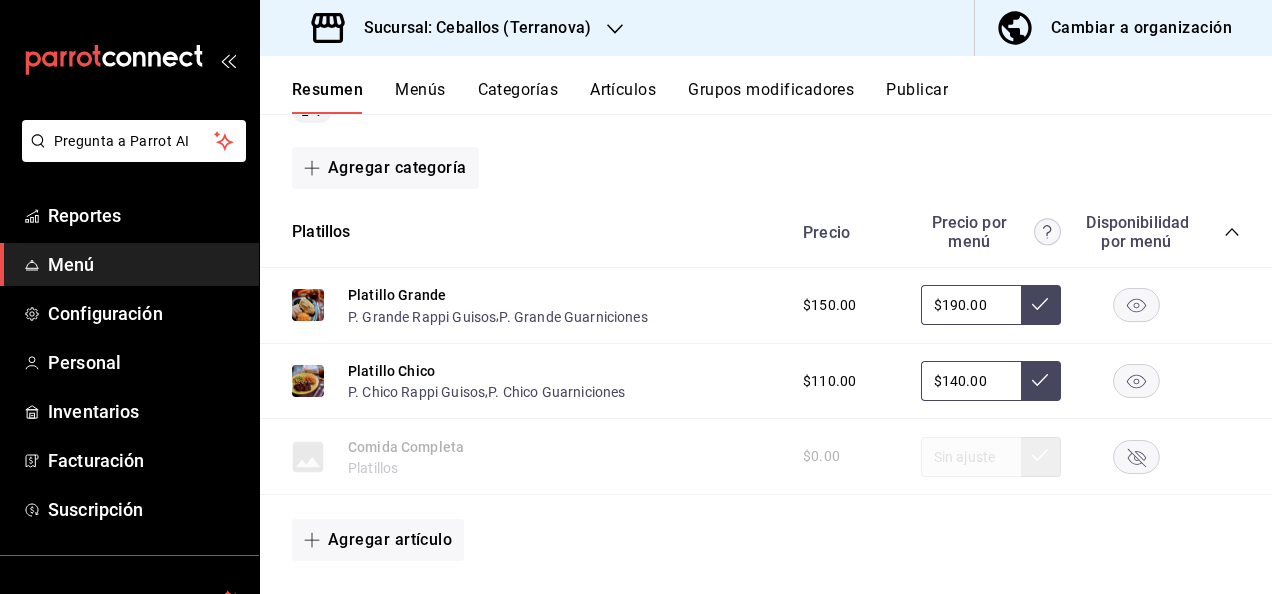click 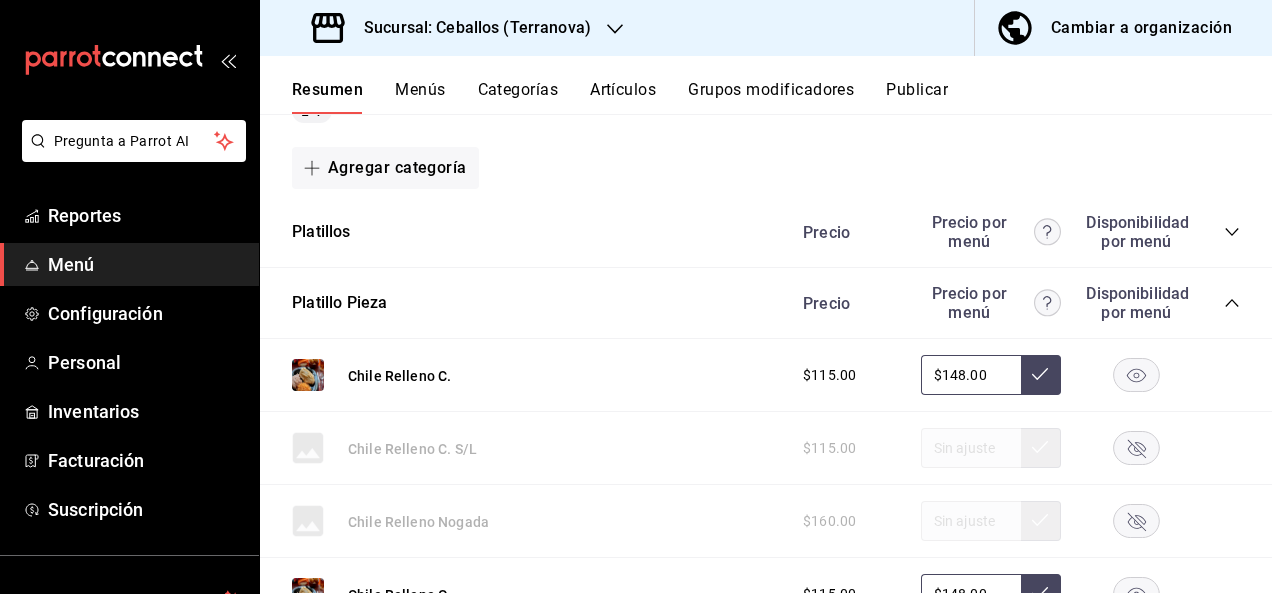 click 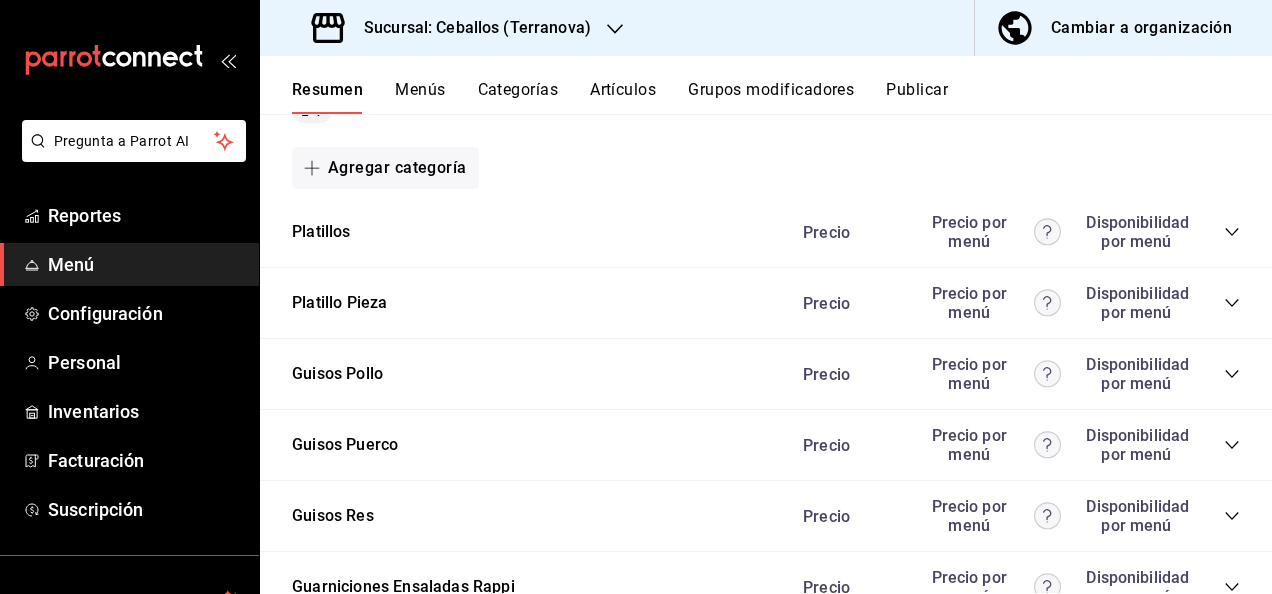 click 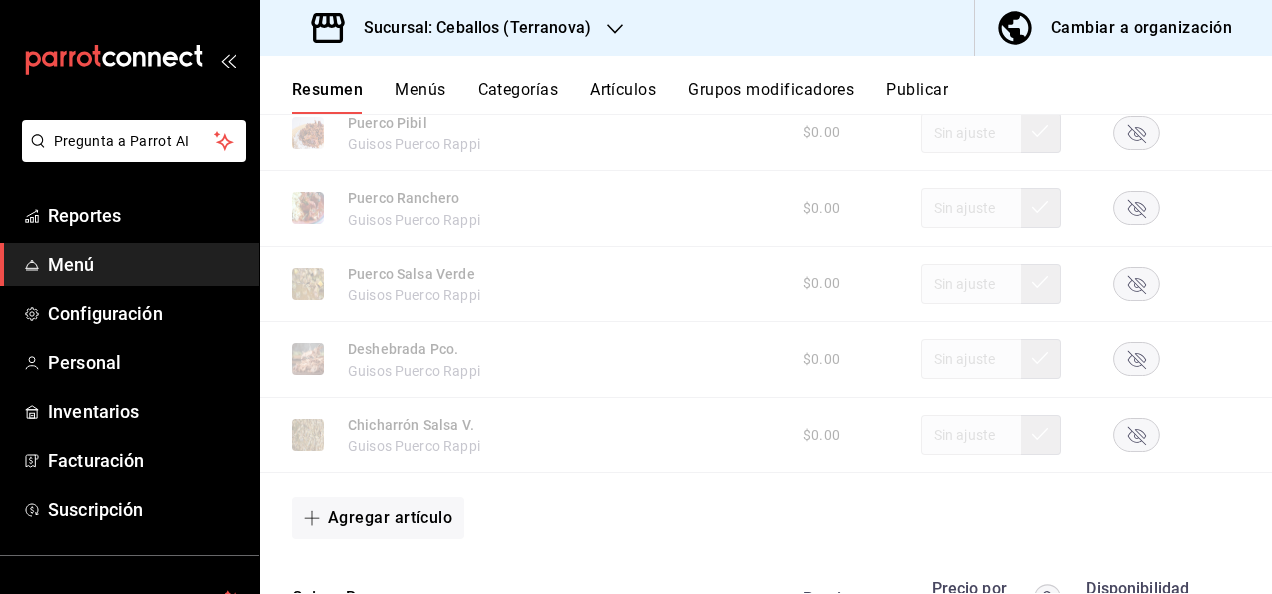 scroll, scrollTop: 1360, scrollLeft: 0, axis: vertical 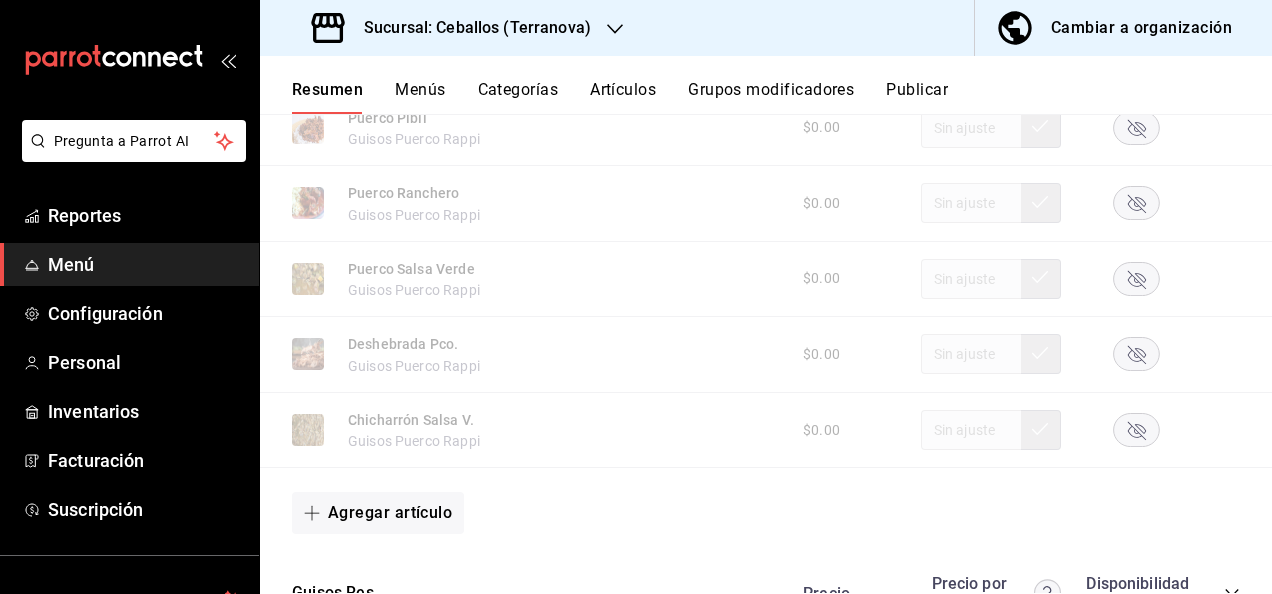 click 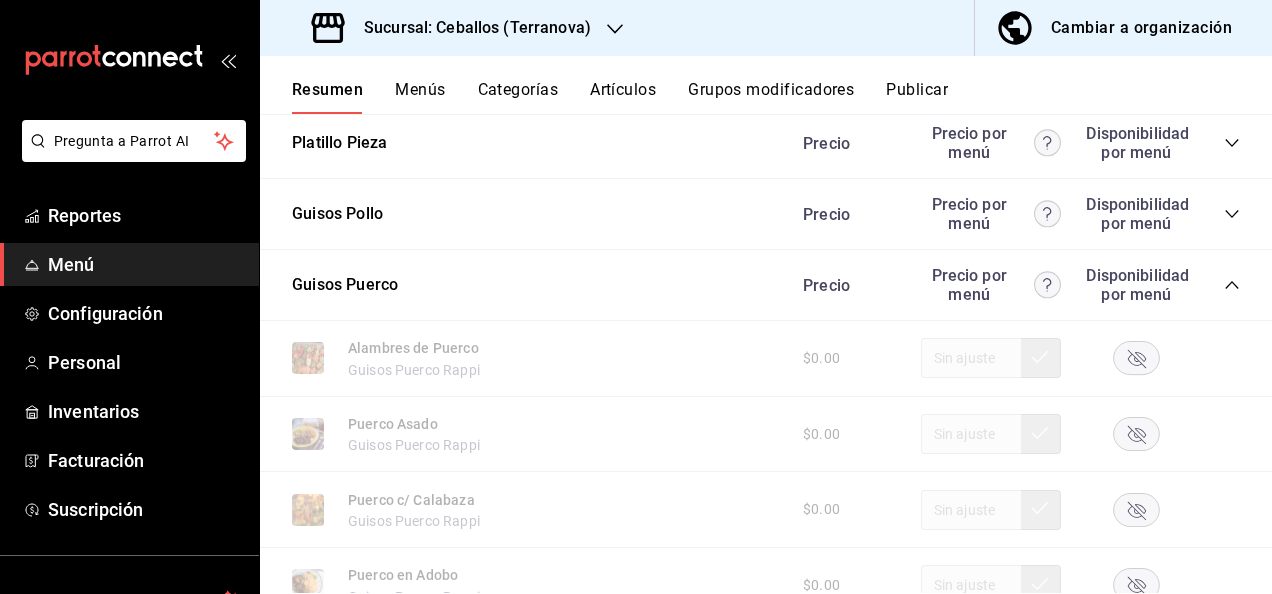 scroll, scrollTop: 506, scrollLeft: 0, axis: vertical 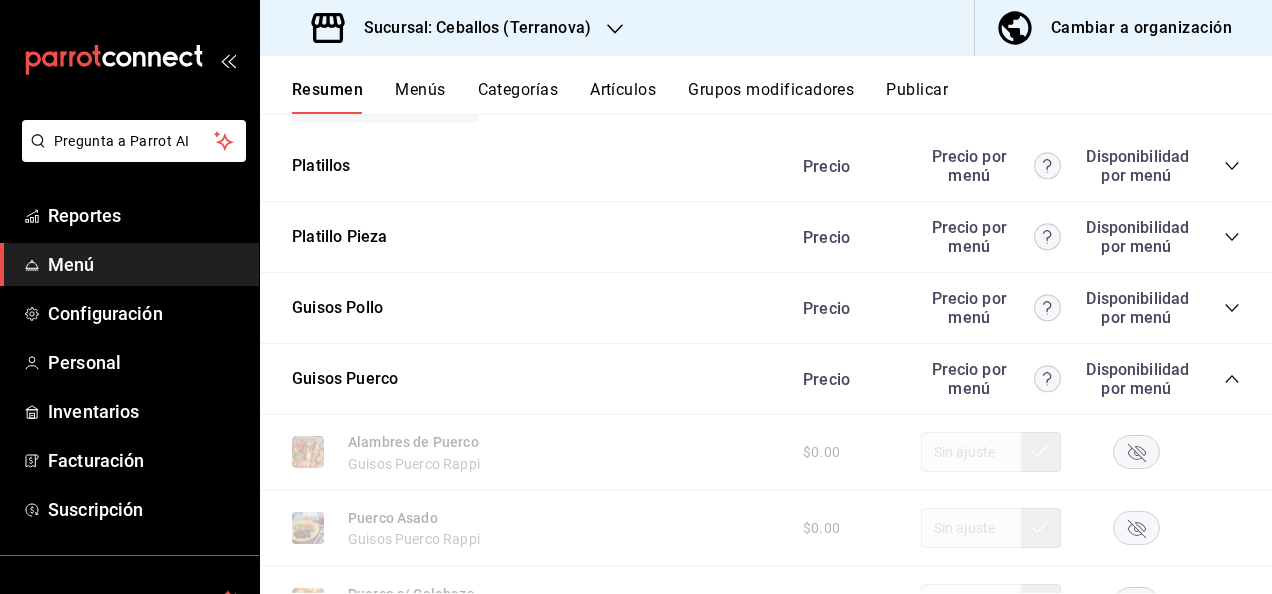 click 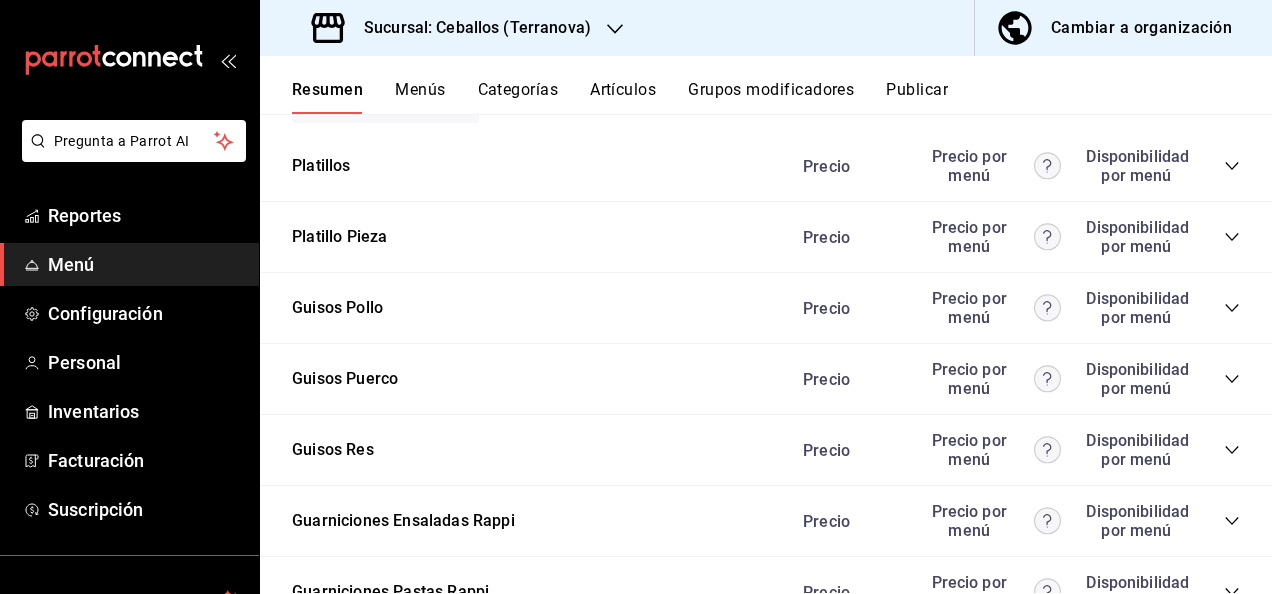 click 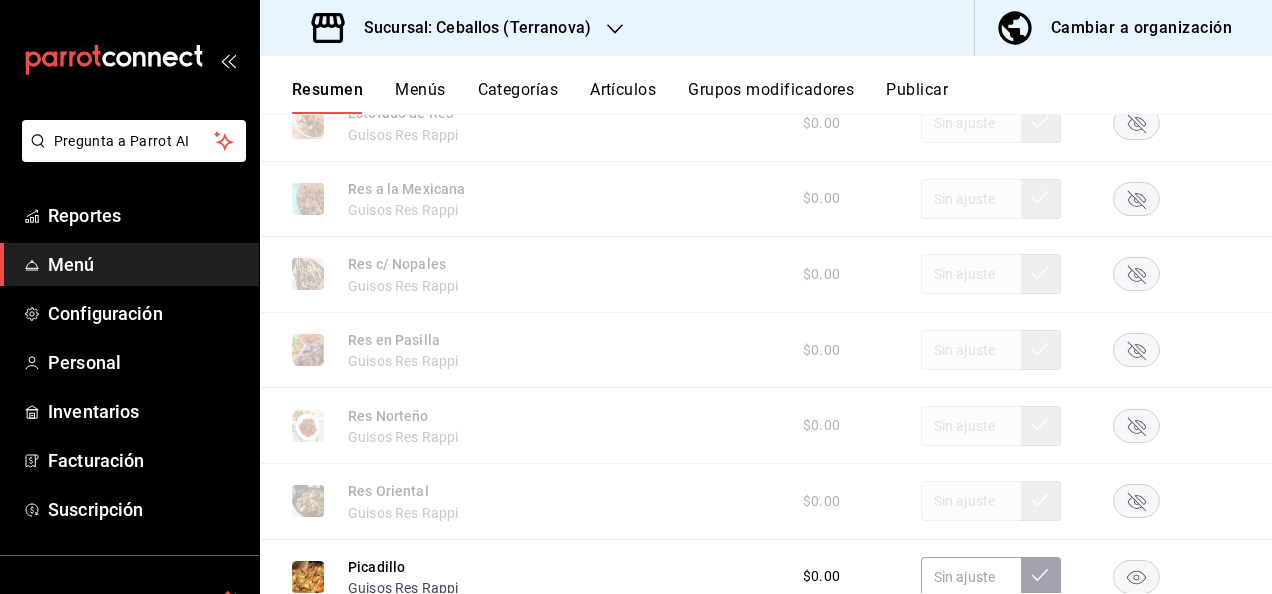 scroll, scrollTop: 1146, scrollLeft: 0, axis: vertical 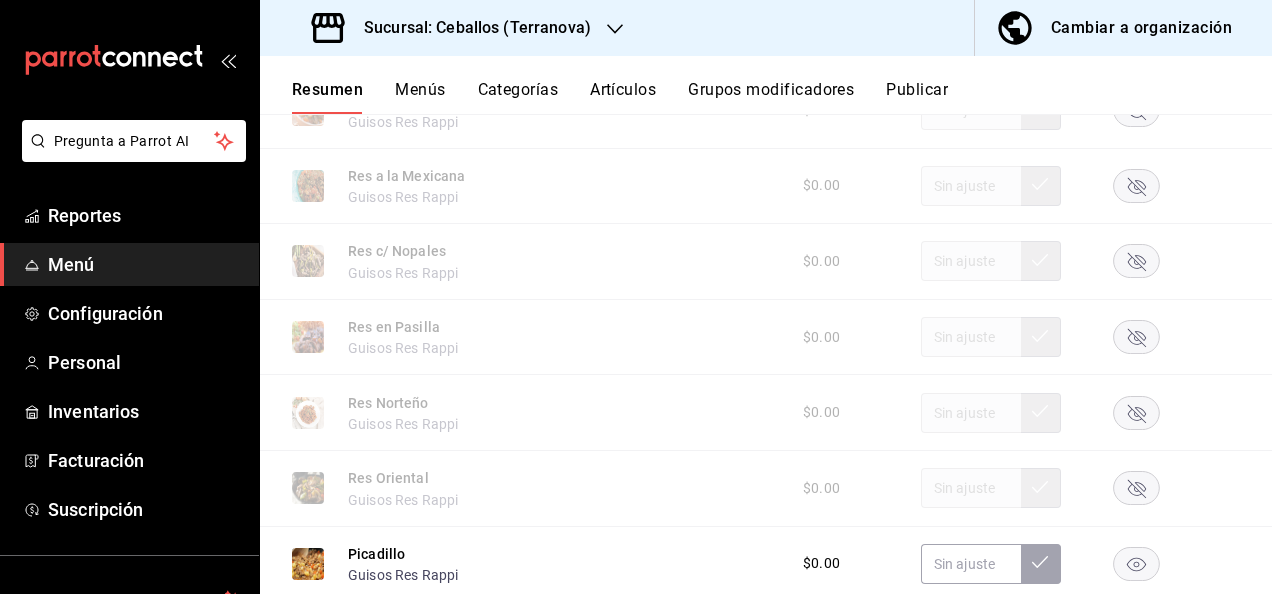 click 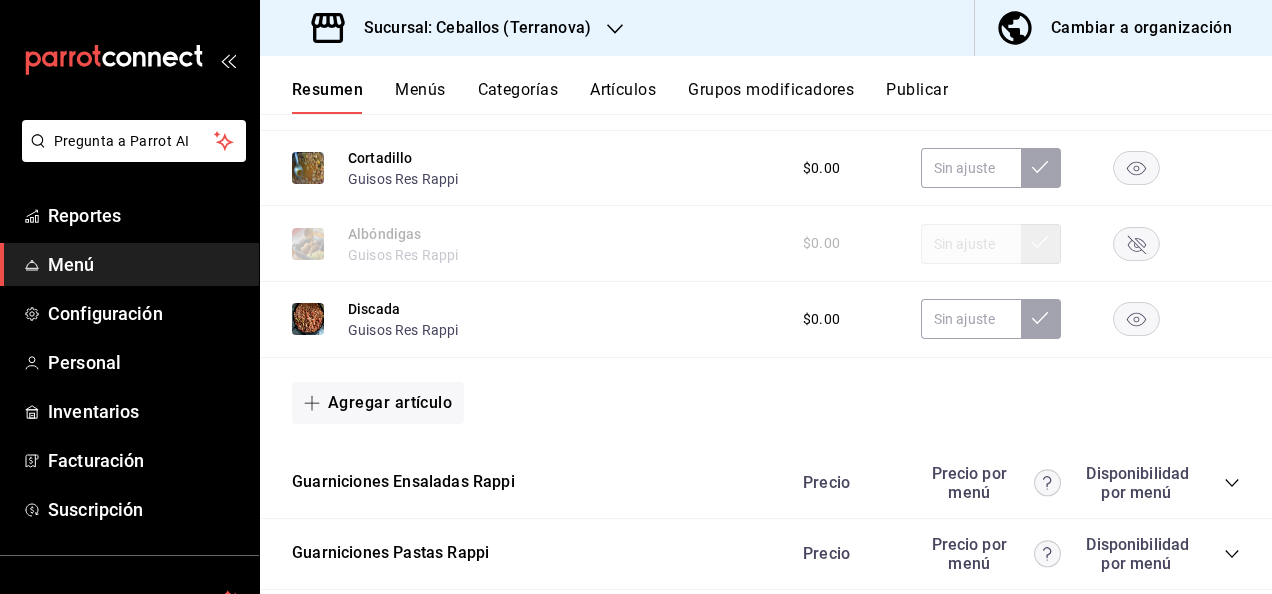 scroll, scrollTop: 1786, scrollLeft: 0, axis: vertical 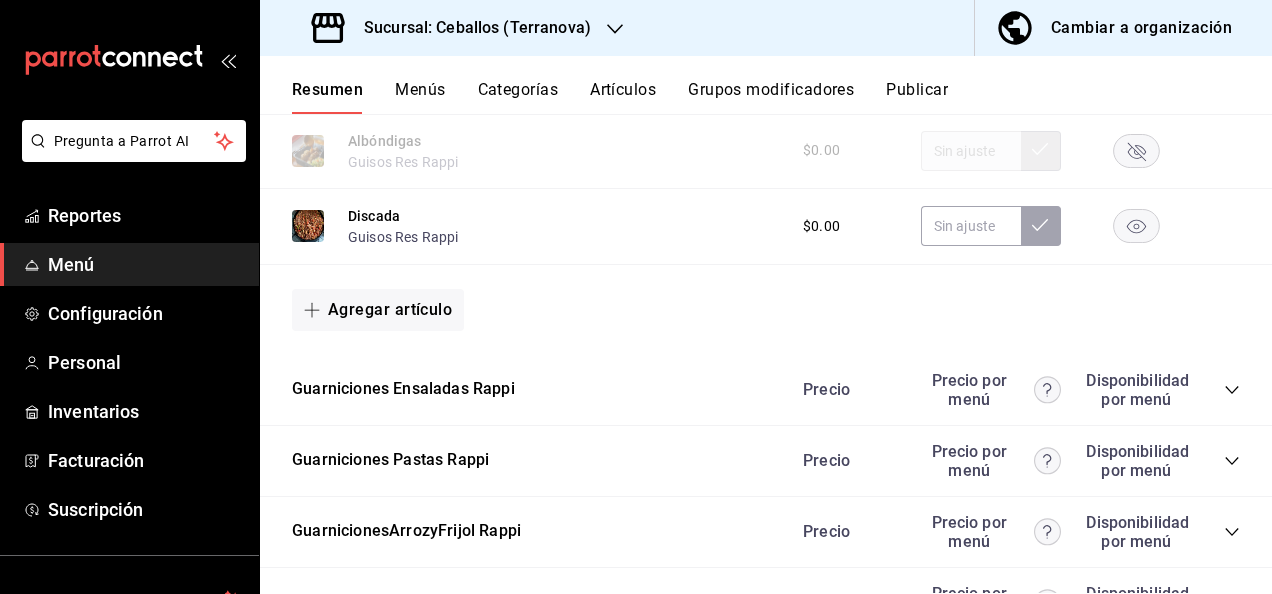 click 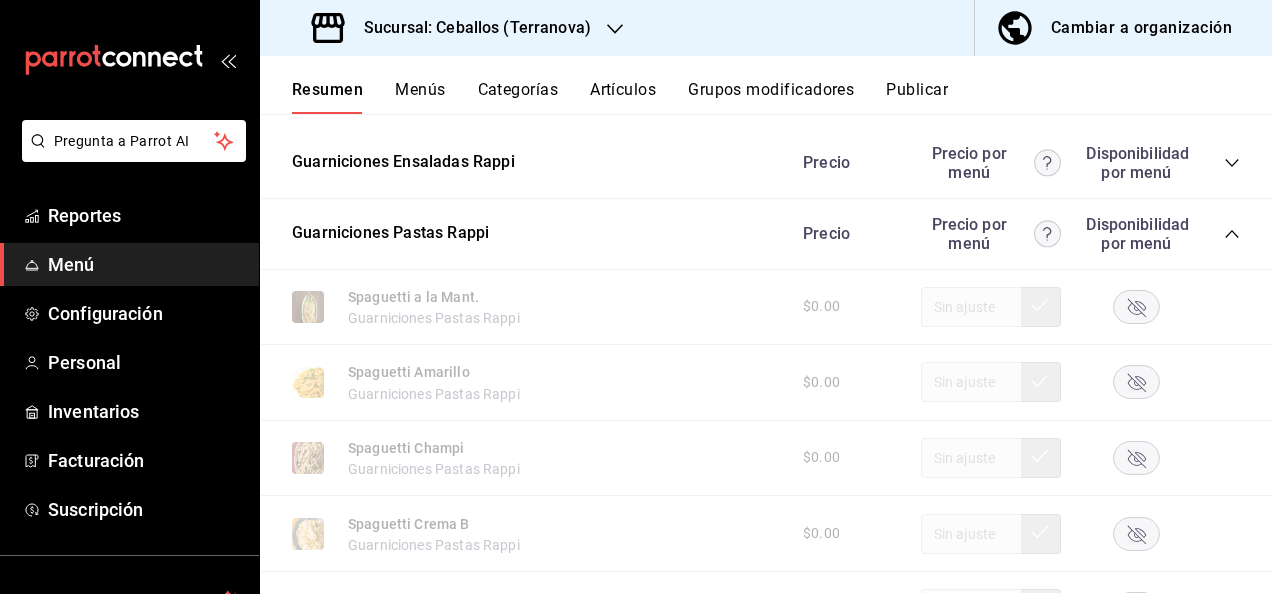 scroll, scrollTop: 2066, scrollLeft: 0, axis: vertical 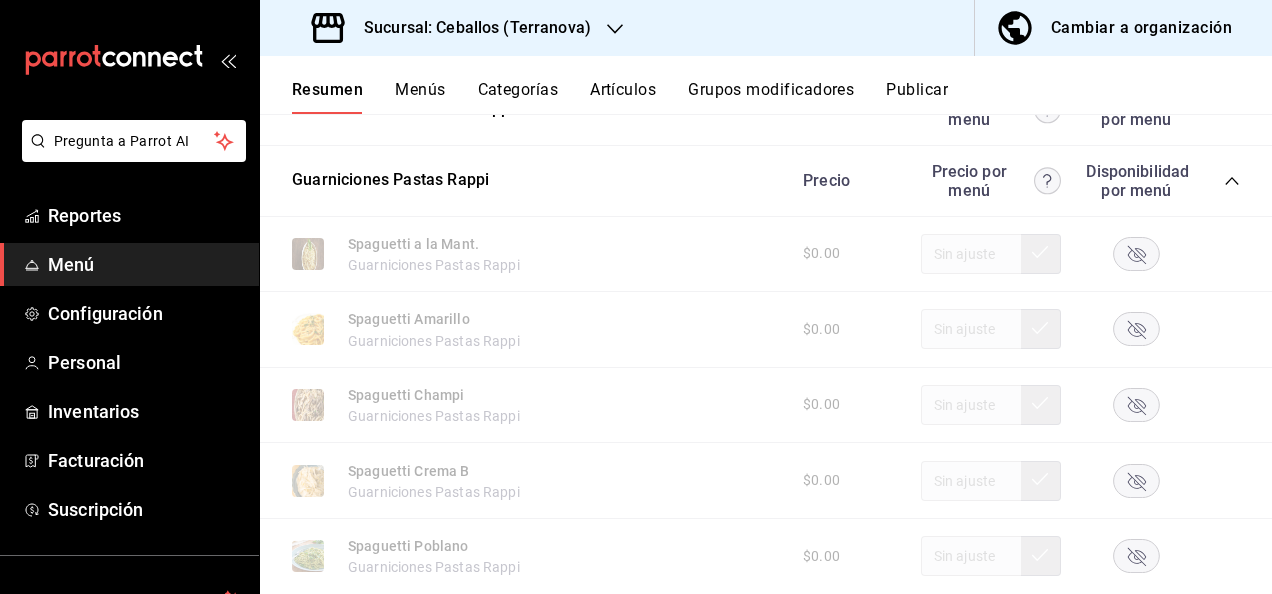 click 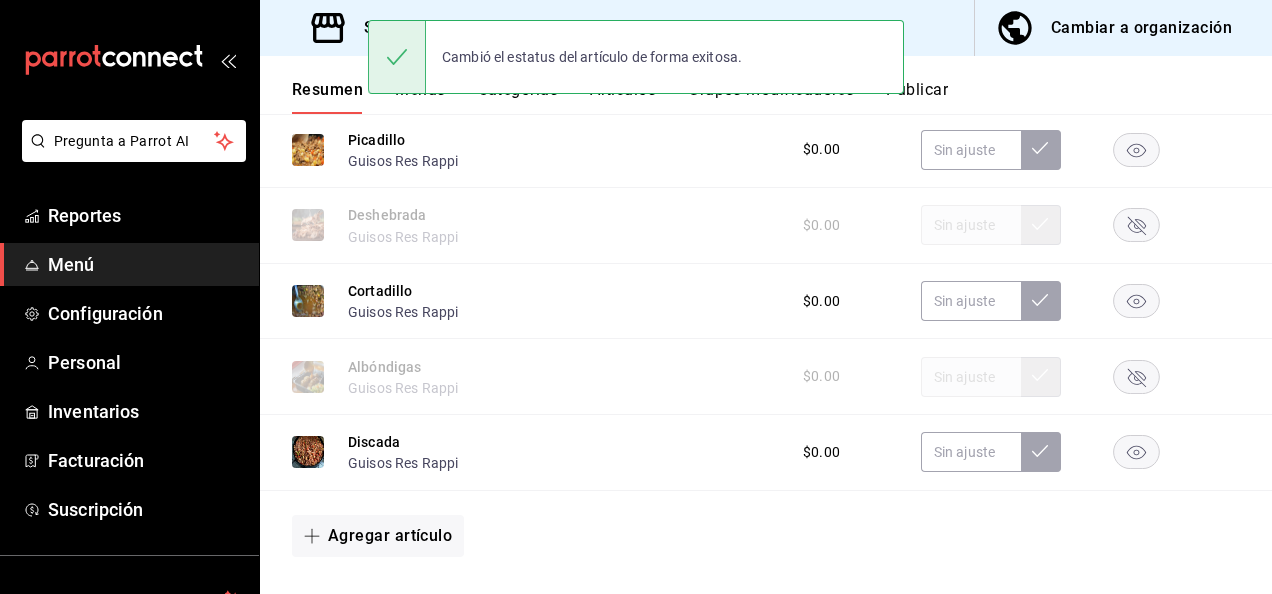 scroll, scrollTop: 1480, scrollLeft: 0, axis: vertical 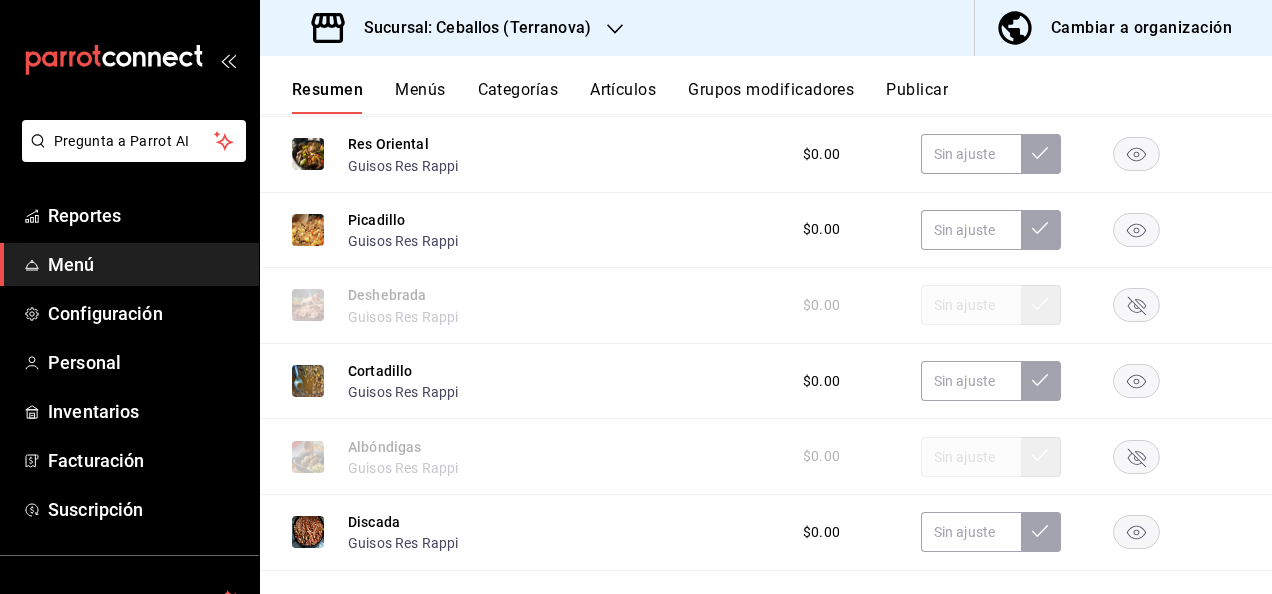 click on "Publicar" at bounding box center (917, 97) 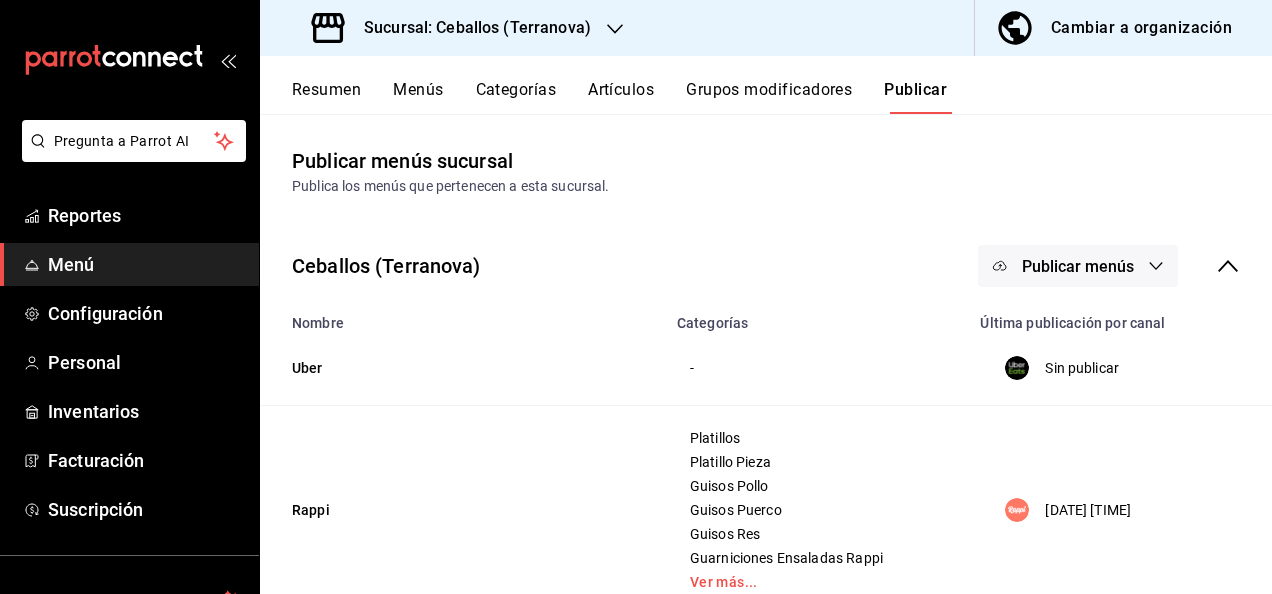 click on "Publicar menús" at bounding box center (1078, 266) 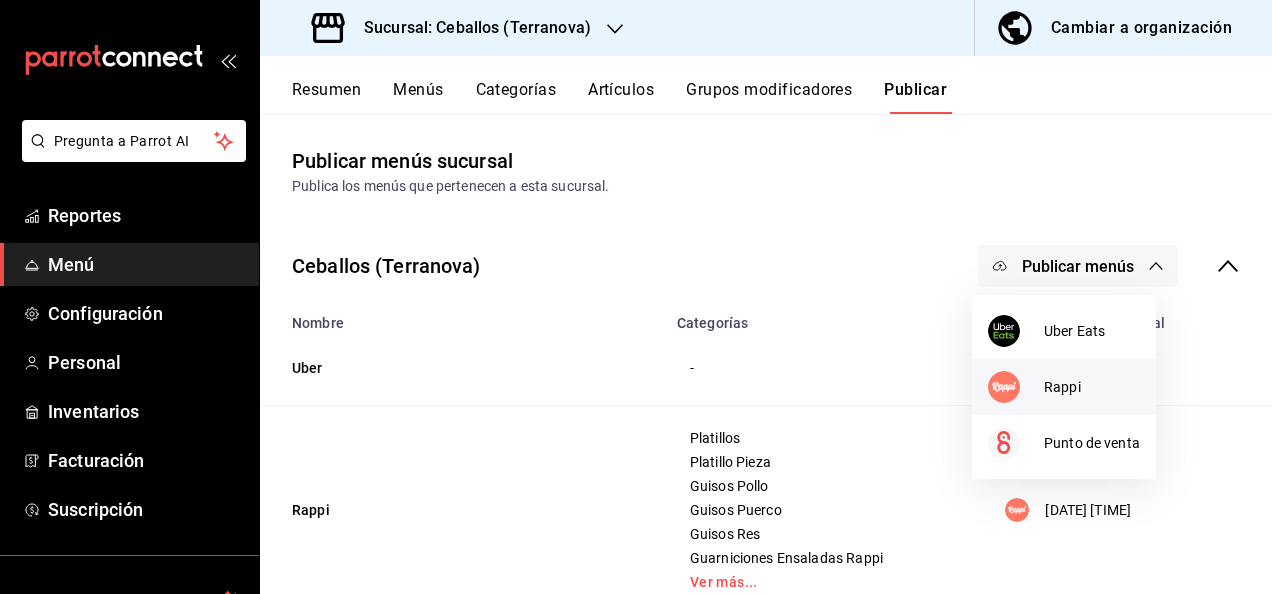 click on "Rappi" at bounding box center [1092, 387] 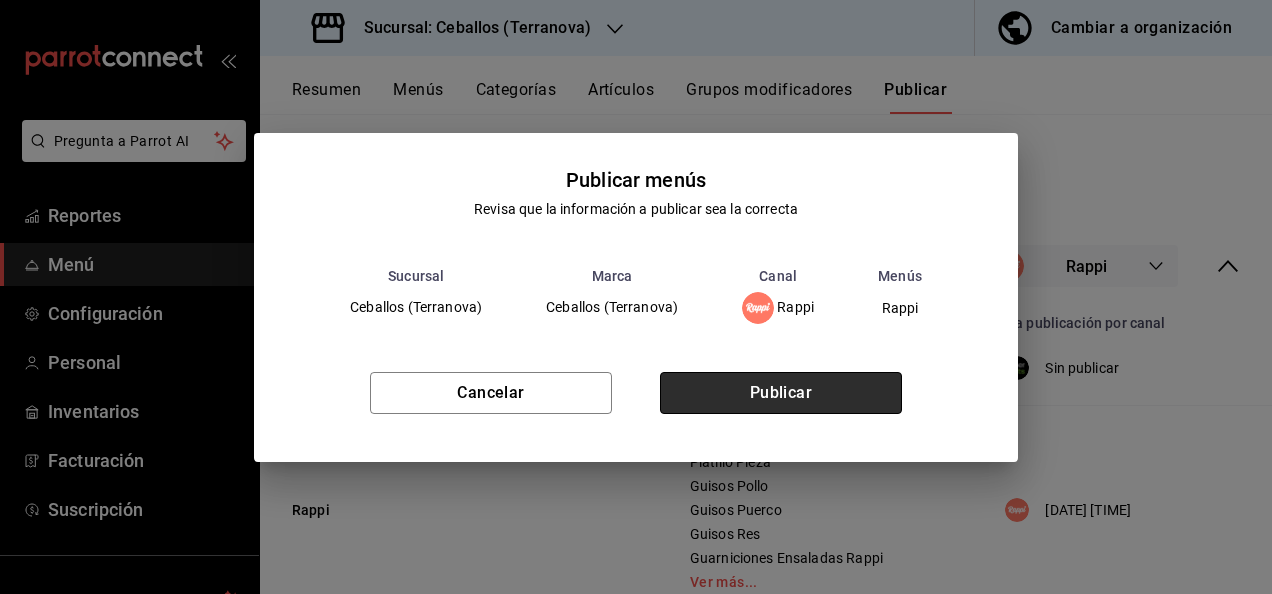 click on "Publicar" at bounding box center (781, 393) 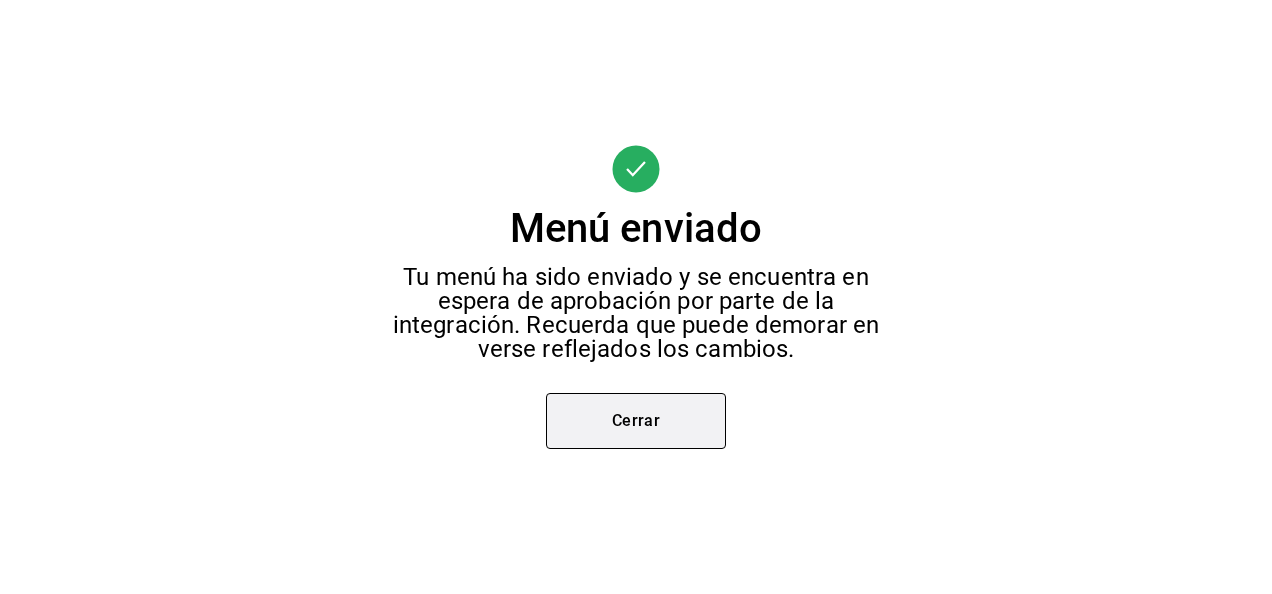 click on "Cerrar" at bounding box center (636, 421) 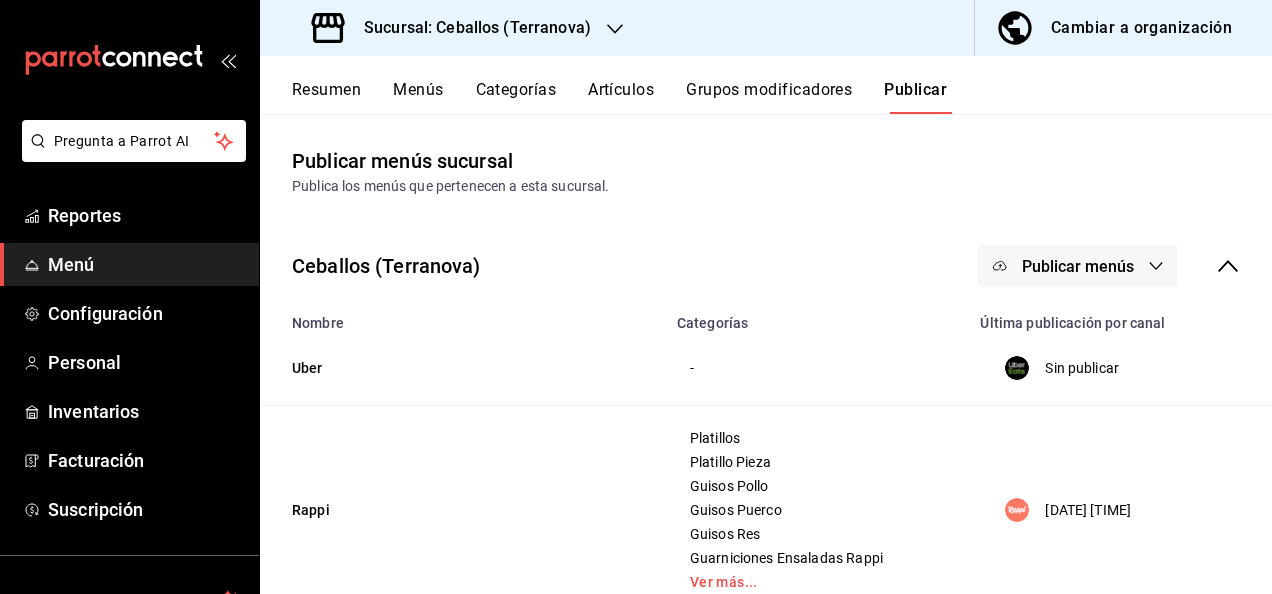 click on "Sucursal: Ceballos (Terranova)" at bounding box center [469, 28] 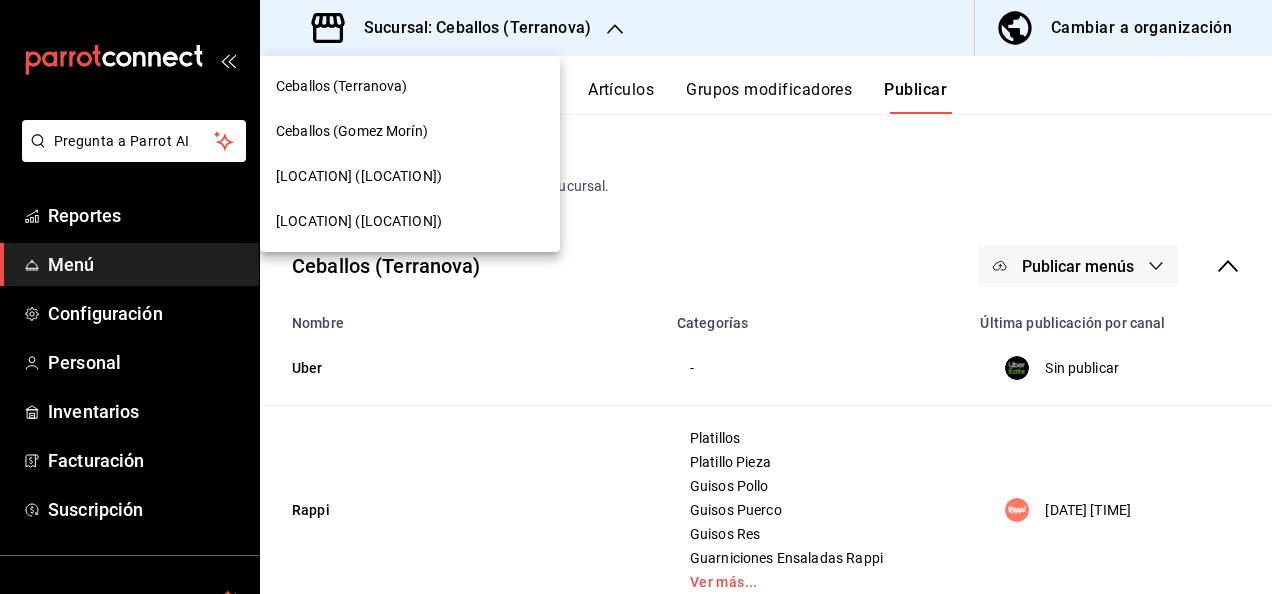 click on "[LOCATION] ([LOCATION])" at bounding box center [359, 221] 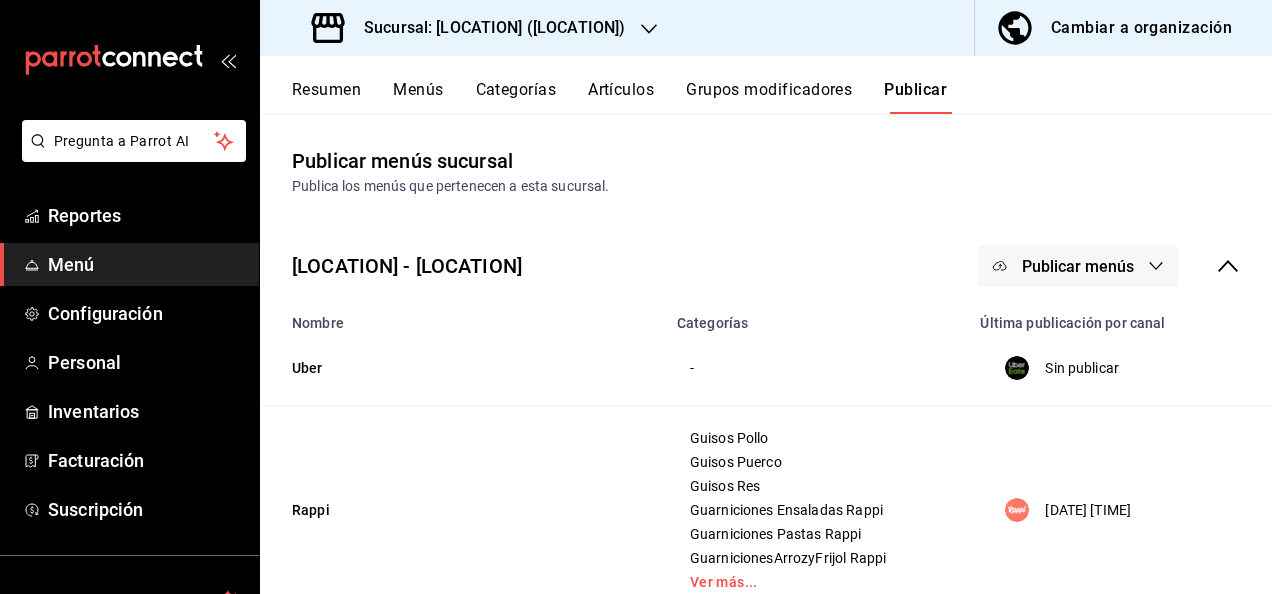click on "Resumen" at bounding box center [326, 97] 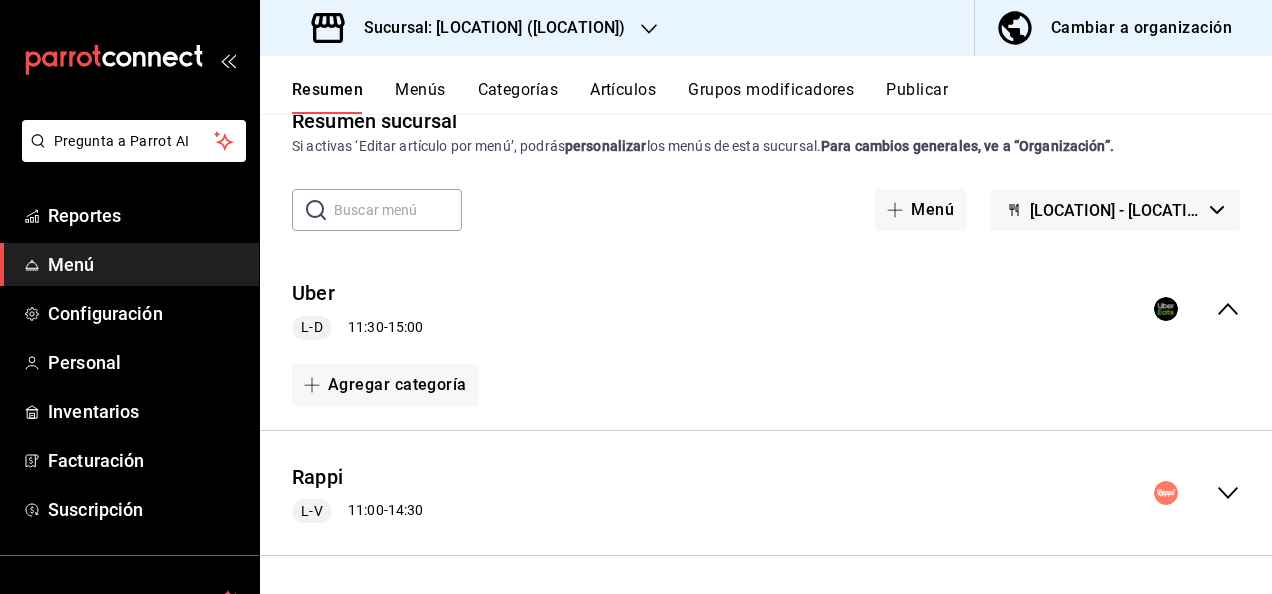 scroll, scrollTop: 80, scrollLeft: 0, axis: vertical 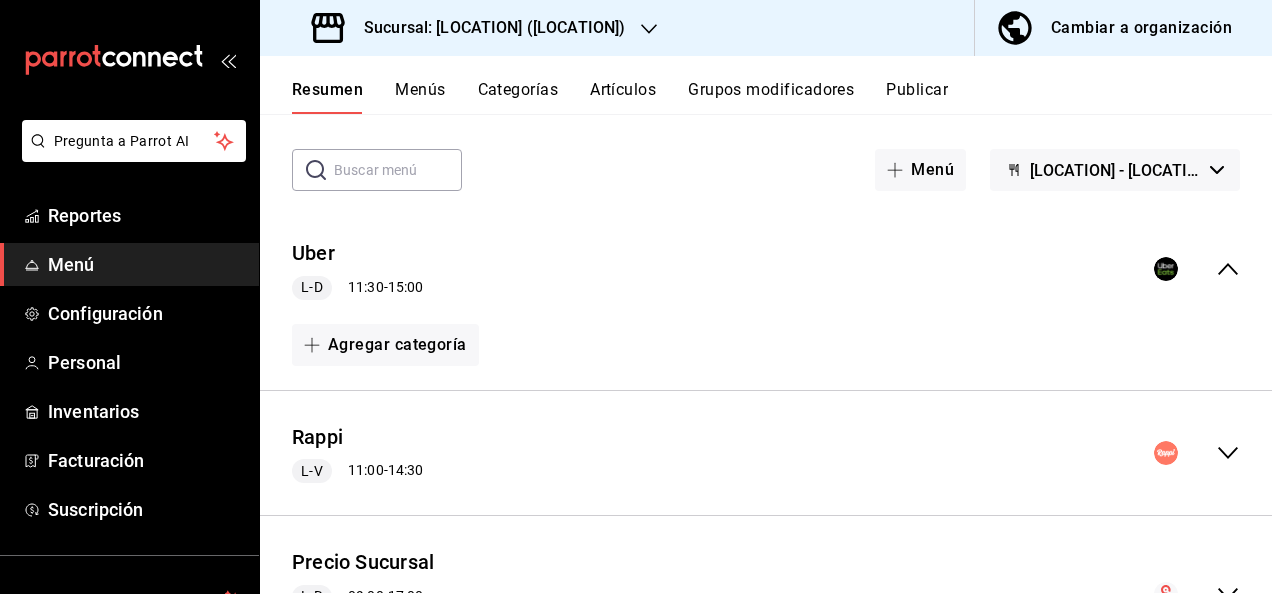 click 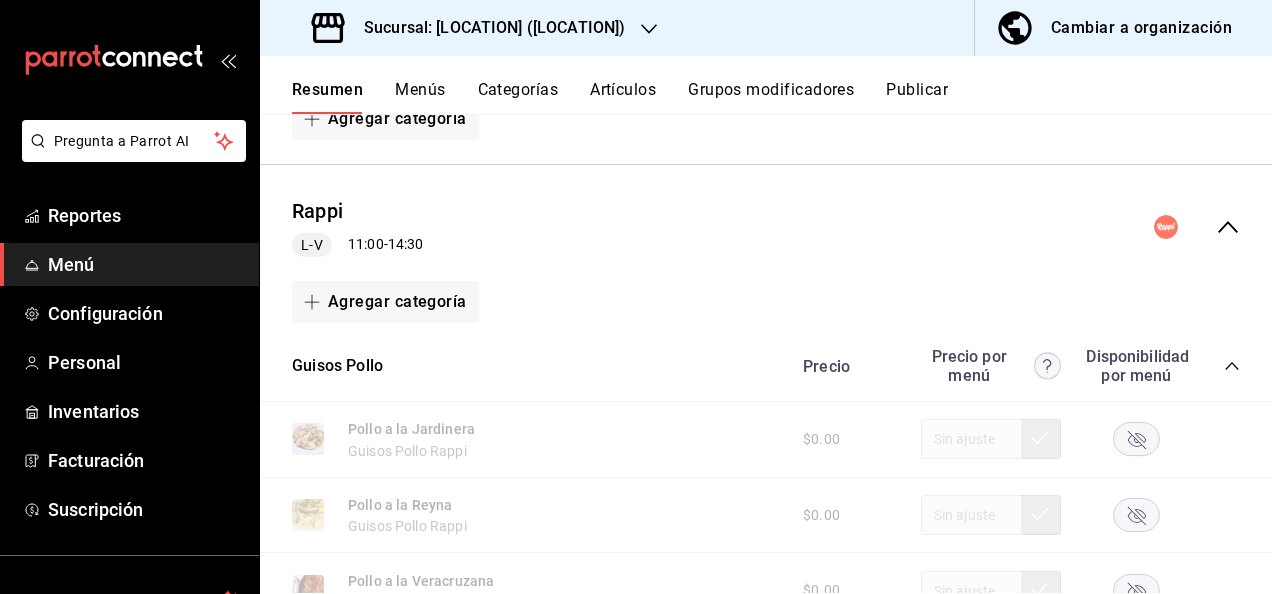 scroll, scrollTop: 400, scrollLeft: 0, axis: vertical 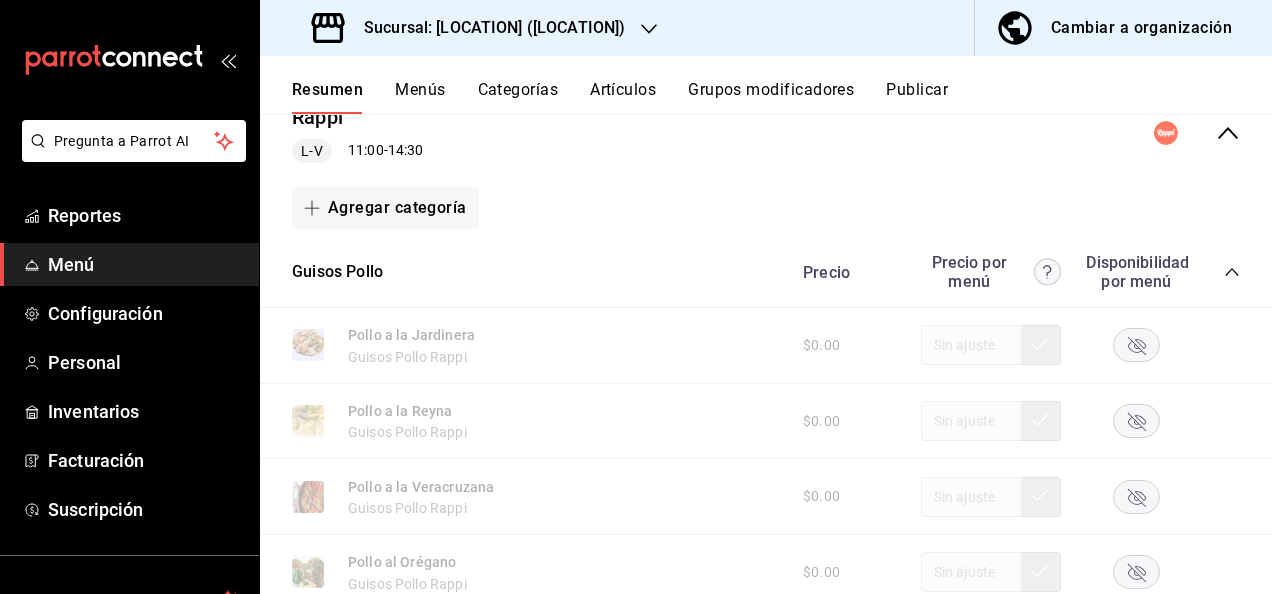 click 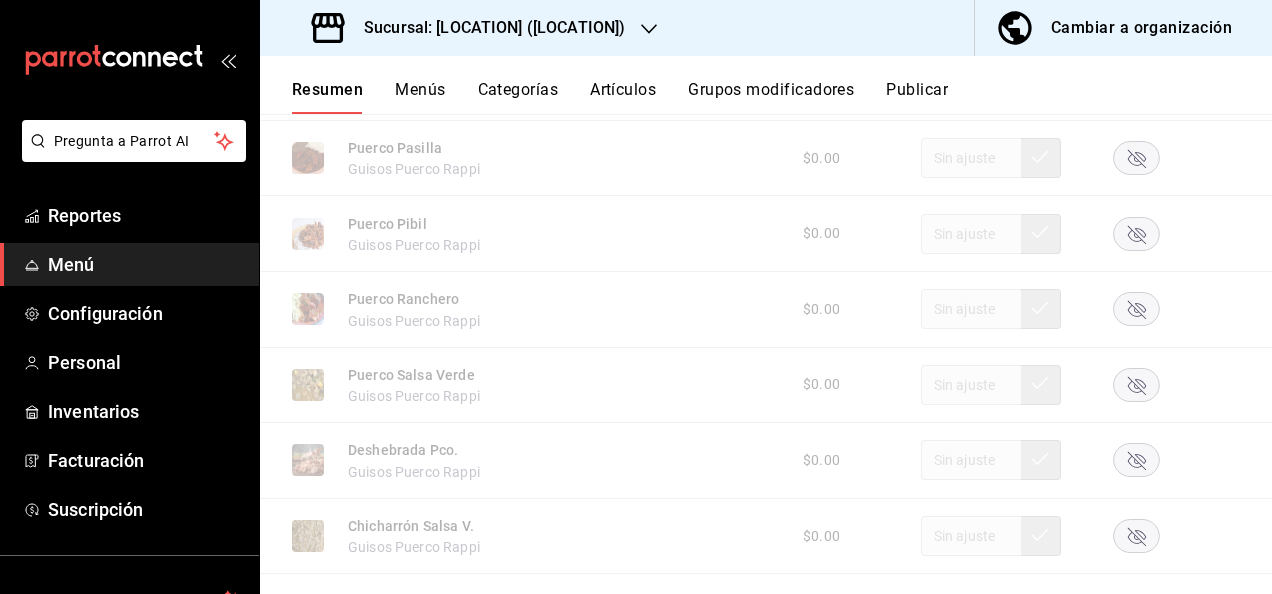 scroll, scrollTop: 1120, scrollLeft: 0, axis: vertical 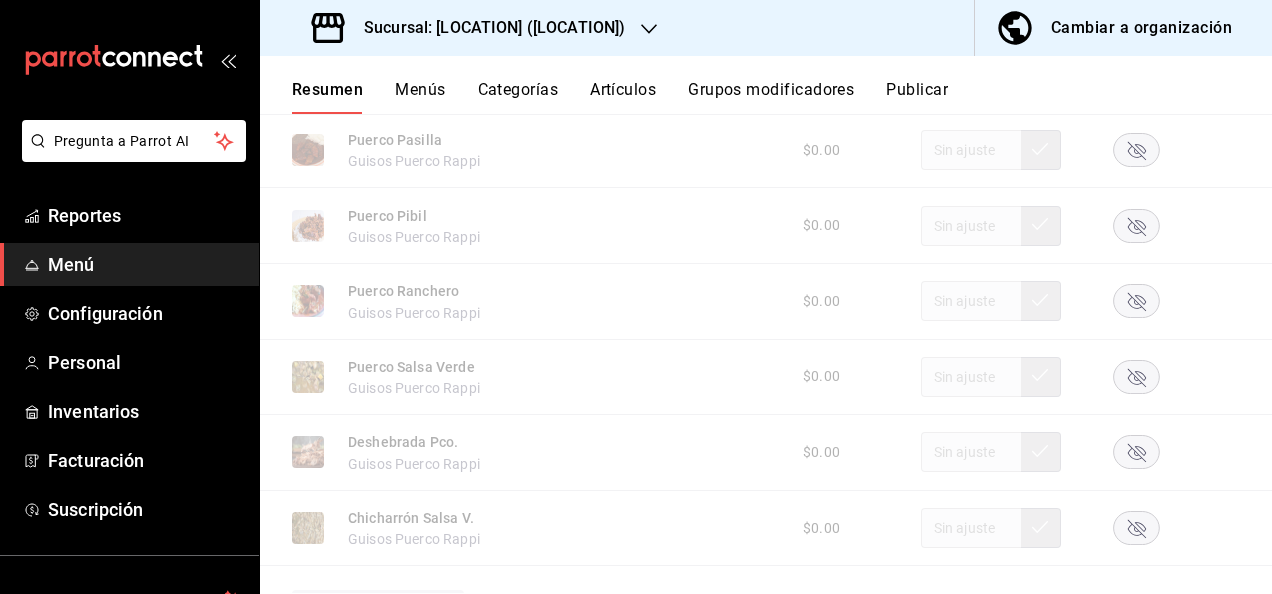 click 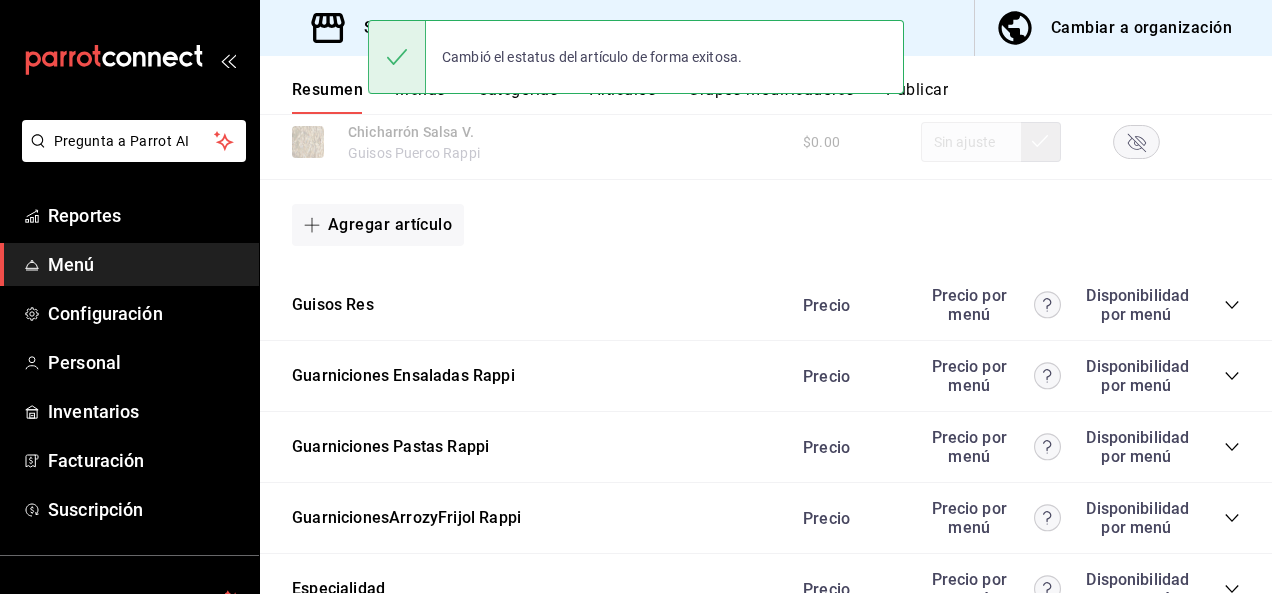 scroll, scrollTop: 1586, scrollLeft: 0, axis: vertical 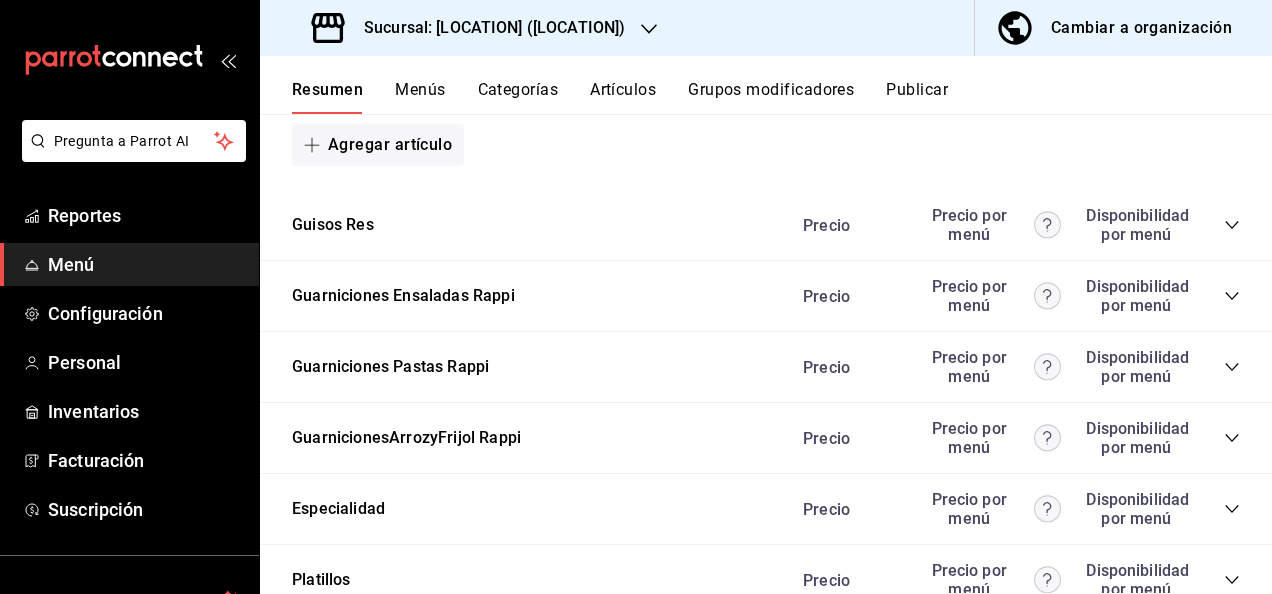 click 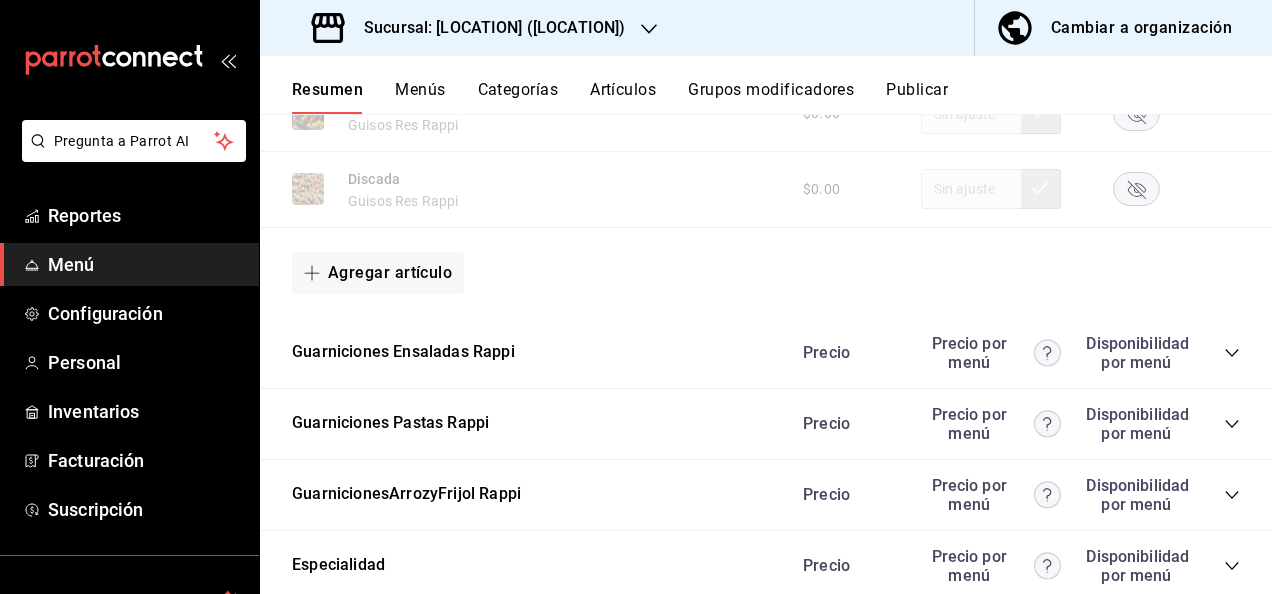 scroll, scrollTop: 2692, scrollLeft: 0, axis: vertical 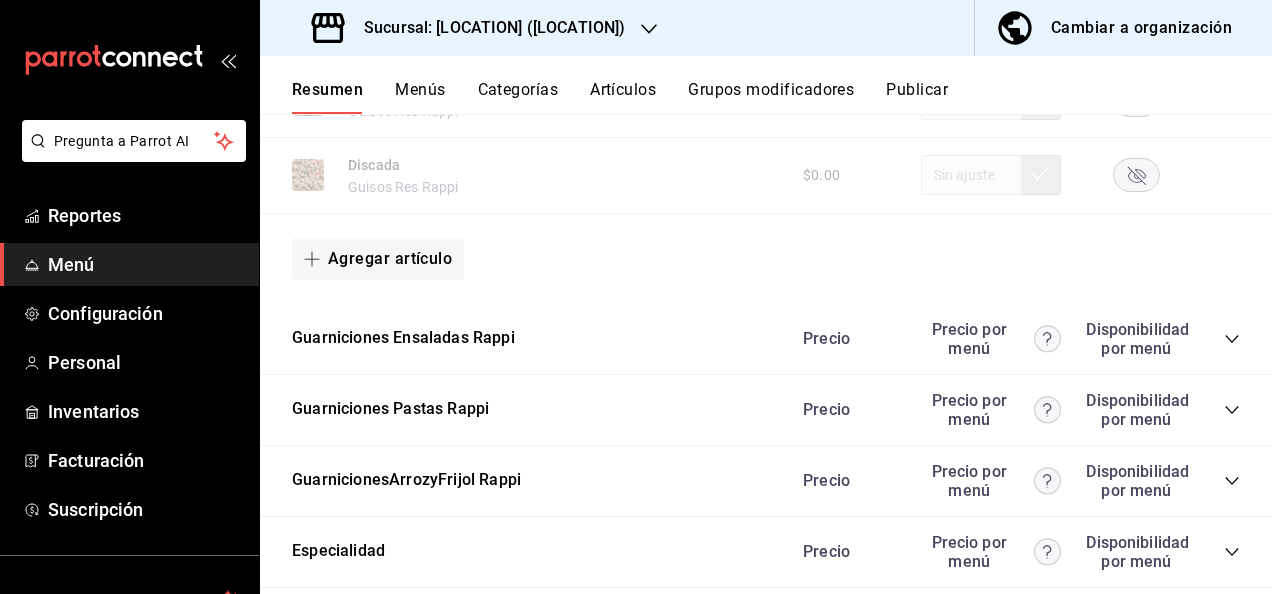 click 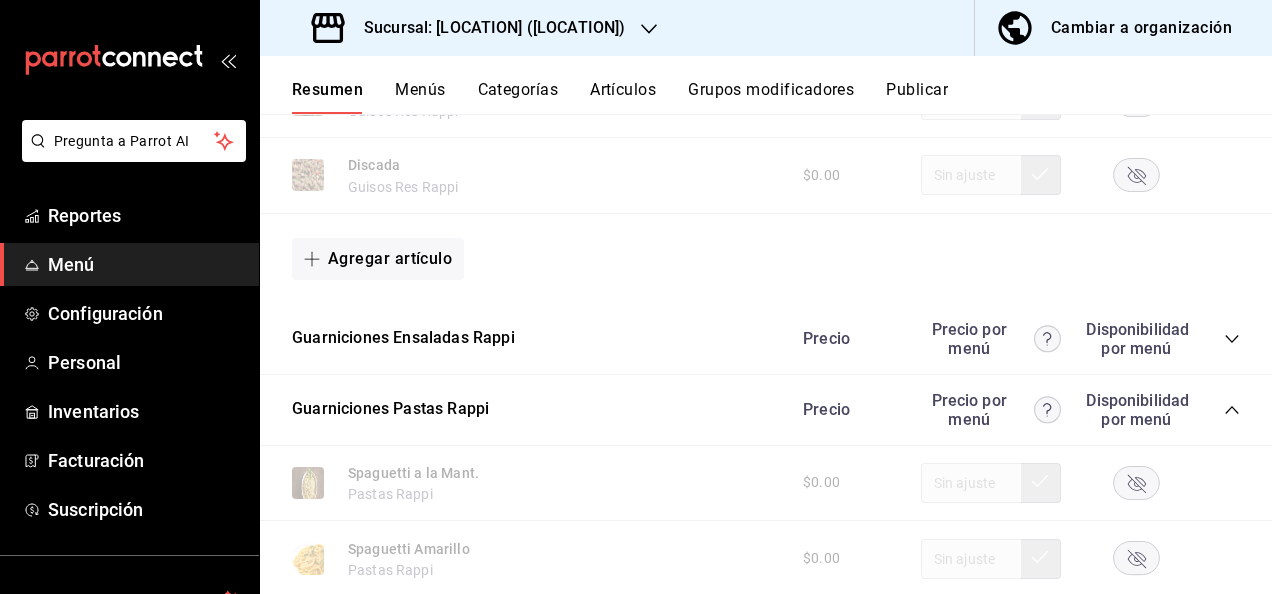 click 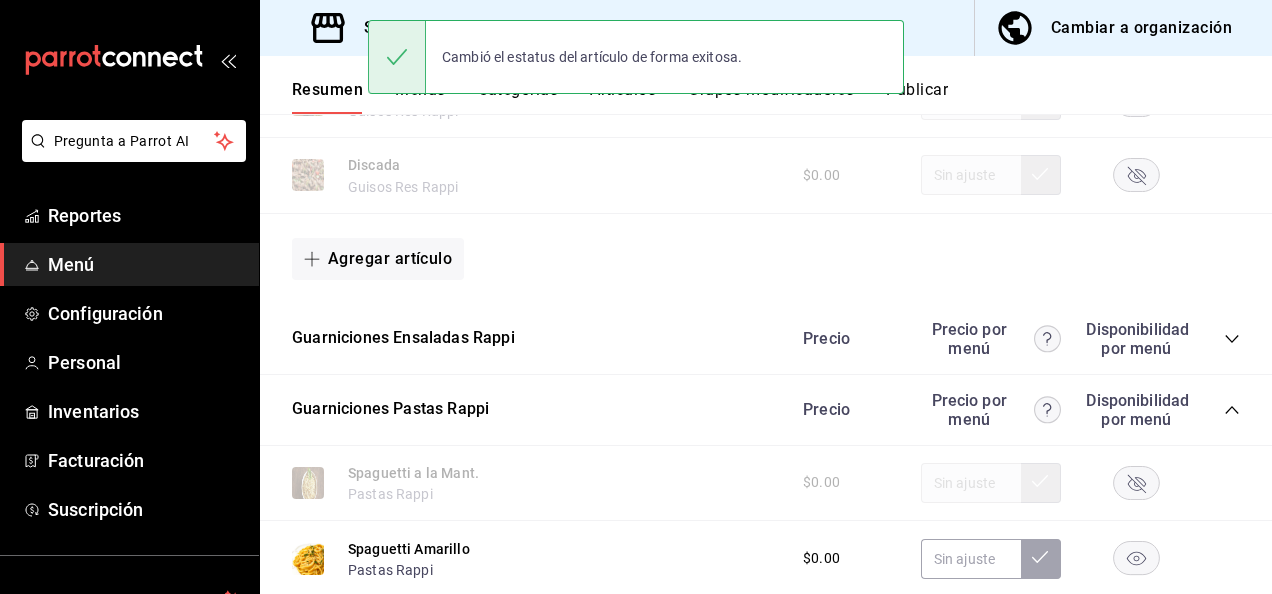 click on "Publicar" at bounding box center (917, 97) 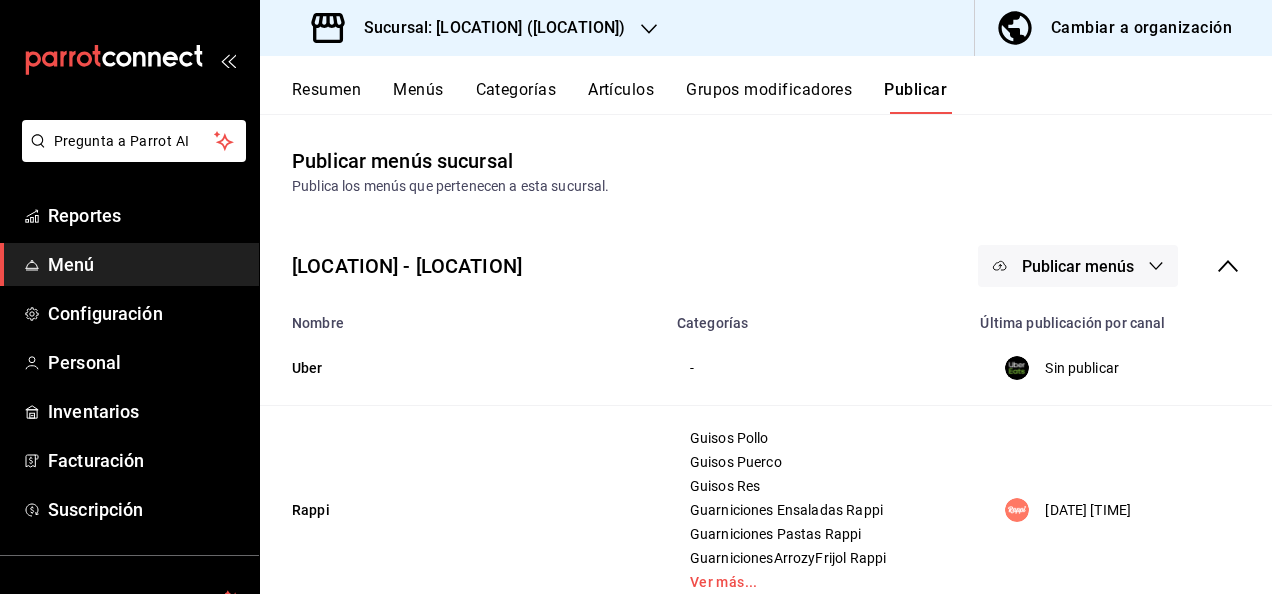 click on "Publicar menús" at bounding box center (1078, 266) 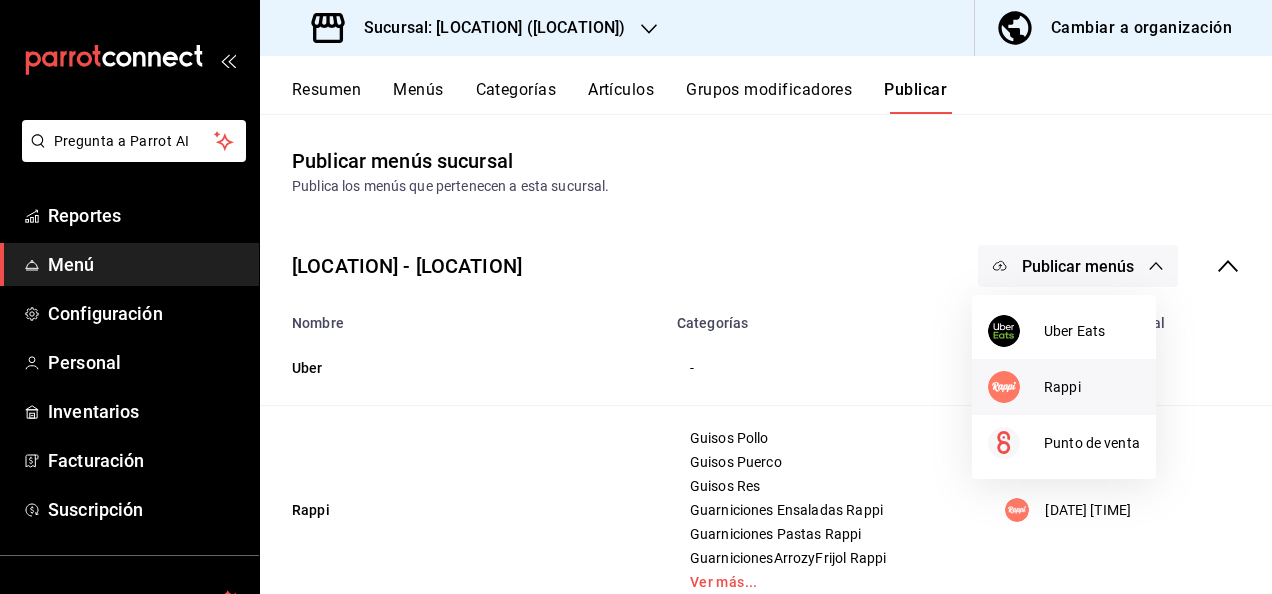 click on "Rappi" at bounding box center [1064, 387] 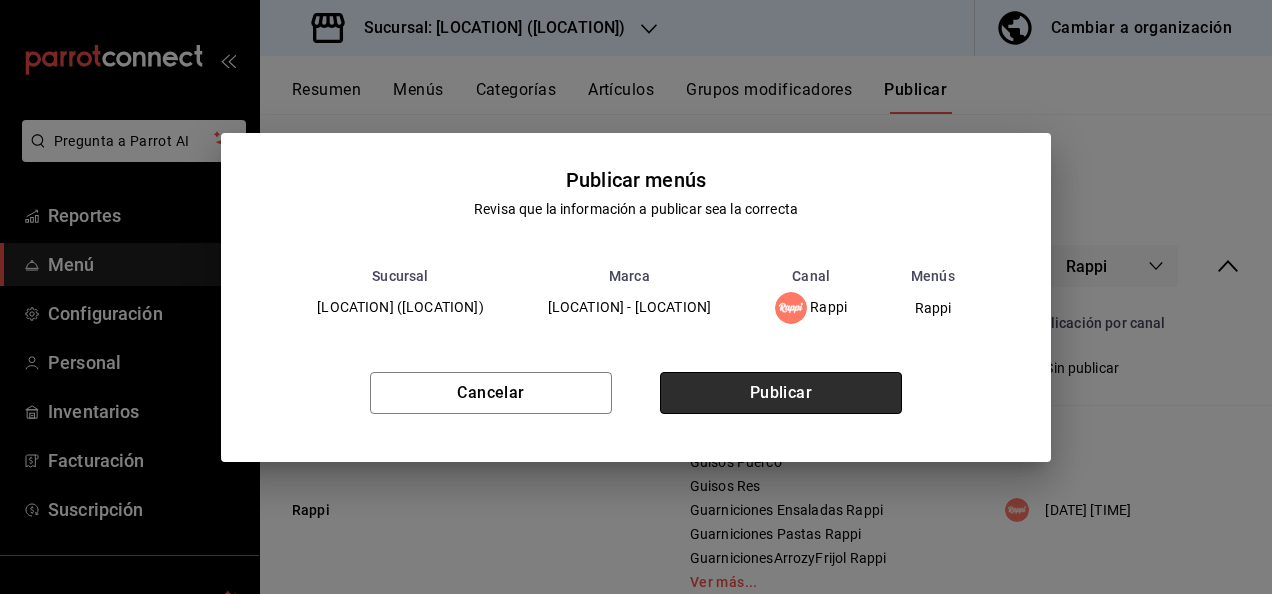 click on "Publicar" at bounding box center (781, 393) 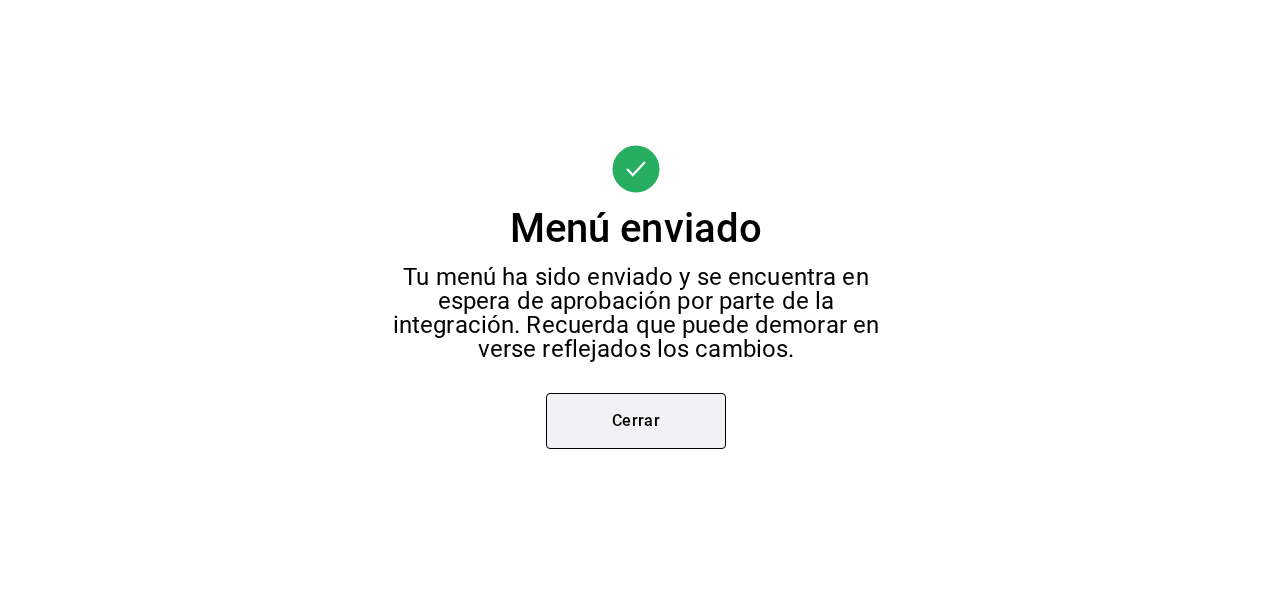 click on "Cerrar" at bounding box center [636, 421] 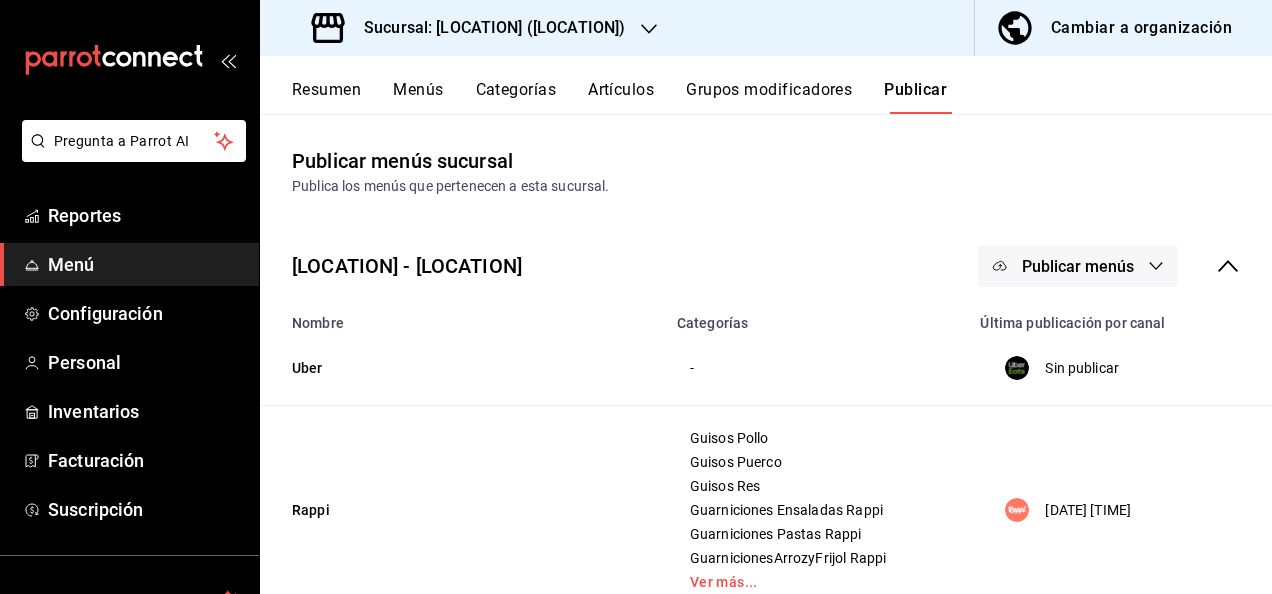 click on "Sucursal: [LOCATION] ([LOCATION])" at bounding box center [470, 28] 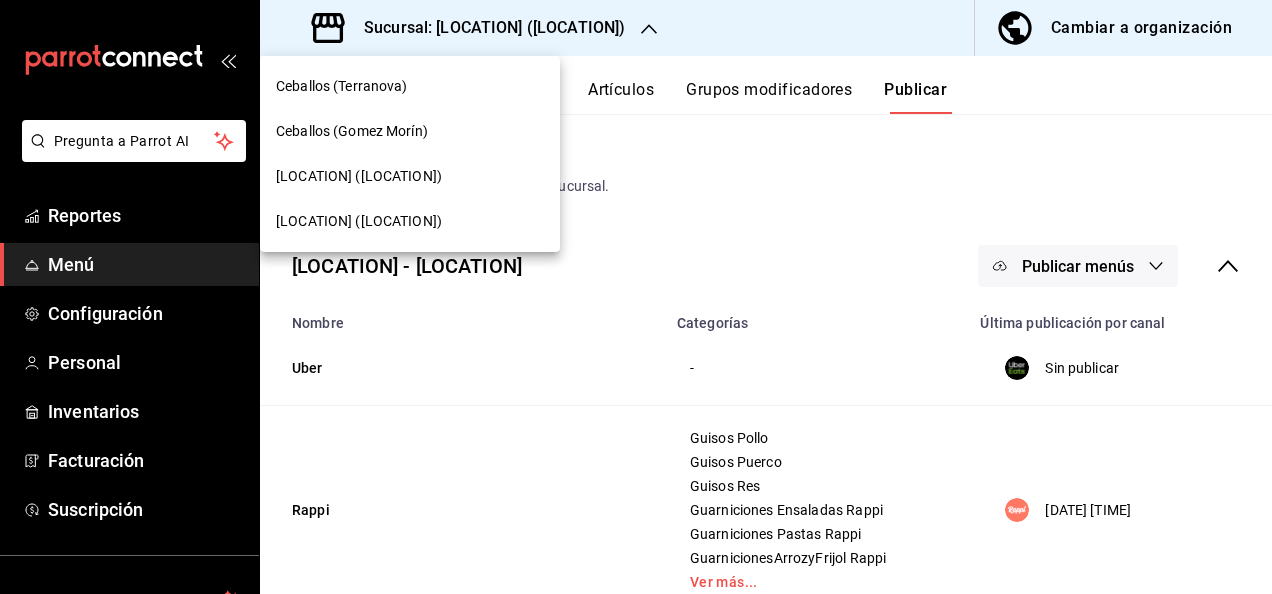 click on "[LOCATION] ([LOCATION])" at bounding box center (359, 176) 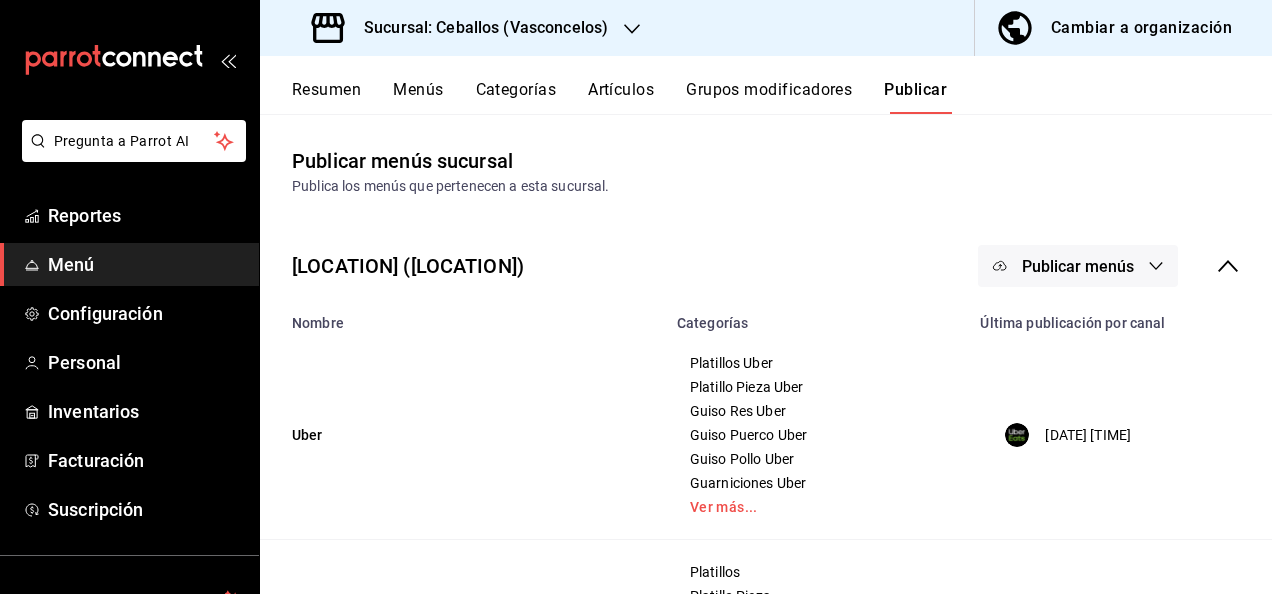click on "Resumen" at bounding box center [326, 97] 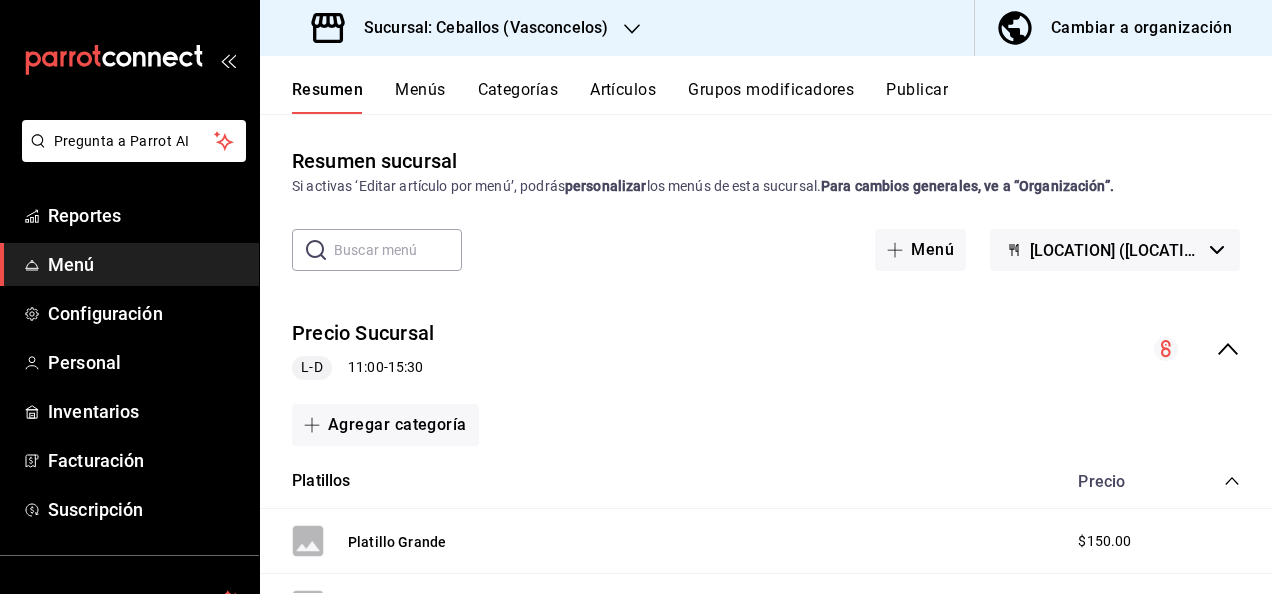 click 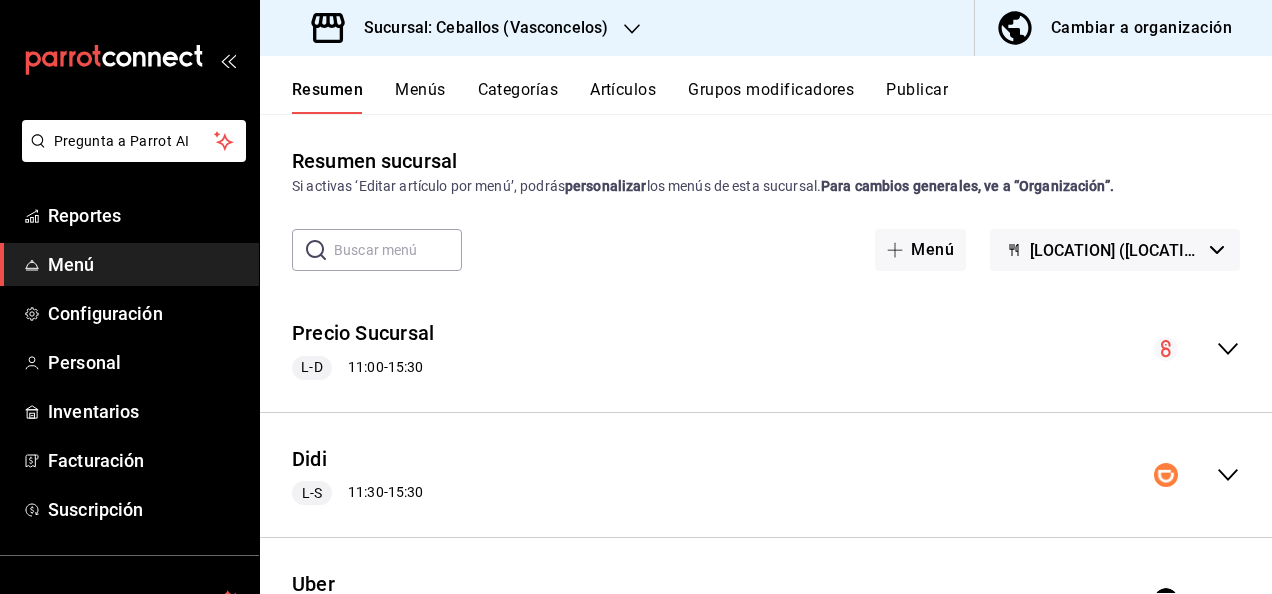 click 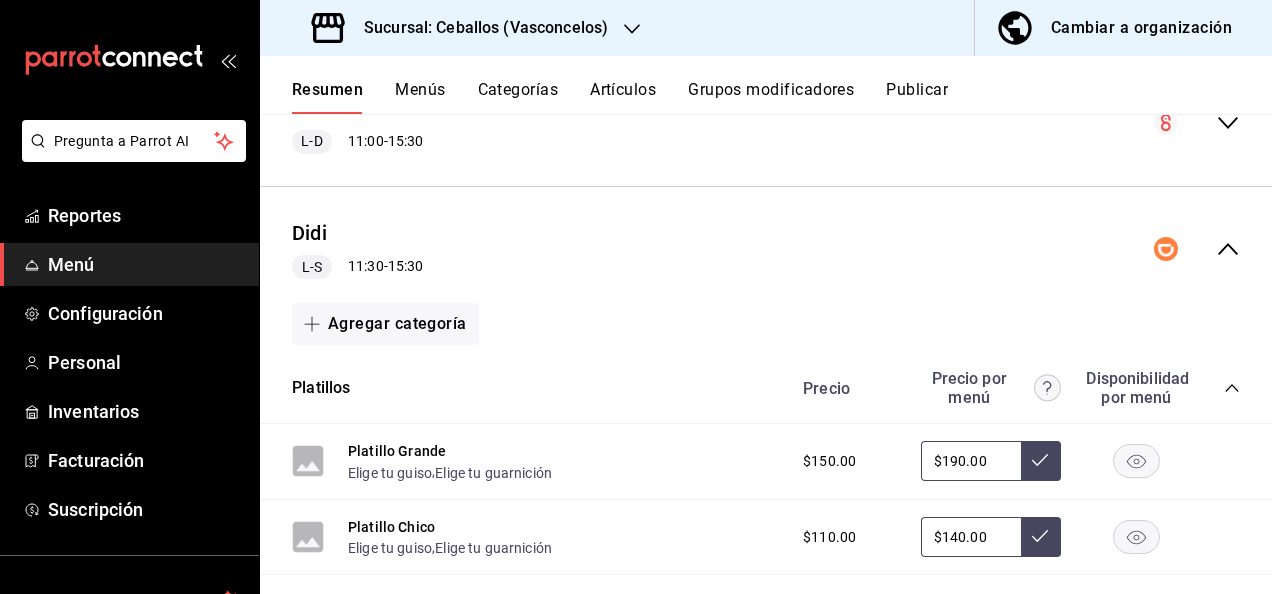 scroll, scrollTop: 306, scrollLeft: 0, axis: vertical 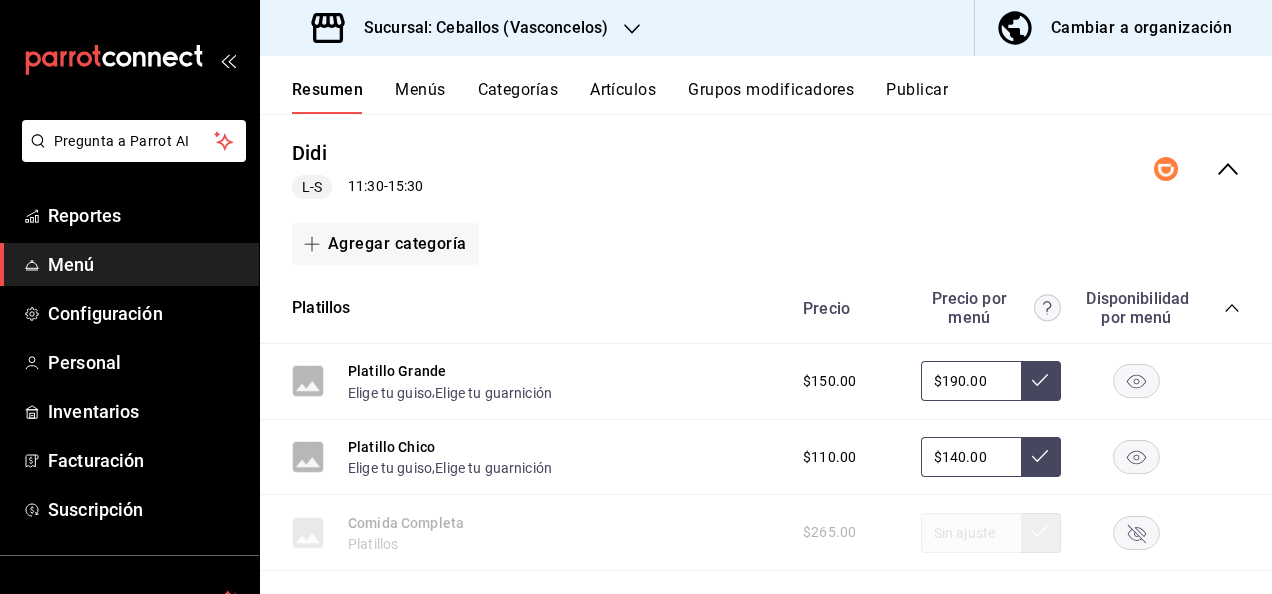 click 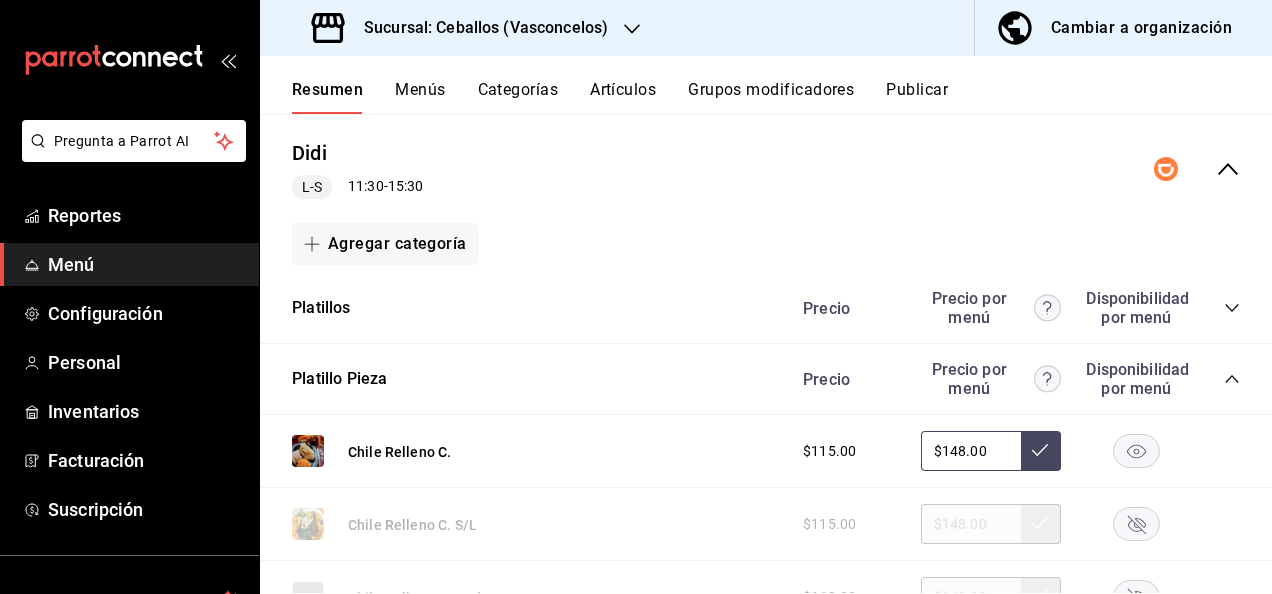 click 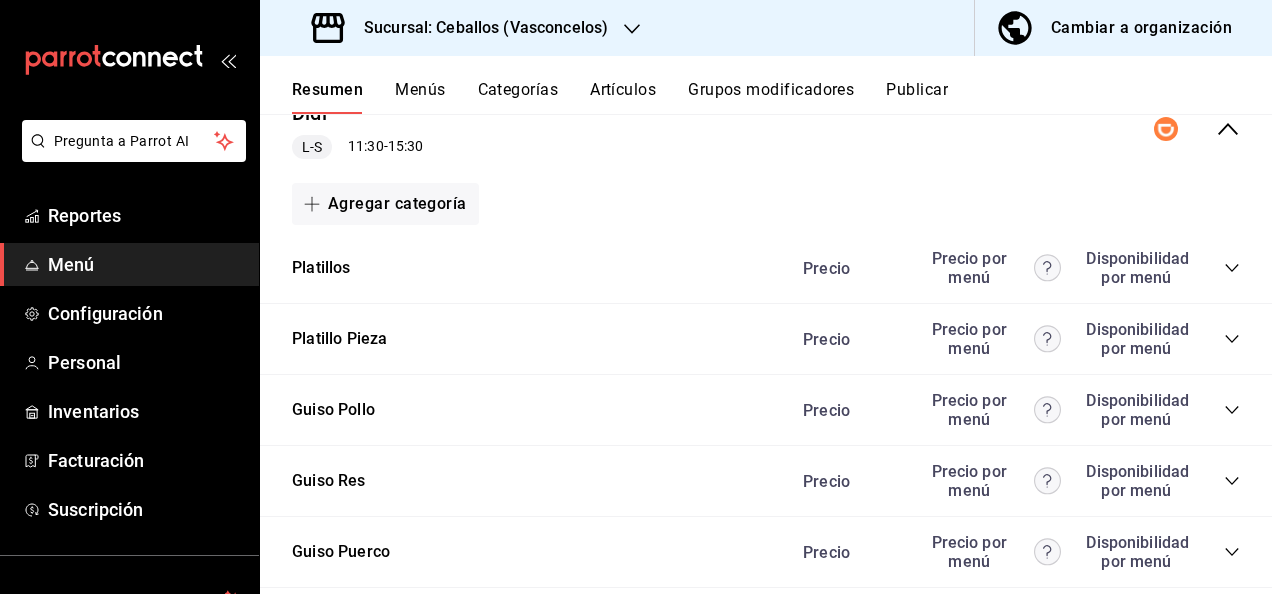 scroll, scrollTop: 466, scrollLeft: 0, axis: vertical 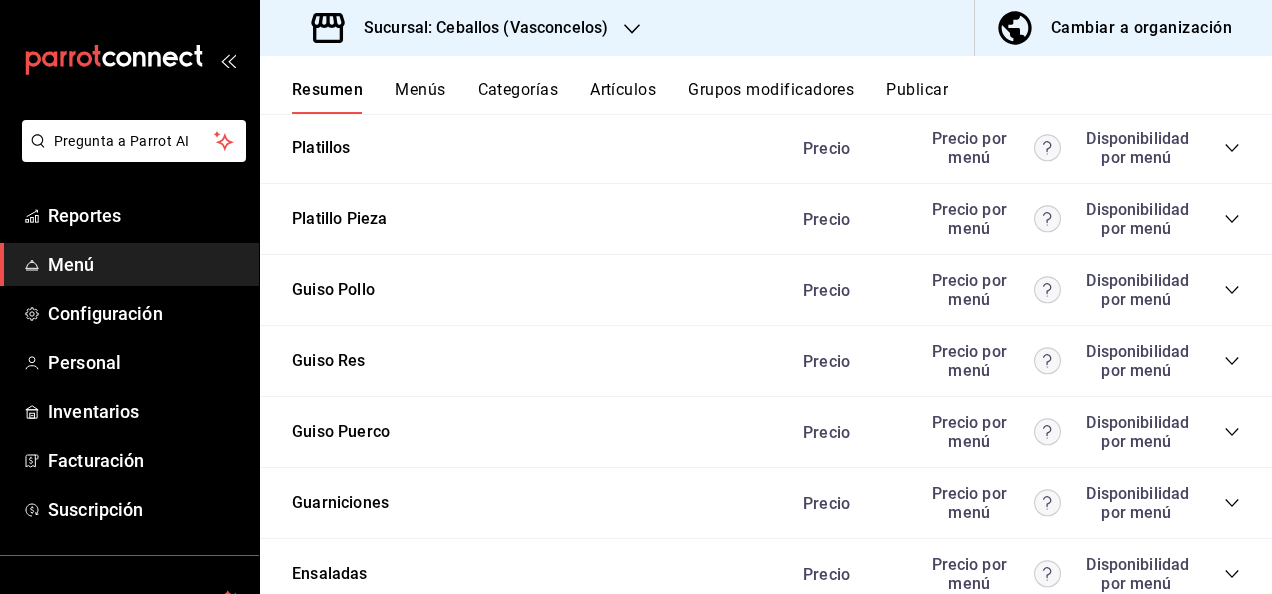 click 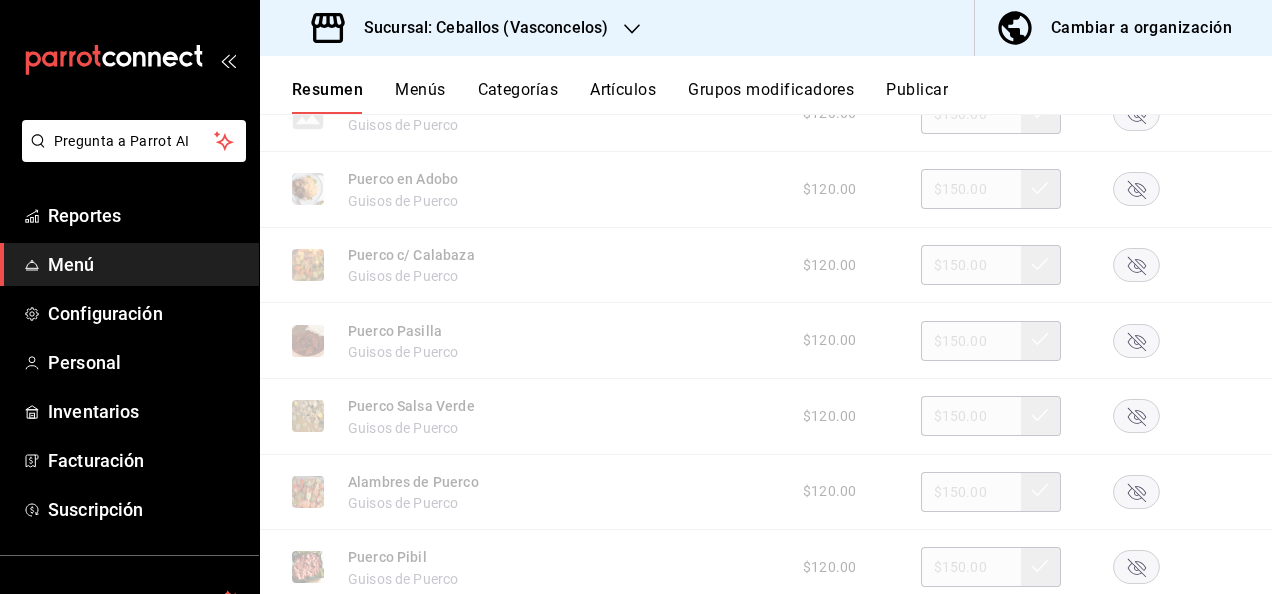 scroll, scrollTop: 1226, scrollLeft: 0, axis: vertical 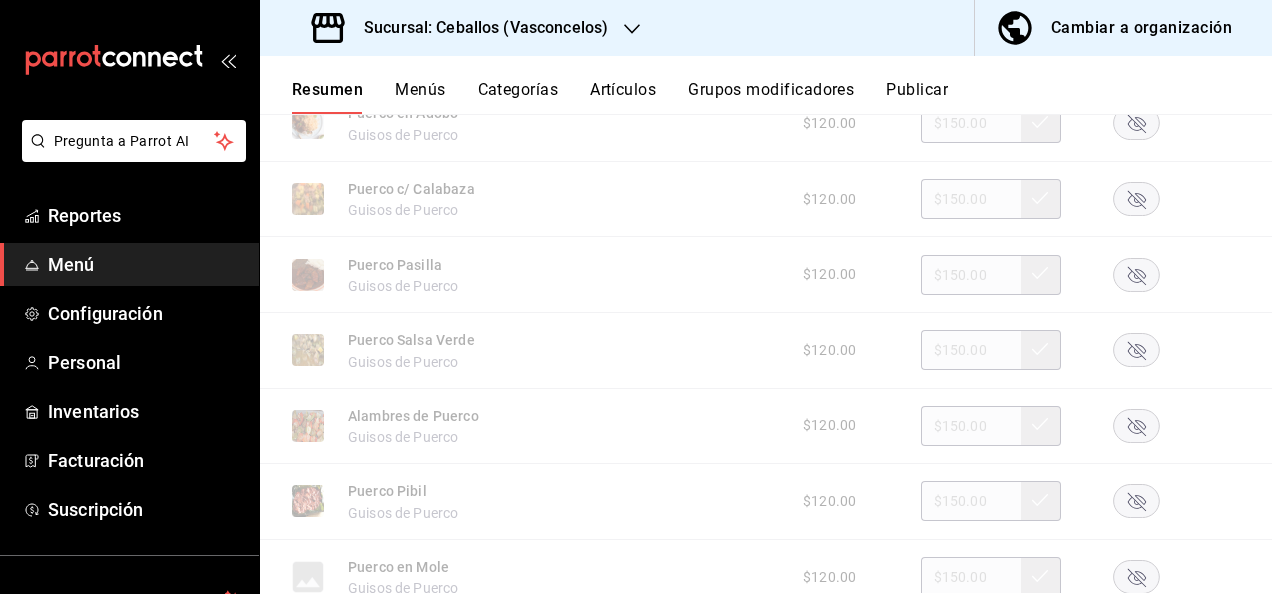 click 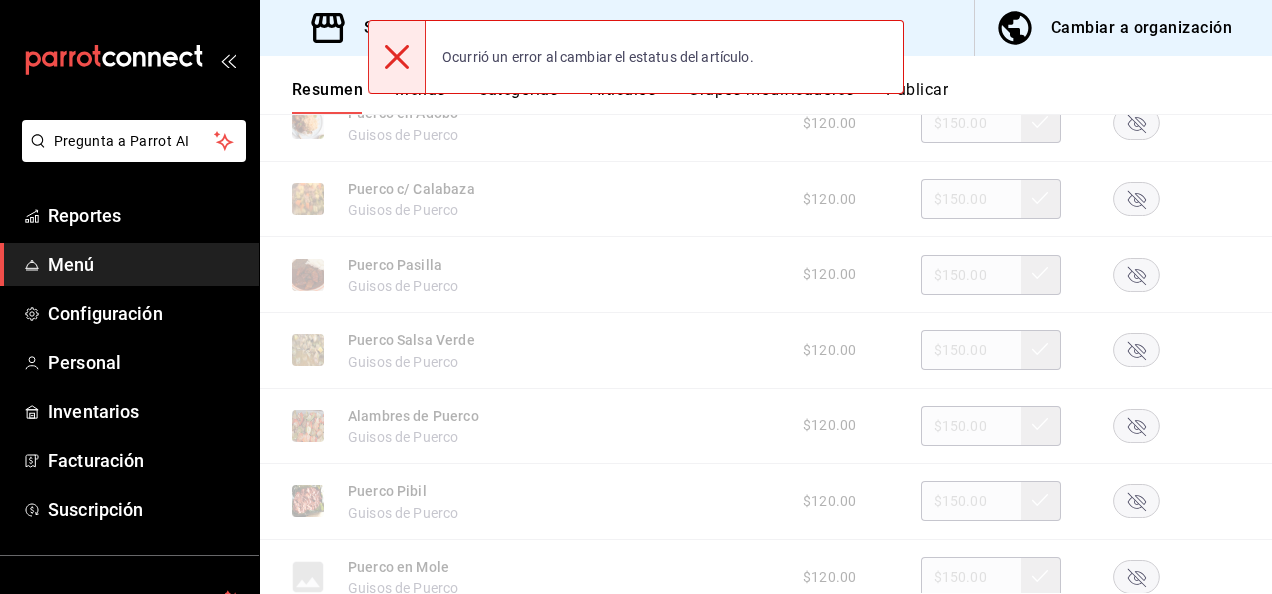 click 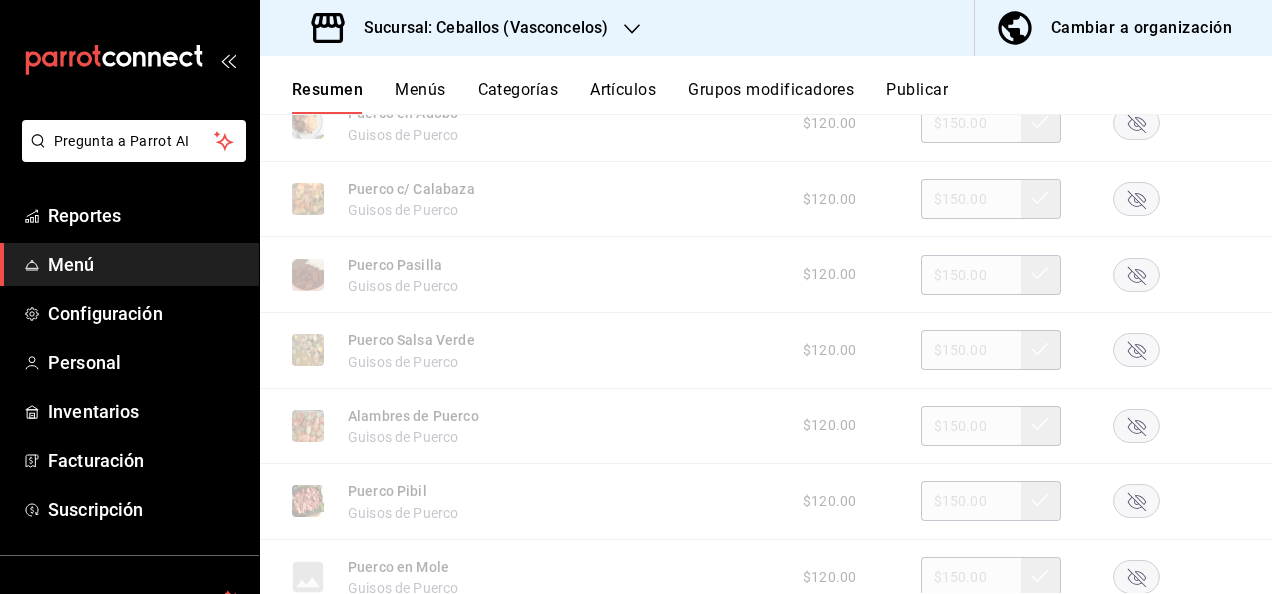 click on "Artículos" at bounding box center (623, 97) 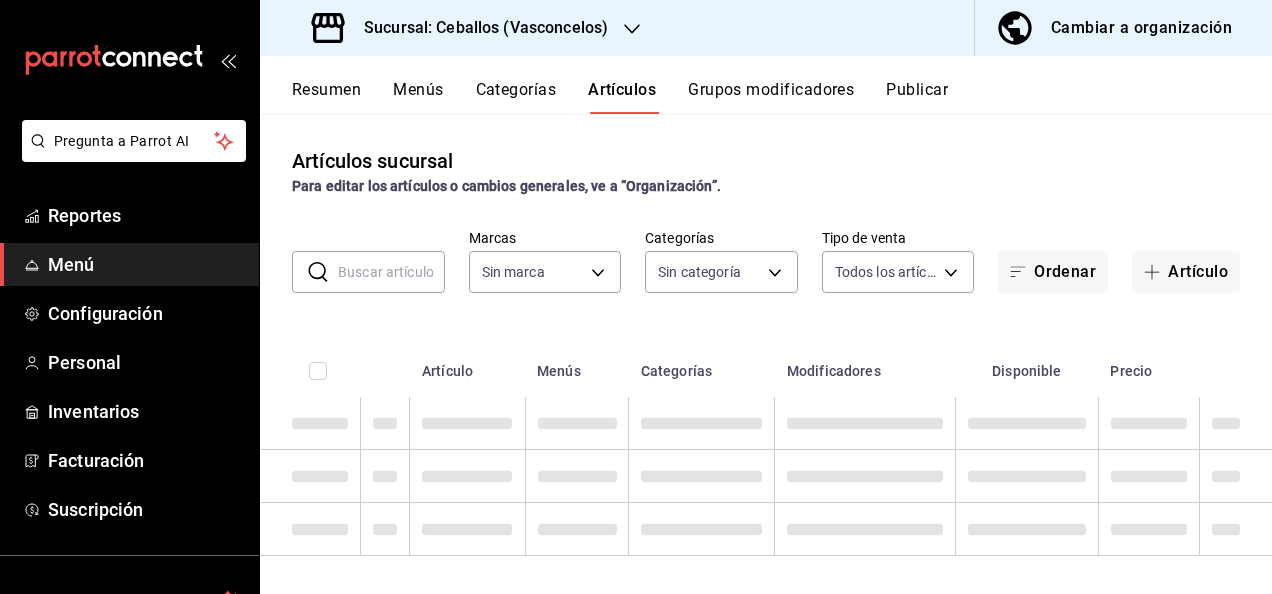 type on "62448029-1e5c-4b97-baa2-381ac051e320" 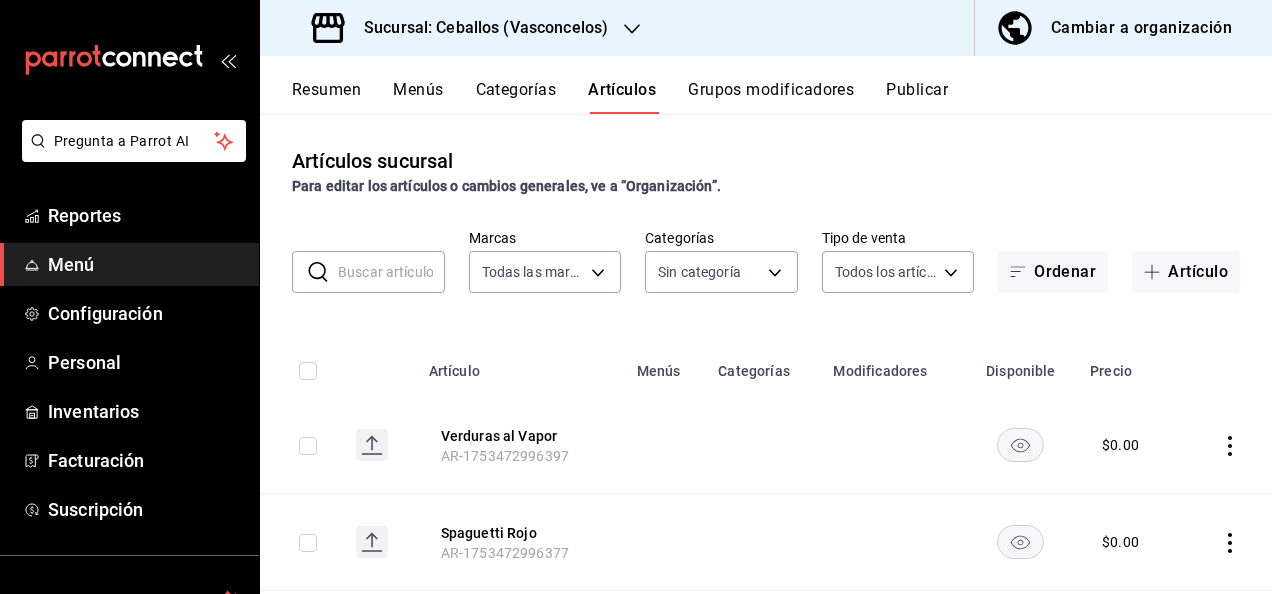 type on "[UUID],[UUID],[UUID],[UUID],[UUID],[UUID],[UUID],[UUID],[UUID],[UUID],[UUID],[UUID],[UUID],[UUID],[UUID],[UUID],[UUID],[UUID],[UUID],[UUID],[UUID],[UUID],[UUID],[UUID],[UUID],[UUID],[UUID],[UUID]" 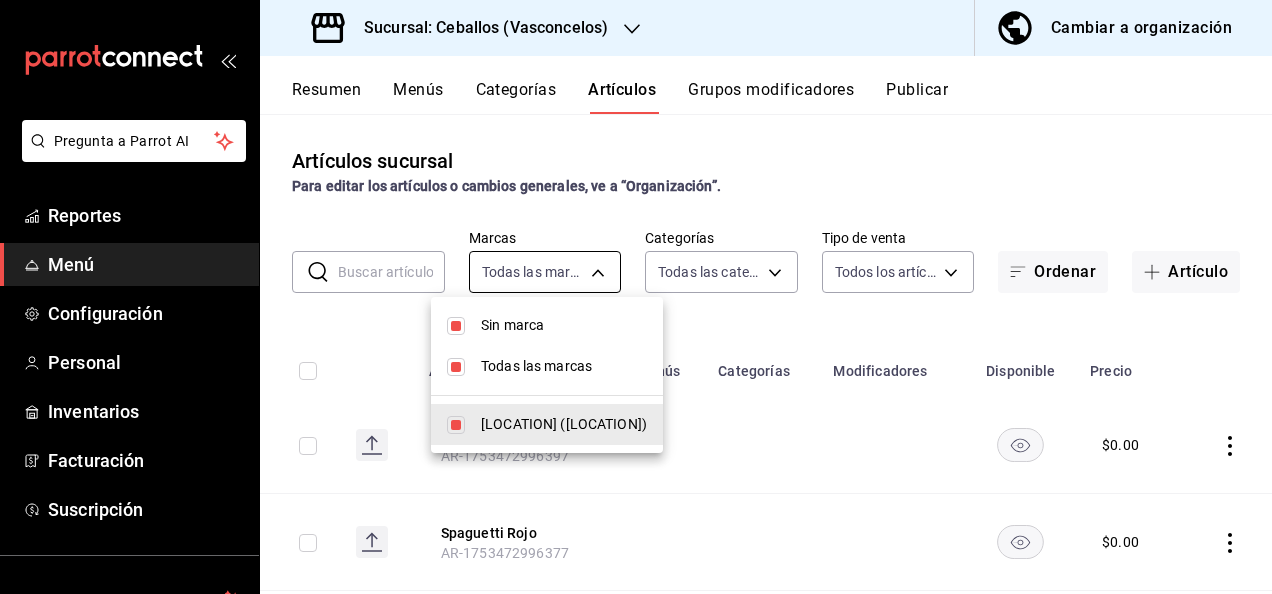 click on "Pregunta a Parrot AI Reportes   Menú   Configuración   Personal   Inventarios   Facturación   Suscripción   Ayuda Recomienda Parrot   Super Admin Parrot   Sugerir nueva función   Sucursal: [LOCATION] ([LOCATION]) Cambiar a organización Resumen Menús Categorías Artículos Grupos modificadores Publicar Artículos sucursal Para editar los artículos o cambios generales, ve a “Organización”. ​ ​ Marcas Todas las marcas, Sin marca [UUID] Categorías Todas las categorías, Sin categoría Tipo de venta Todos los artículos ALL Ordenar Artículo Artículo Menús Categorías Modificadores Disponible Precio Verduras al Vapor AR-[NUMBER] $ 0.00 Spaguetti Rojo AR-[NUMBER] $ 0.00 Spaguetti Poblano AR-[NUMBER] $ 0.00 Spaguetti Crema B AR-[NUMBER] $ 0.00 Spaguetti Champi AR-[NUMBER] $ 0.00 Spaguetti Amarillo AR-[NUMBER] $ 0.00 Spaguetti a la Mant. AR-[NUMBER] $ 0.00 Res Oriental AR-[NUMBER] $ 0.00 Res Norteño AR-[NUMBER] $ 0.00 $ $ $" at bounding box center (636, 297) 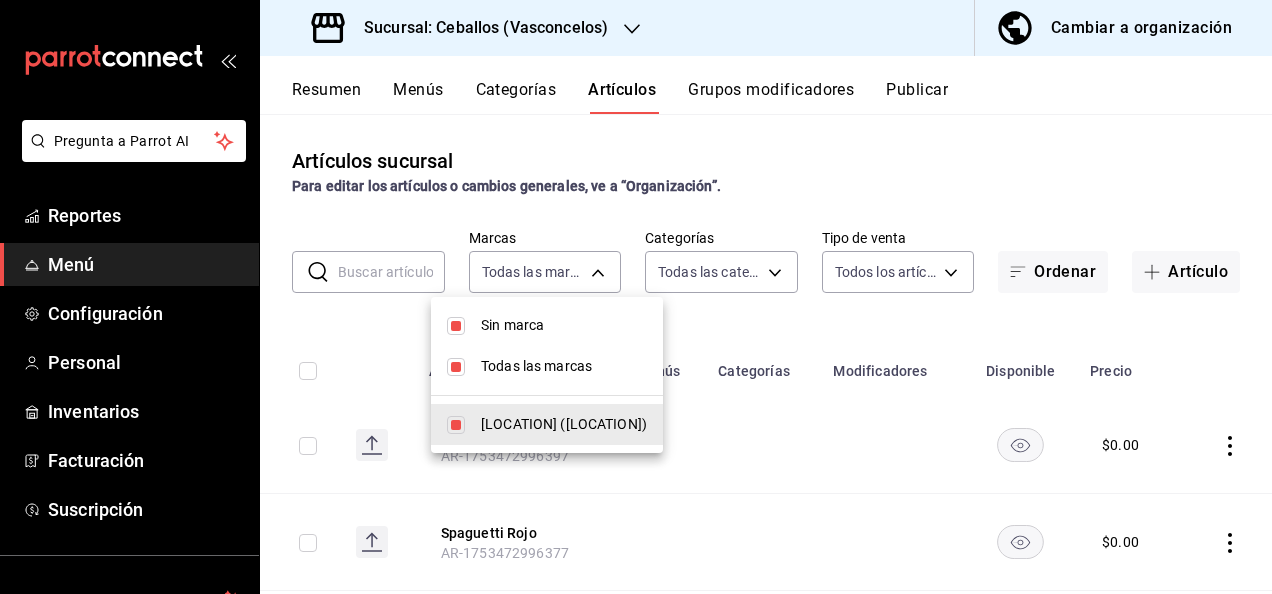 click on "Sin marca" at bounding box center [547, 325] 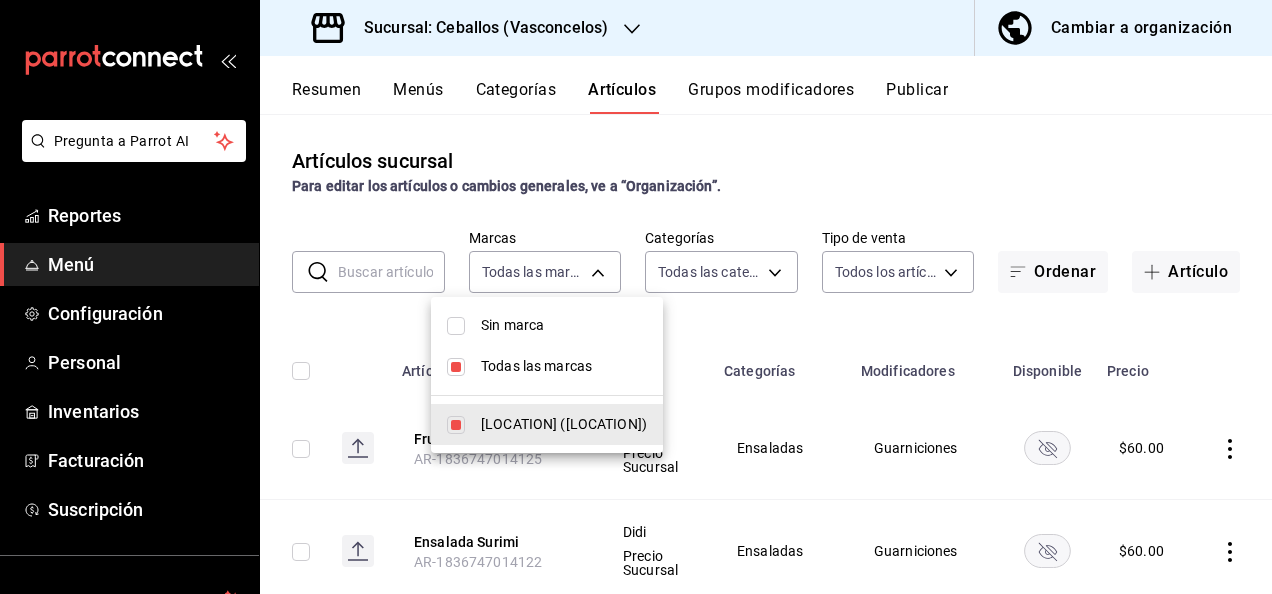 click at bounding box center [636, 297] 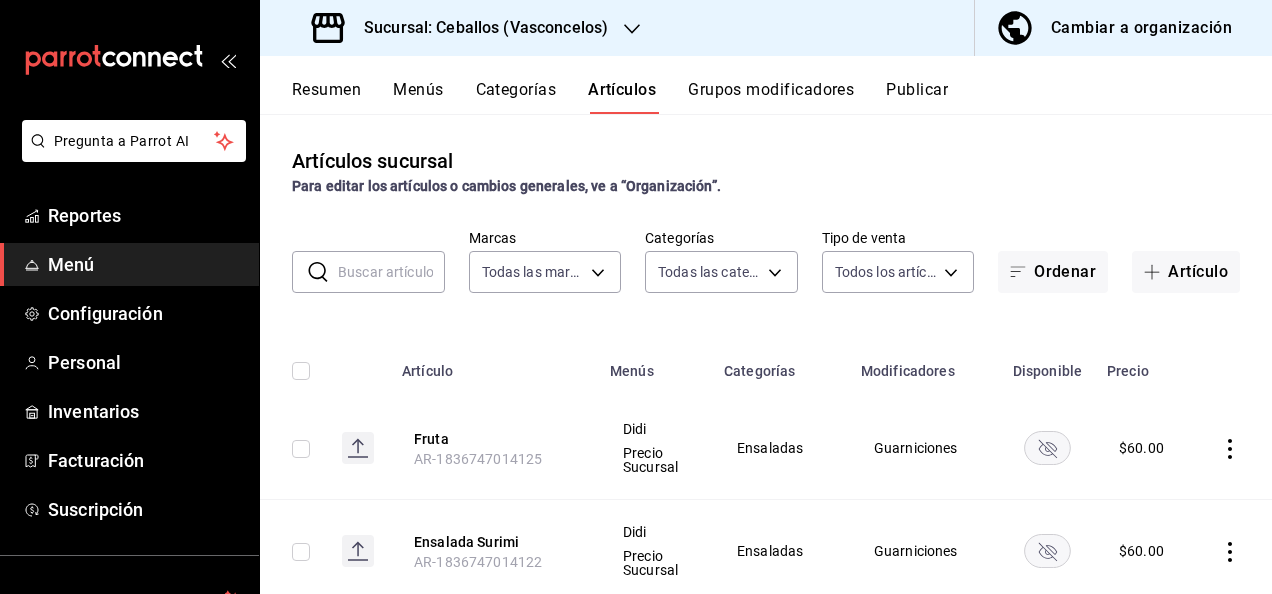 click at bounding box center [391, 272] 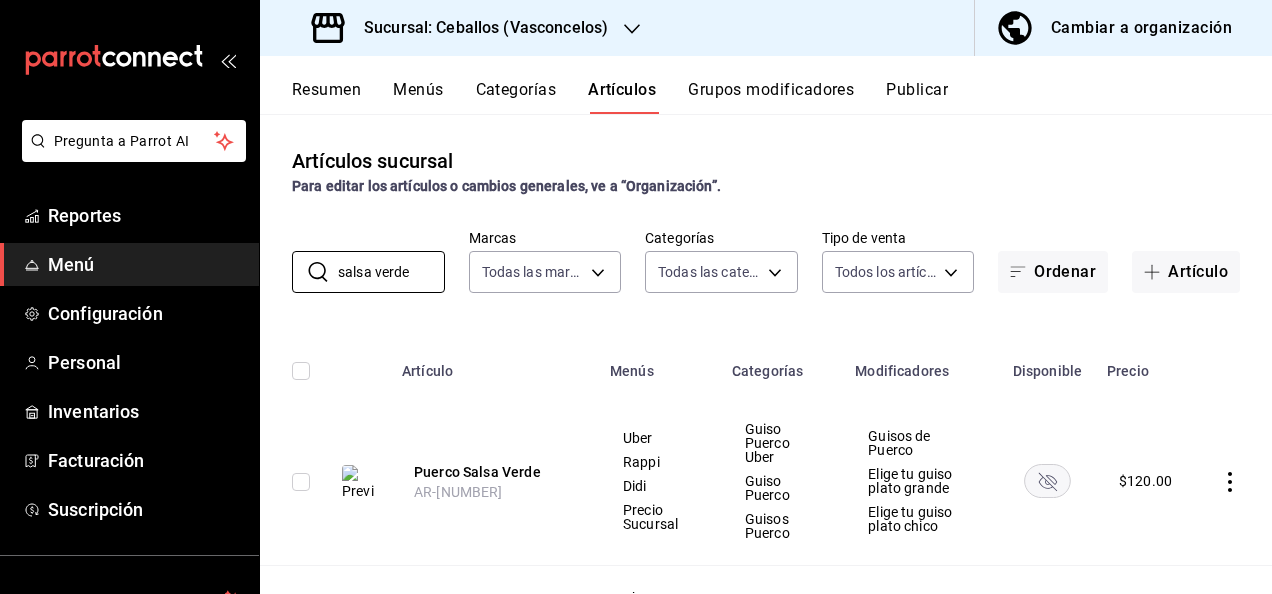 type on "salsa verde" 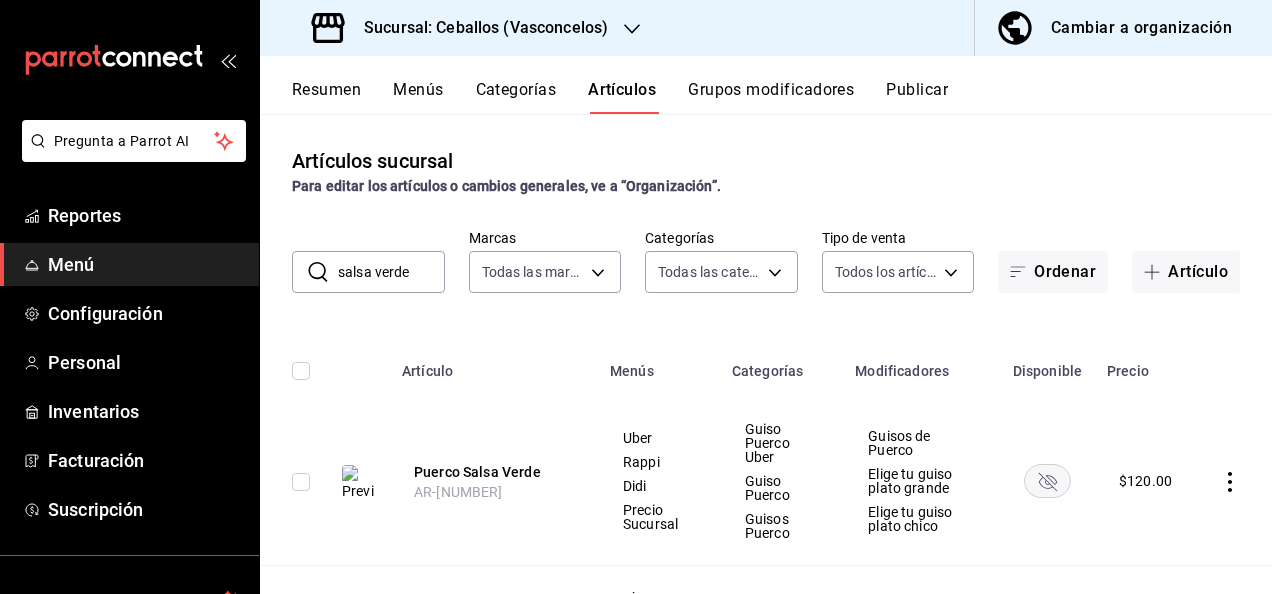 click 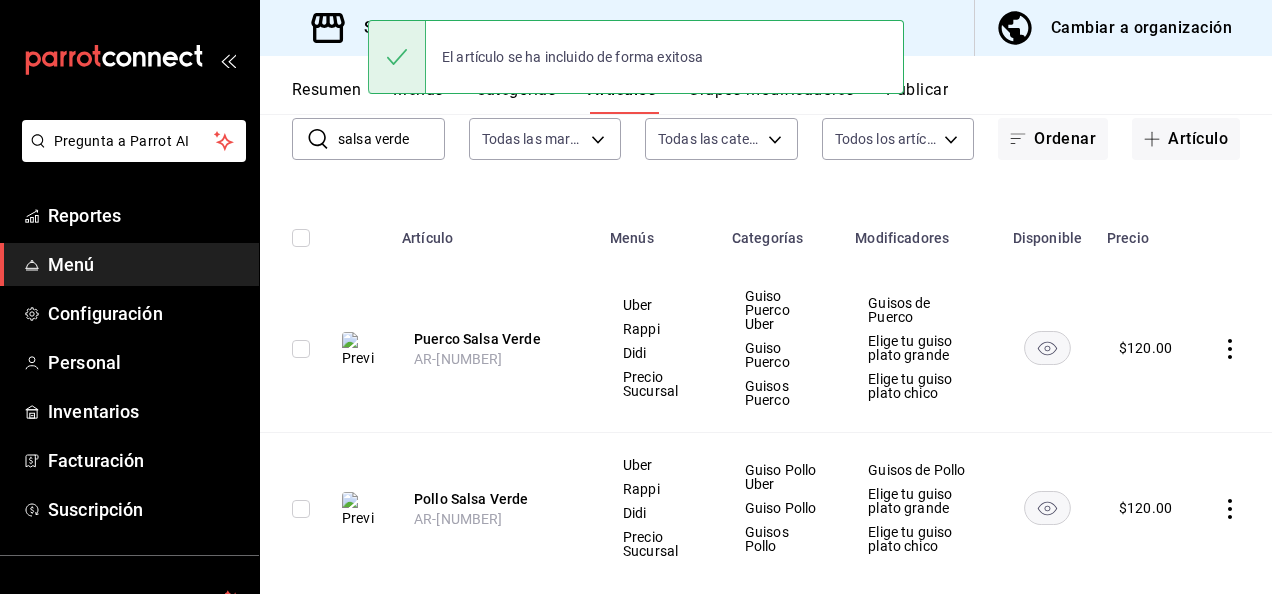 scroll, scrollTop: 174, scrollLeft: 0, axis: vertical 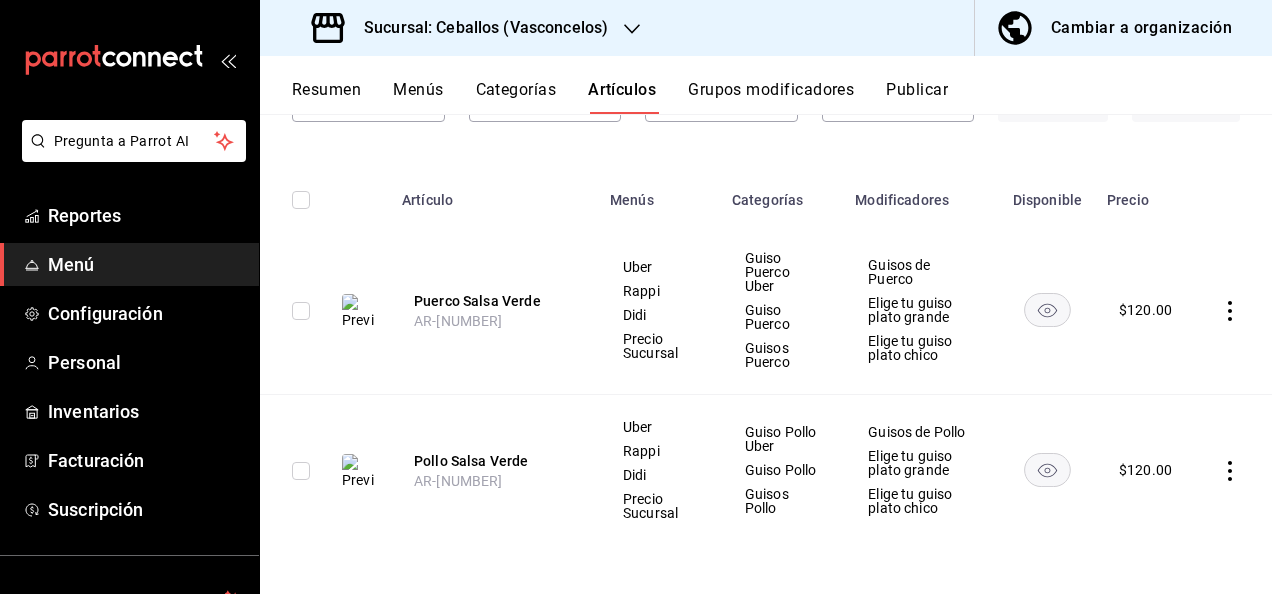 click on "Resumen Menús Categorías Artículos Grupos modificadores Publicar" at bounding box center [766, 85] 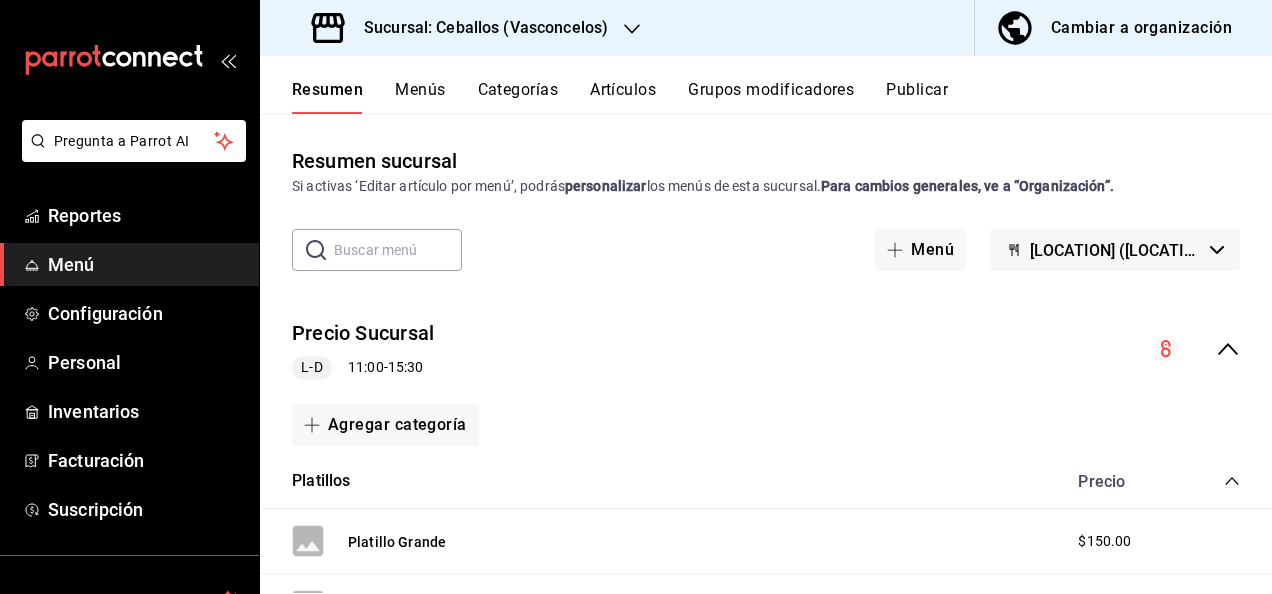 click 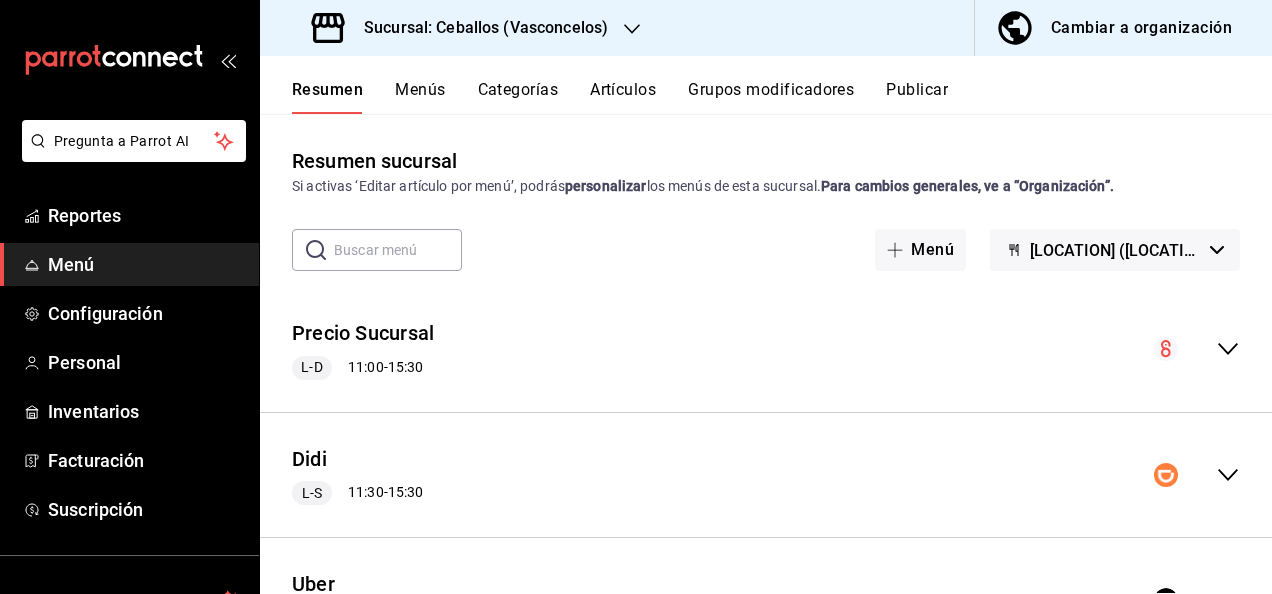 click 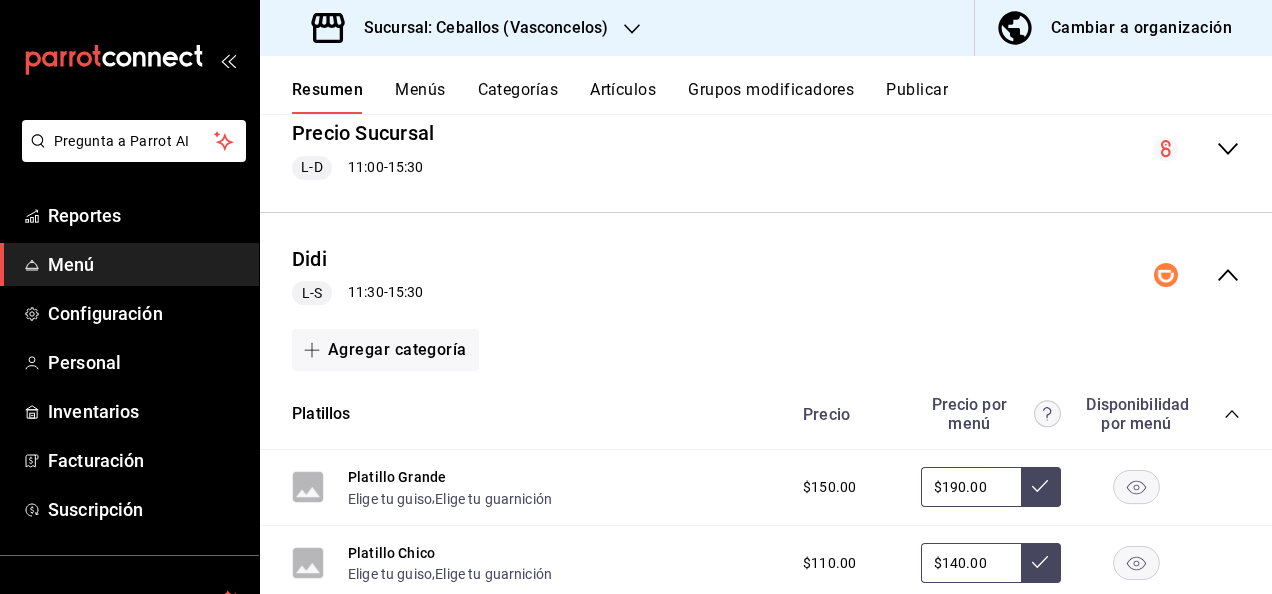 scroll, scrollTop: 320, scrollLeft: 0, axis: vertical 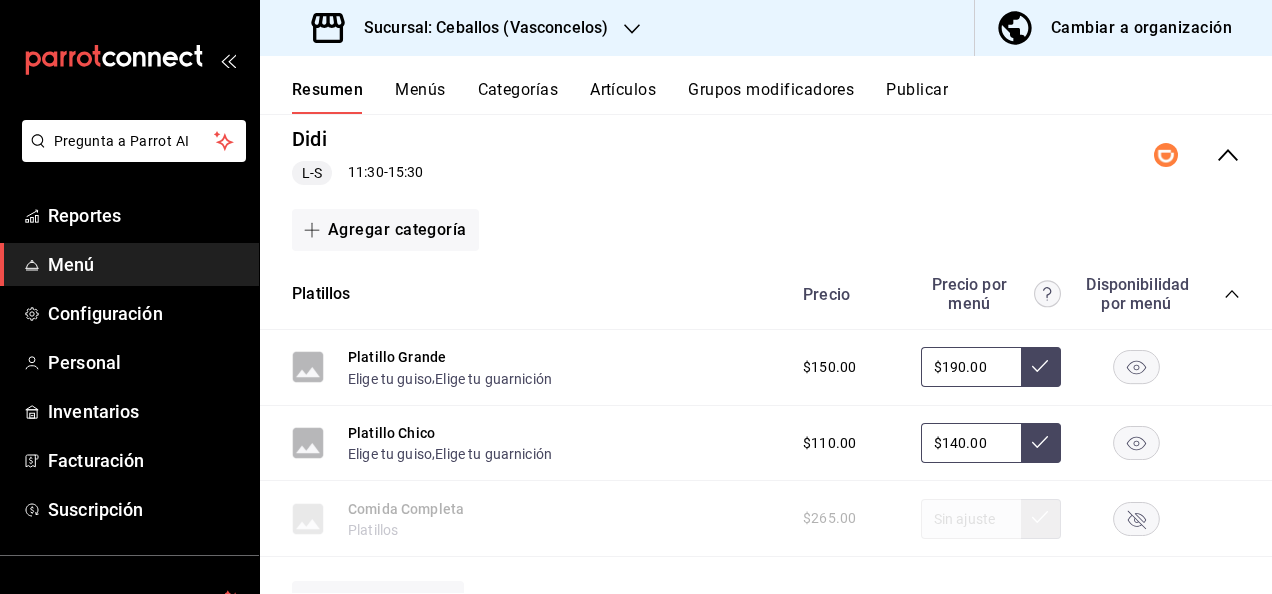click 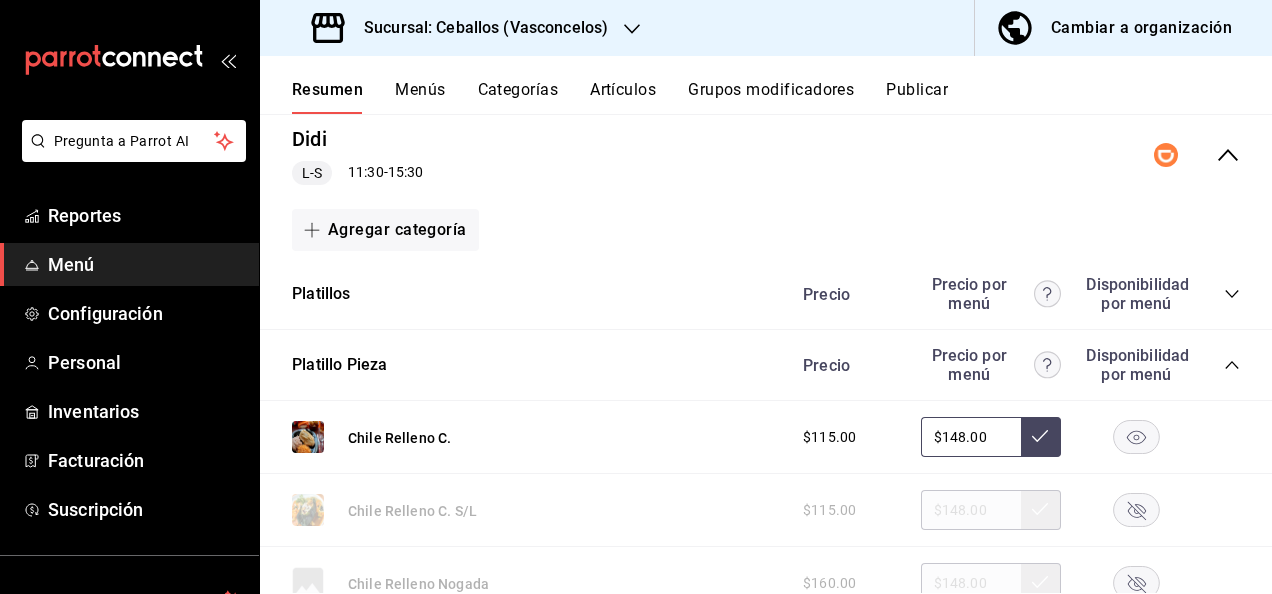 click 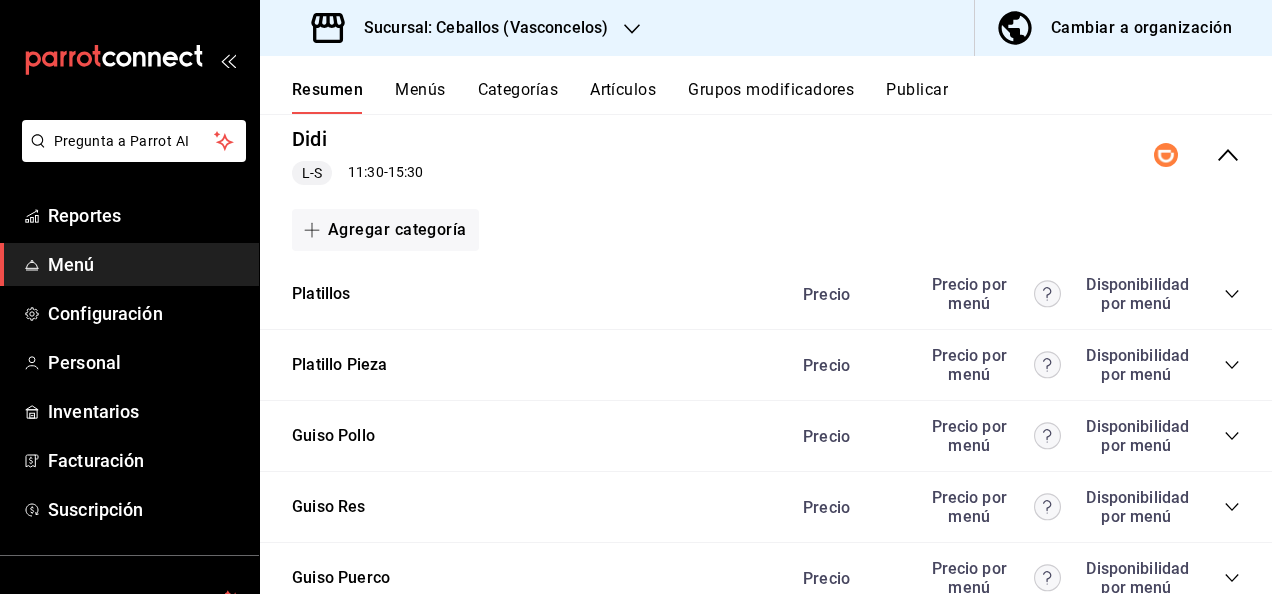 click 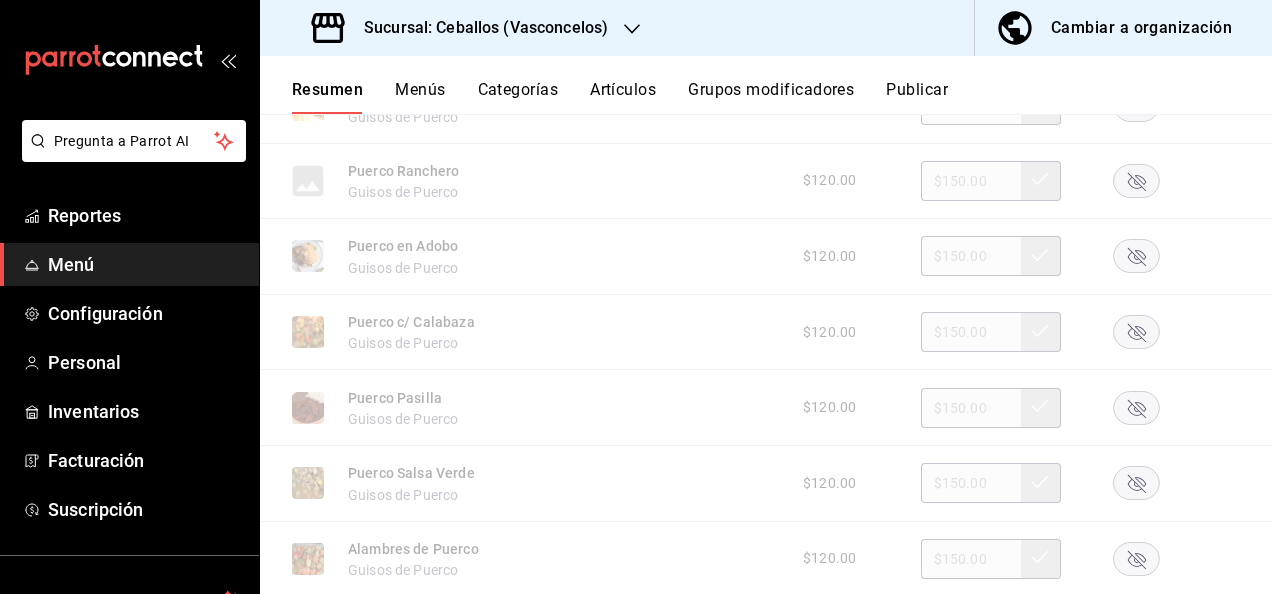 scroll, scrollTop: 1133, scrollLeft: 0, axis: vertical 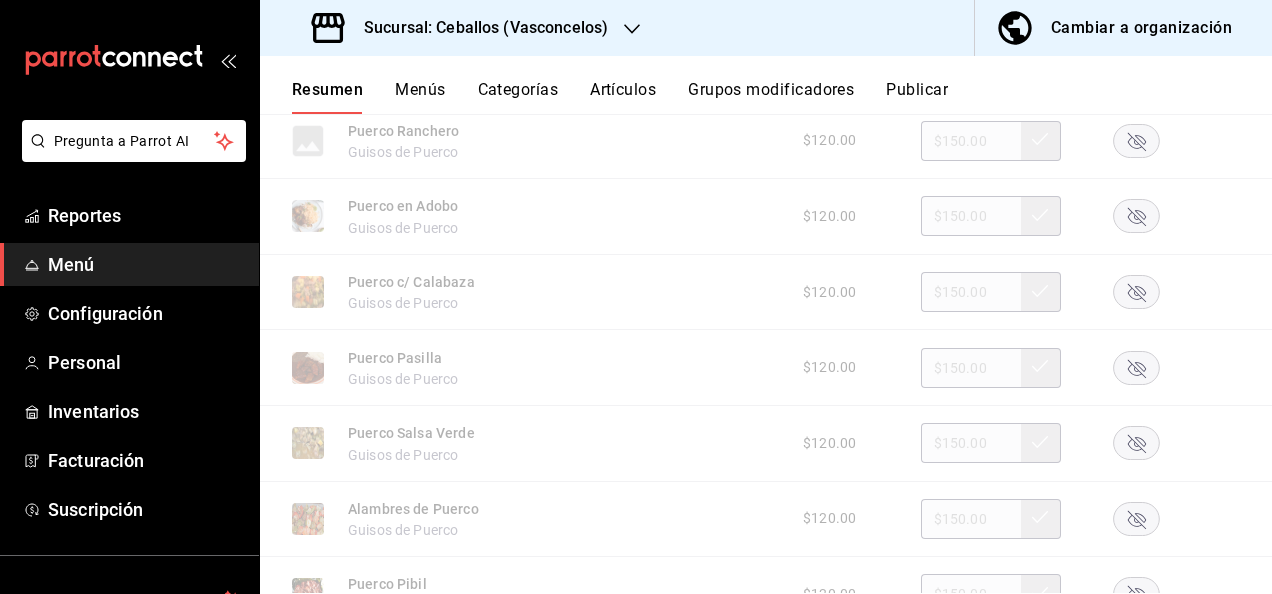 click 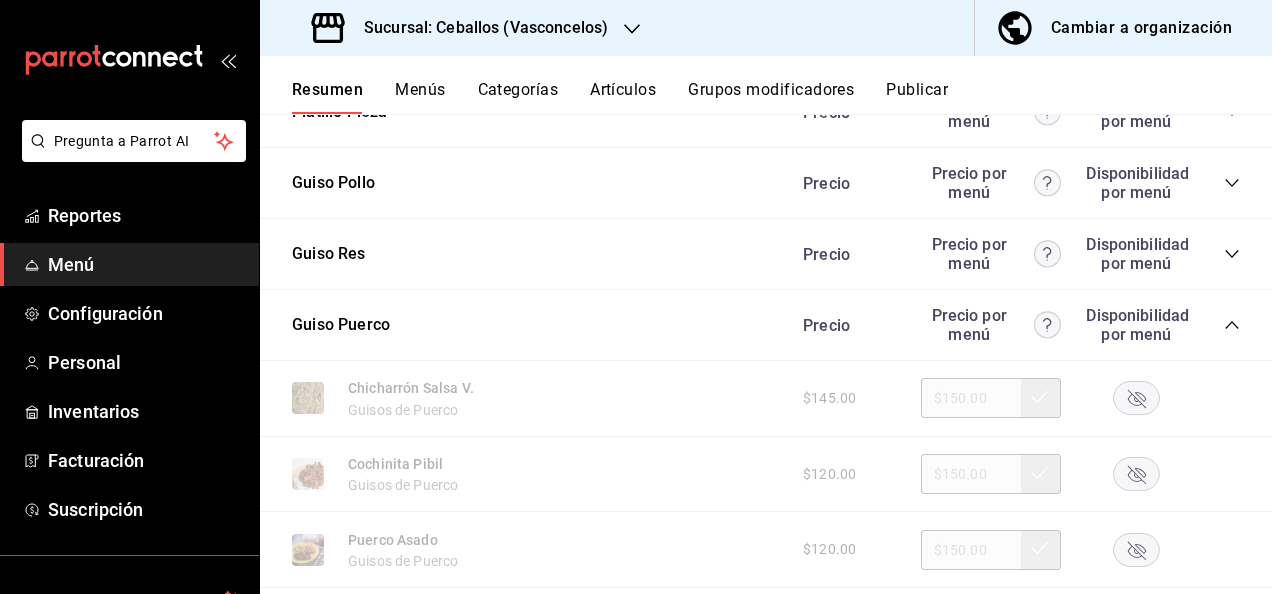 scroll, scrollTop: 520, scrollLeft: 0, axis: vertical 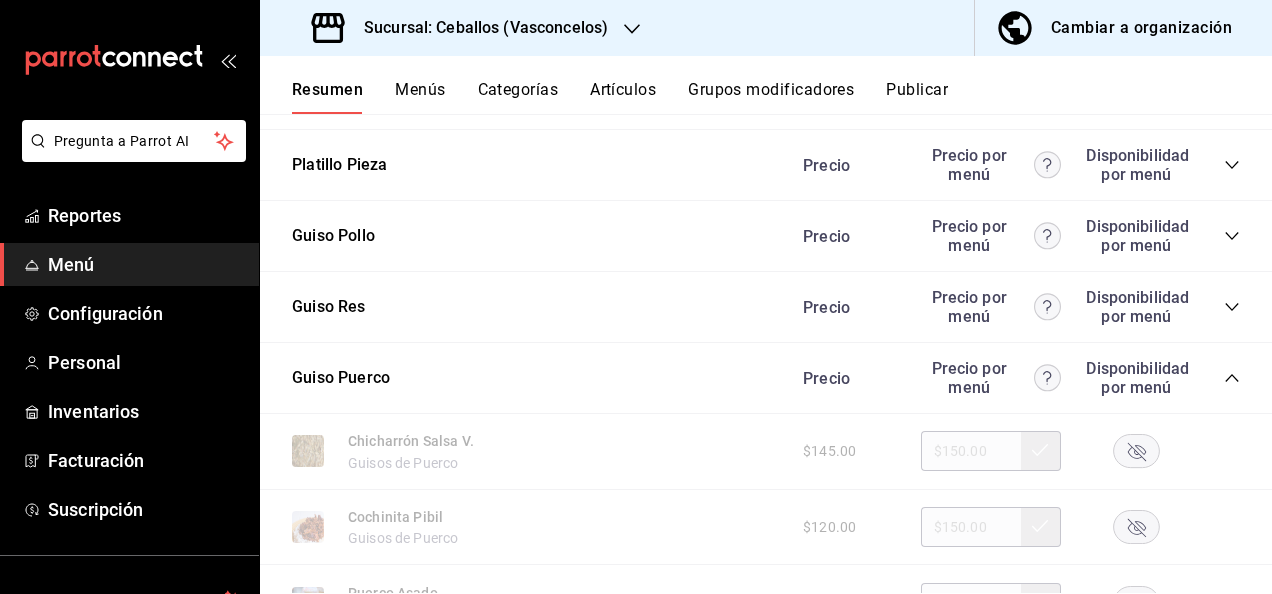 click 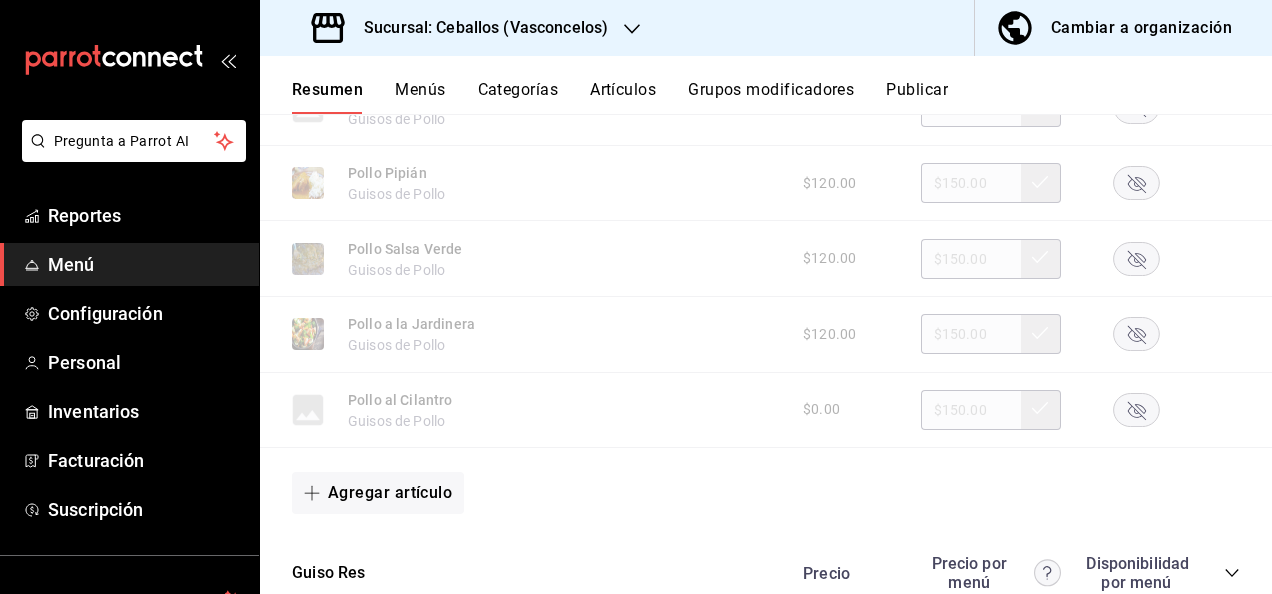 scroll, scrollTop: 1480, scrollLeft: 0, axis: vertical 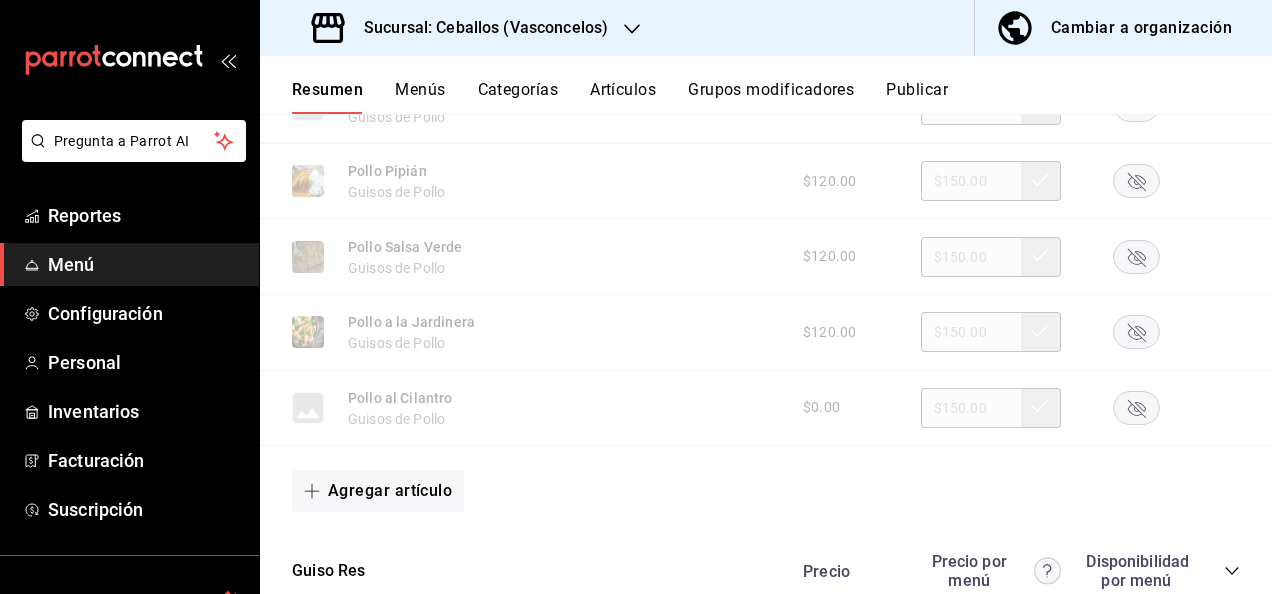 click 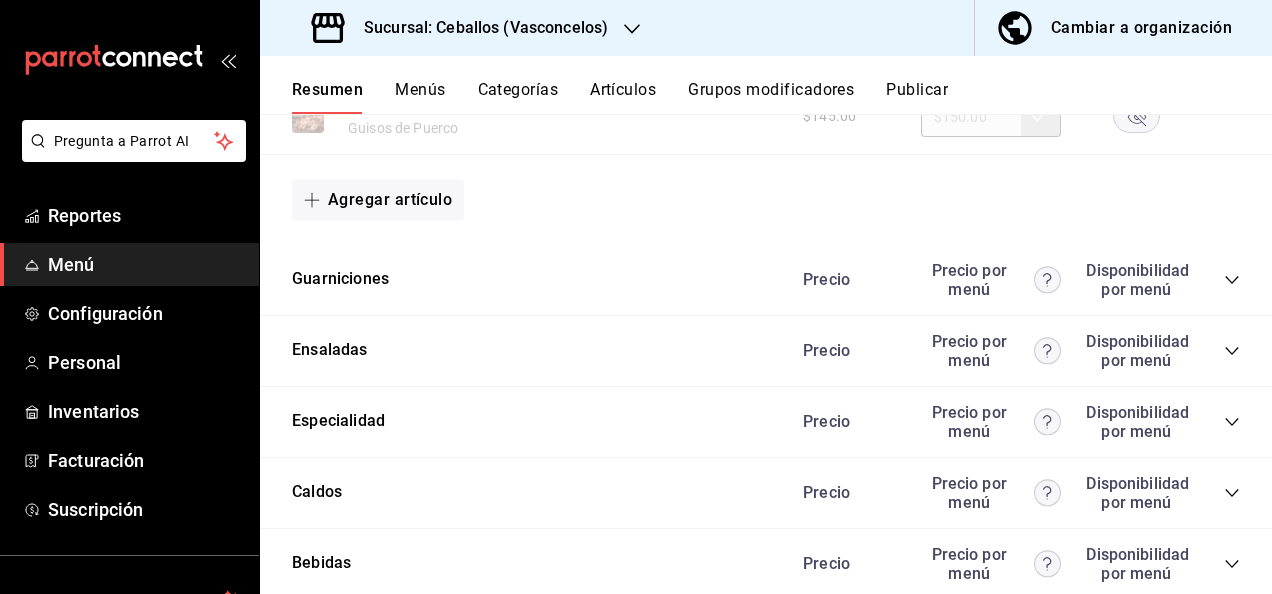 scroll, scrollTop: 3106, scrollLeft: 0, axis: vertical 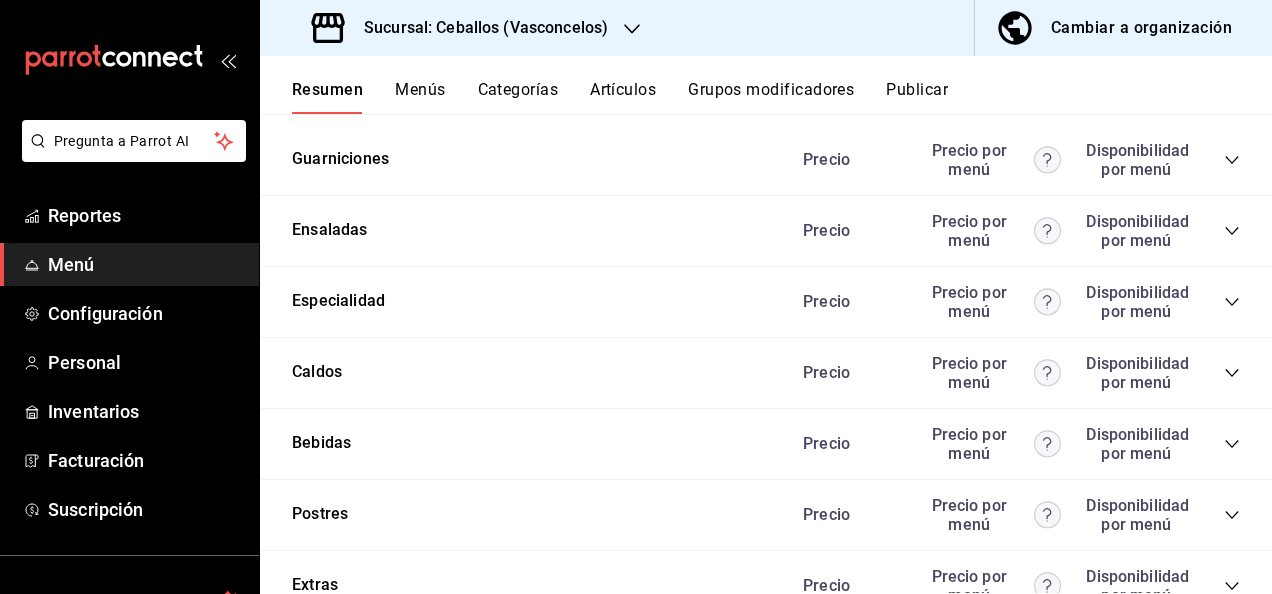 click 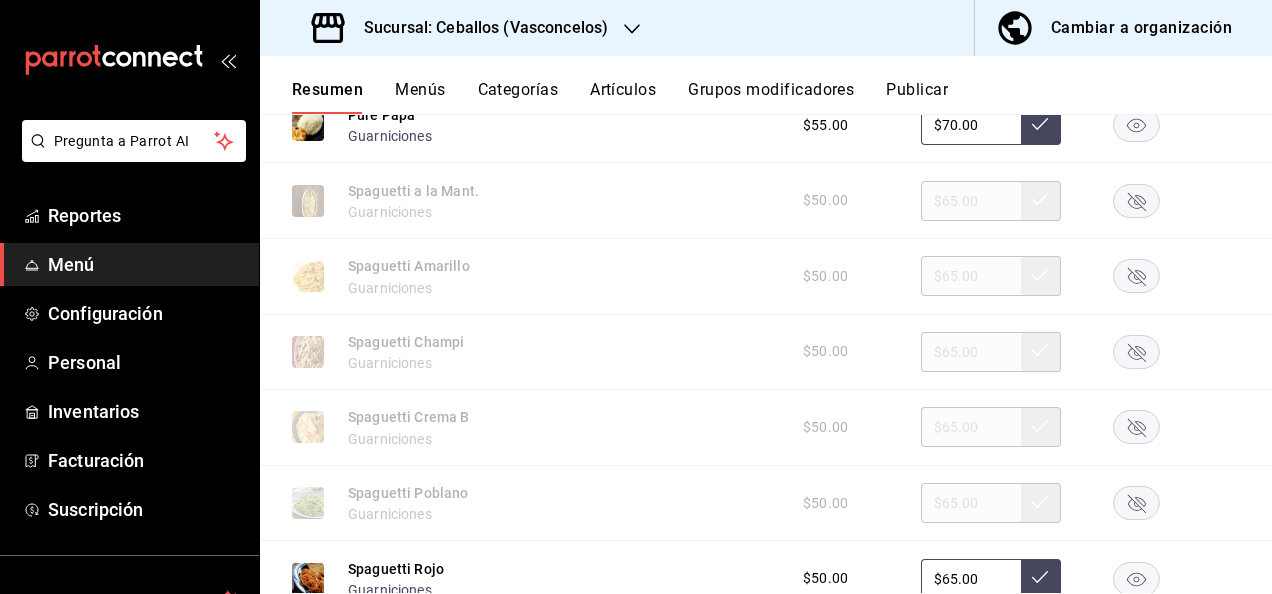 scroll, scrollTop: 3986, scrollLeft: 0, axis: vertical 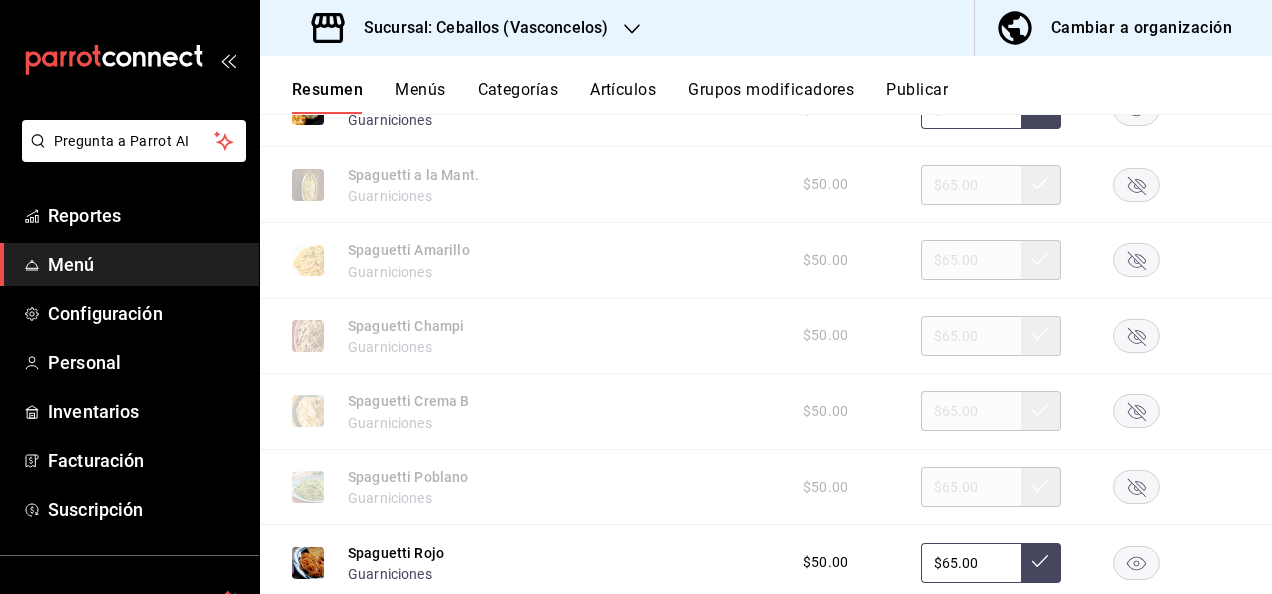 click 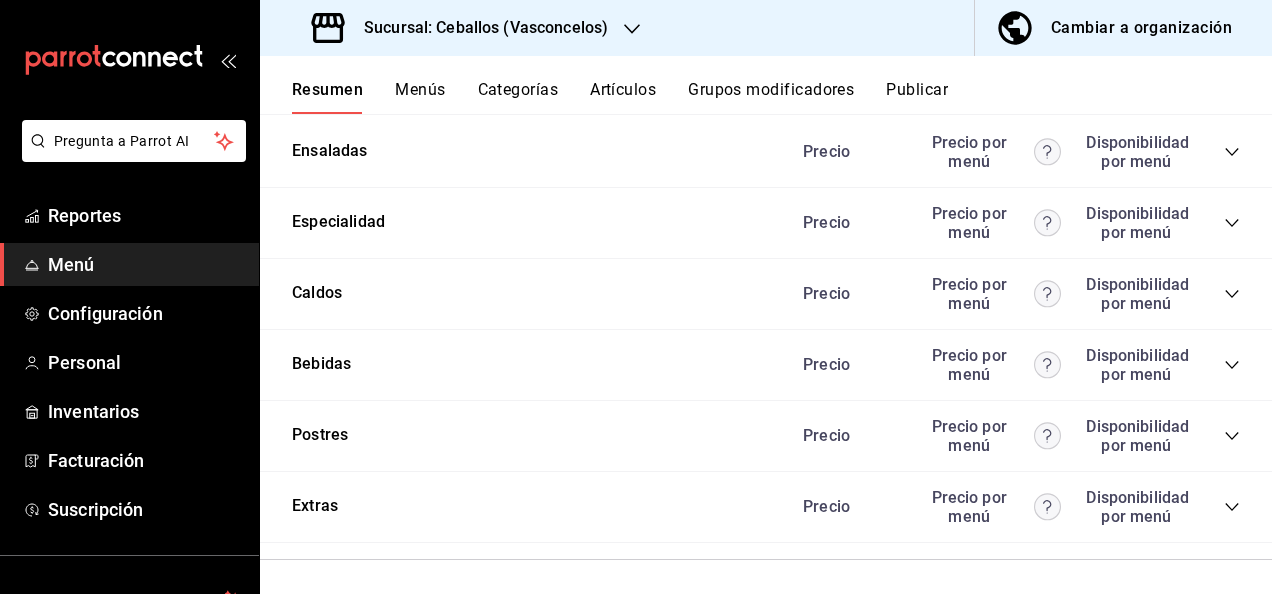 scroll, scrollTop: 4653, scrollLeft: 0, axis: vertical 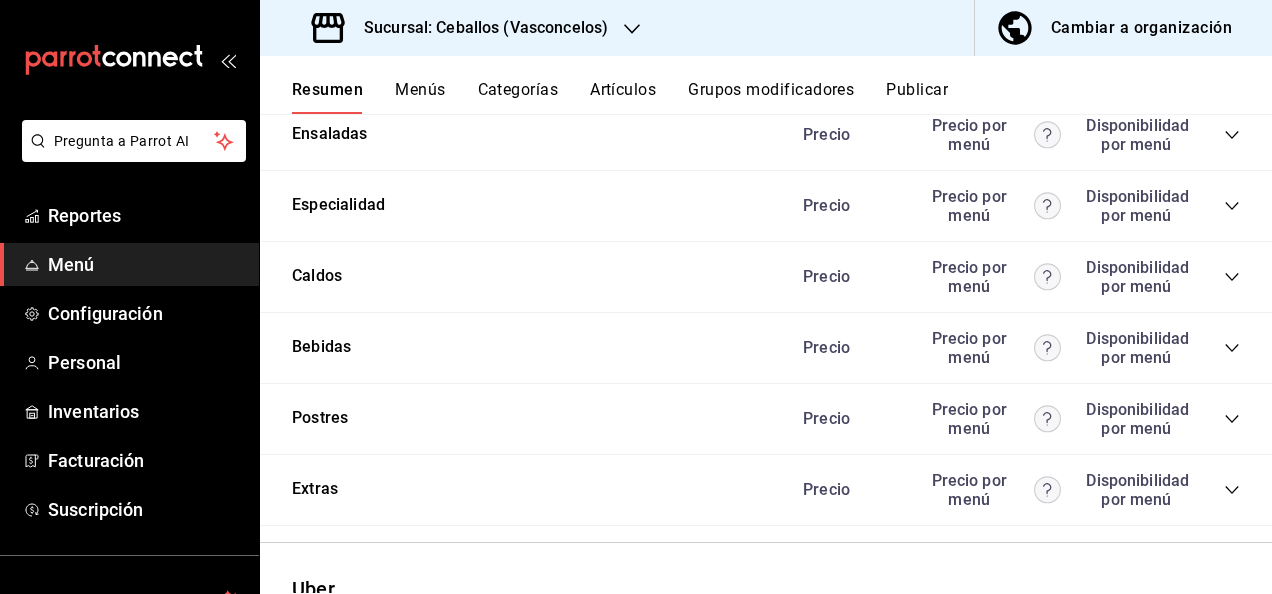 click on "Publicar" at bounding box center [917, 97] 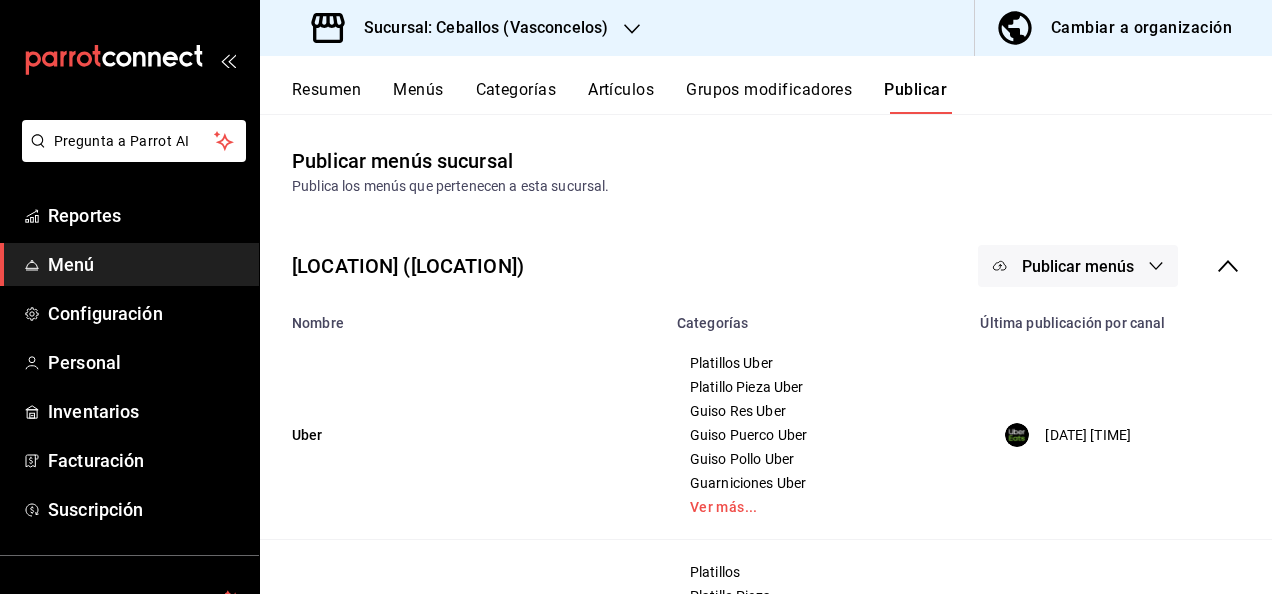 click on "Publicar menús" at bounding box center [1078, 266] 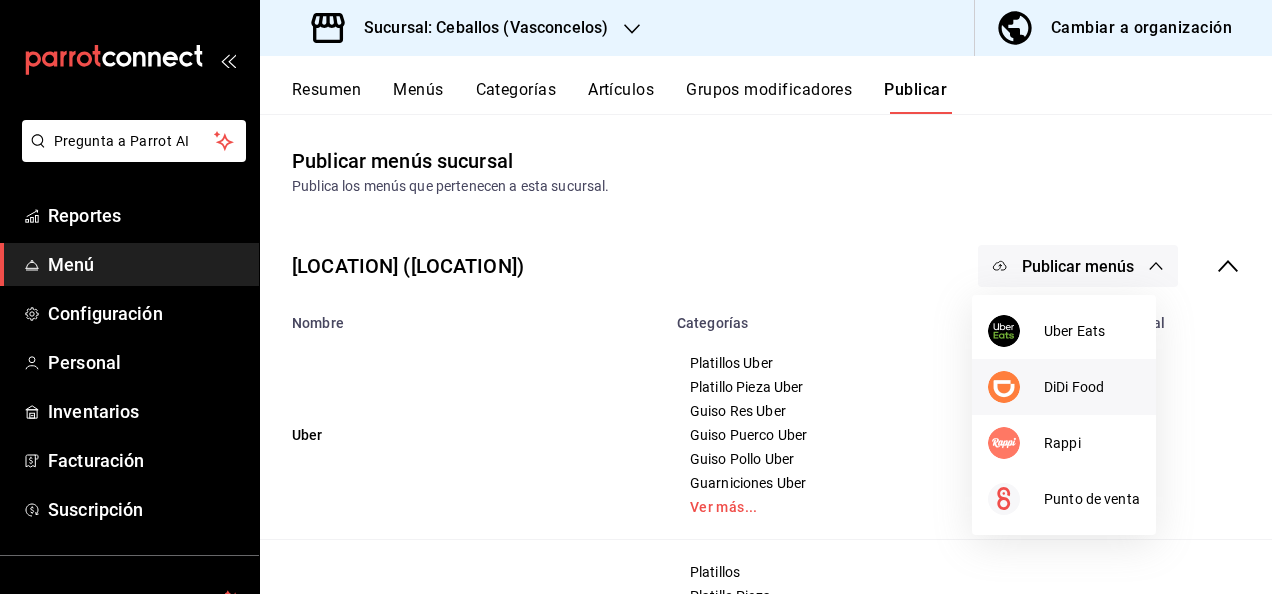 click on "DiDi Food" at bounding box center [1092, 387] 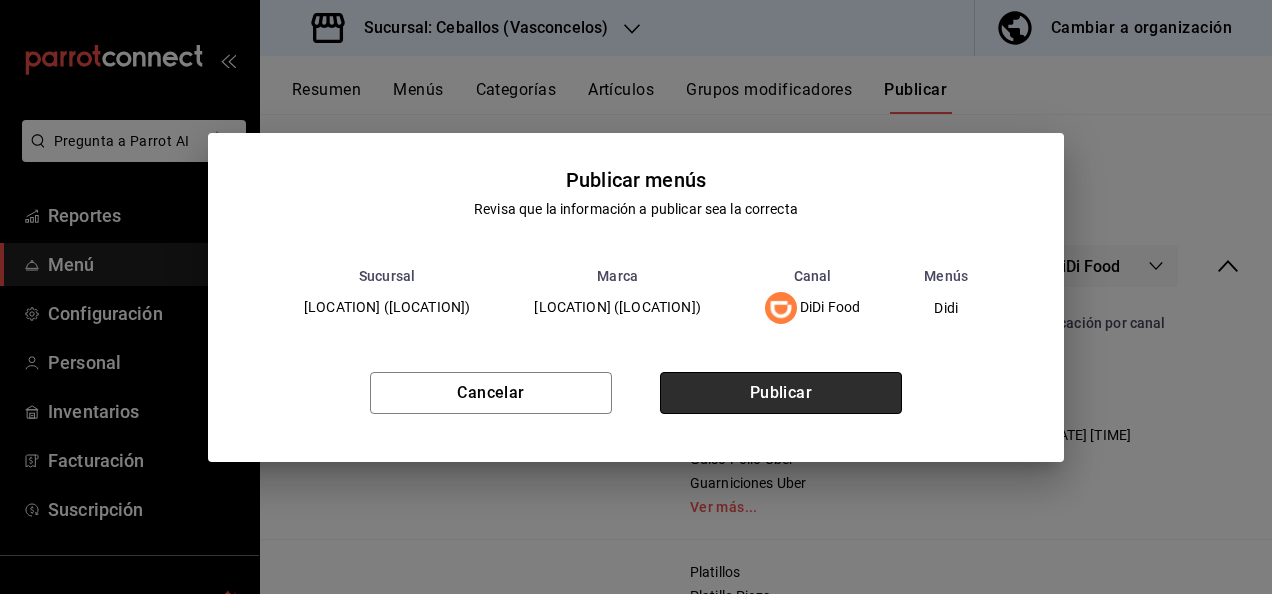 click on "Publicar" at bounding box center (781, 393) 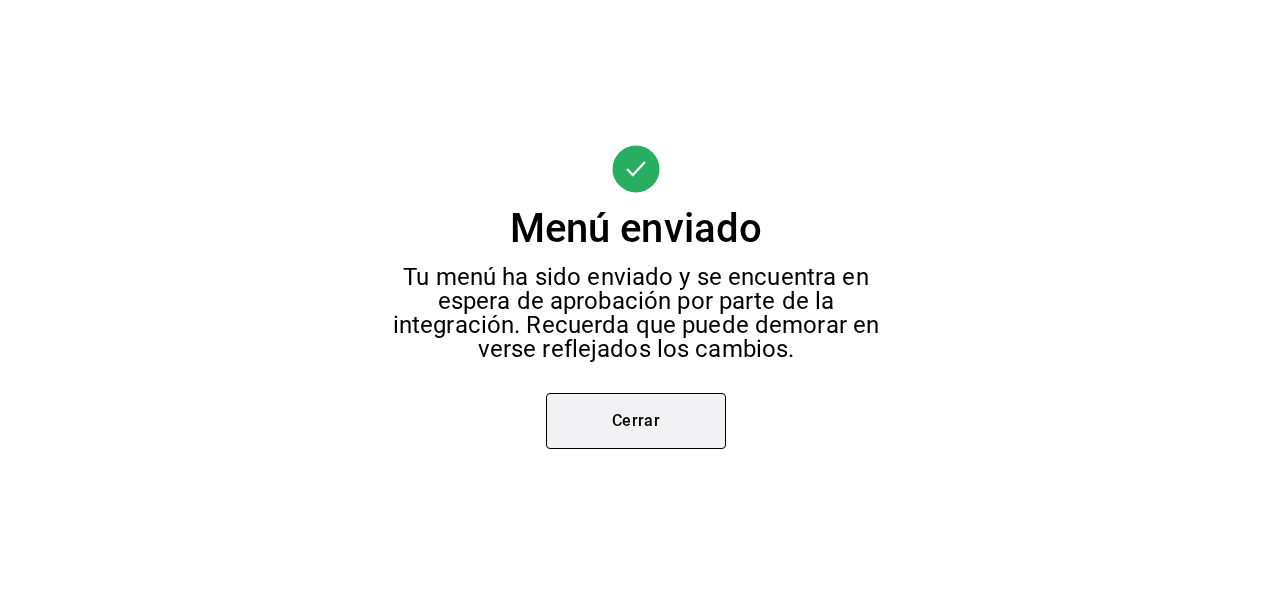click on "Cerrar" at bounding box center [636, 421] 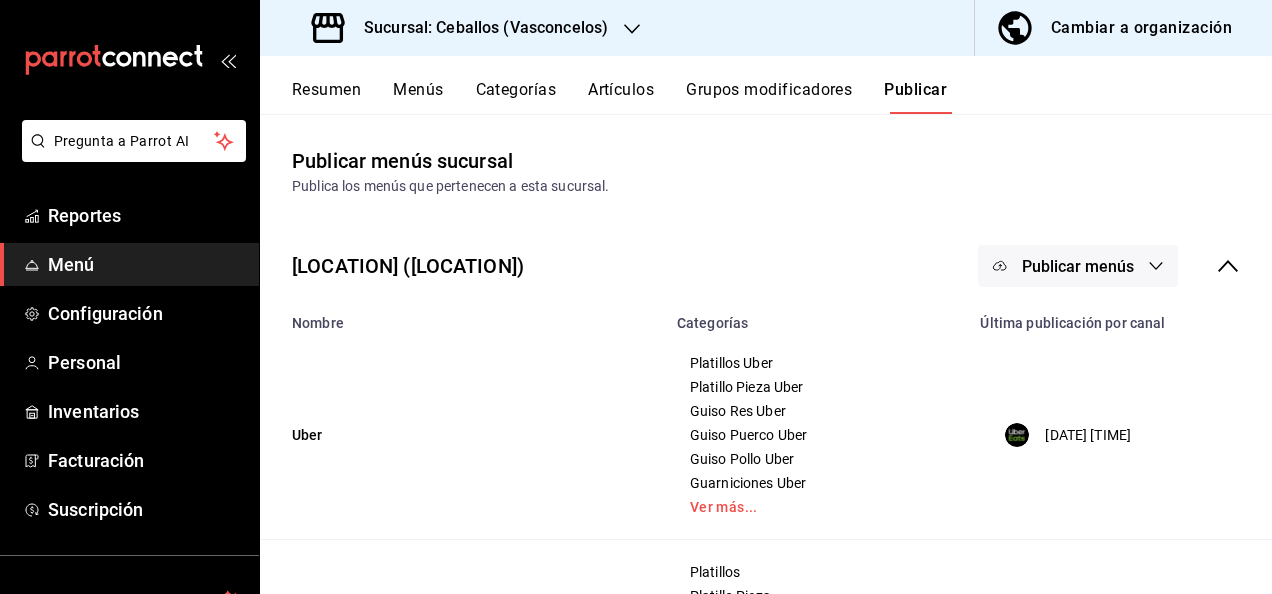 click on "Resumen" at bounding box center (326, 97) 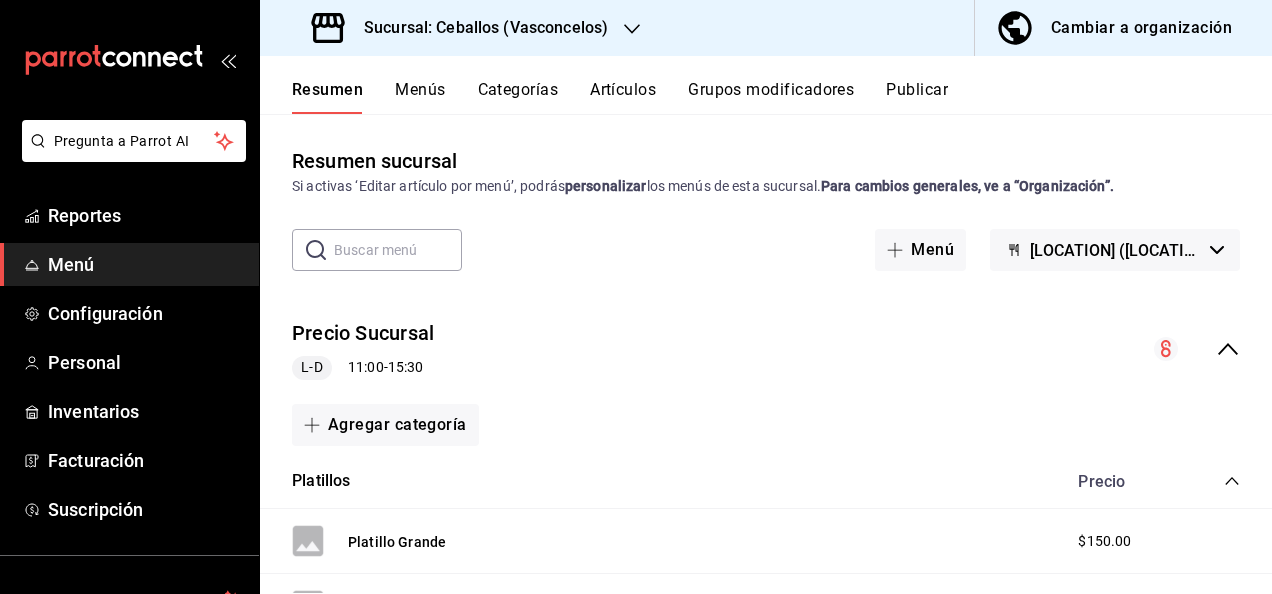 click 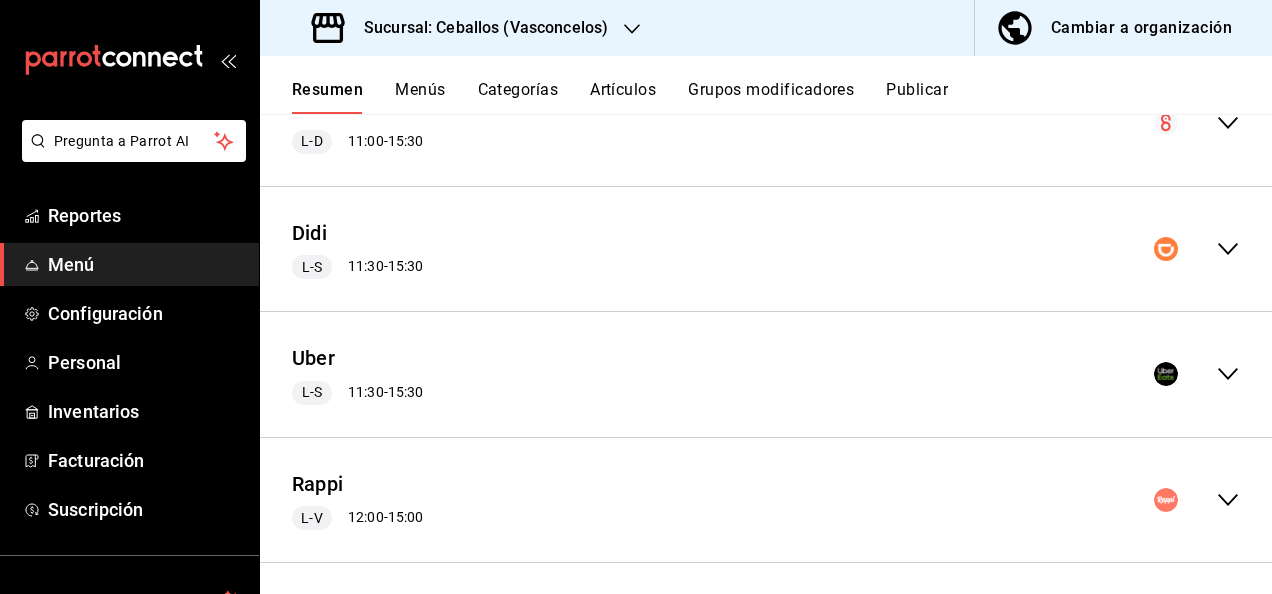 scroll, scrollTop: 234, scrollLeft: 0, axis: vertical 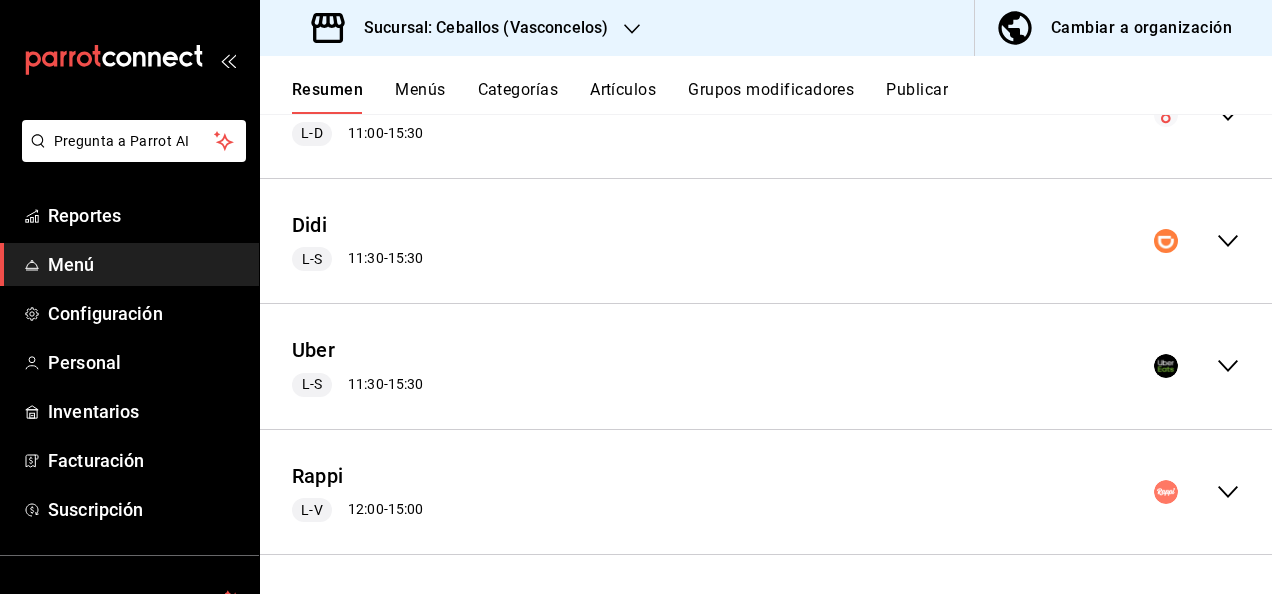 click 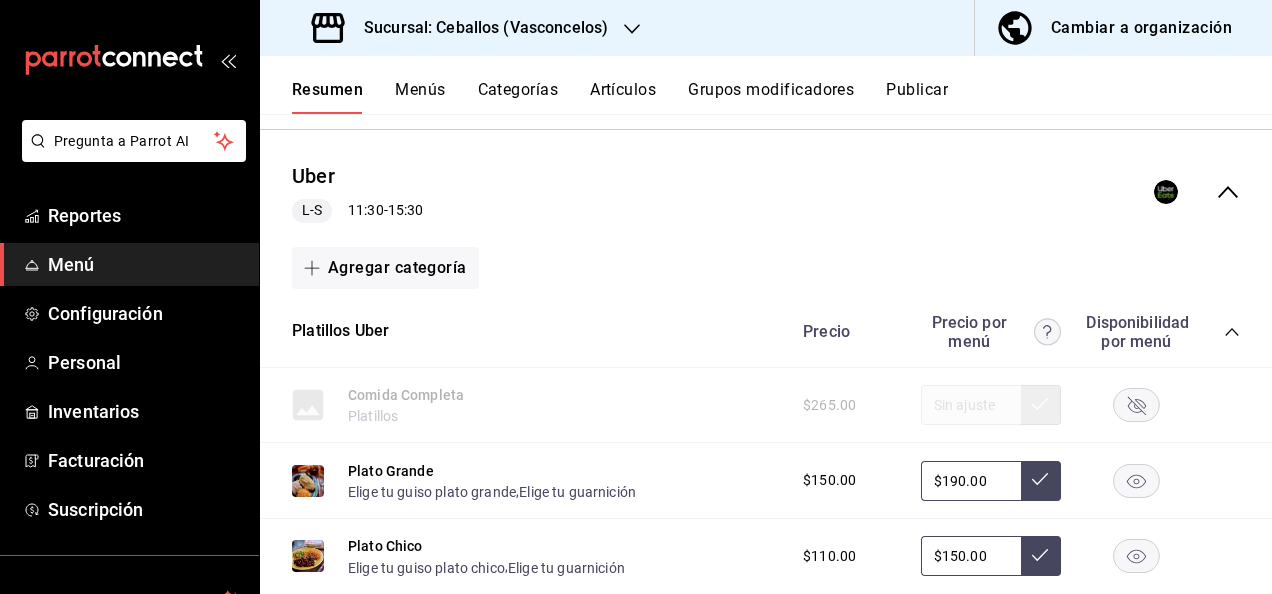 scroll, scrollTop: 541, scrollLeft: 0, axis: vertical 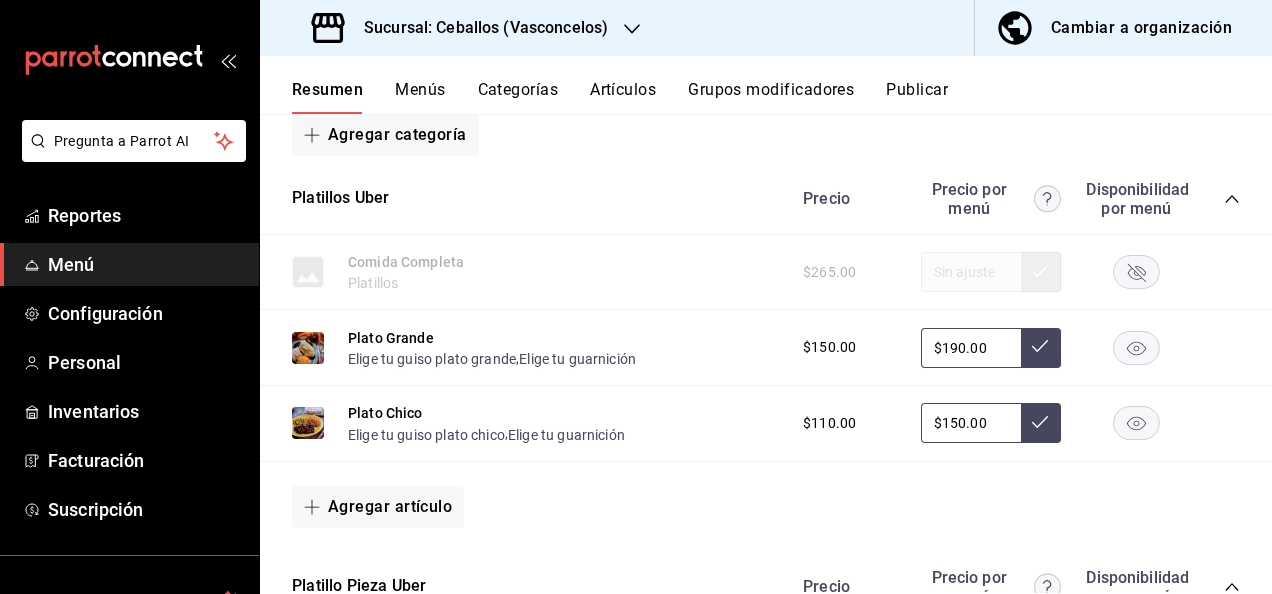 click 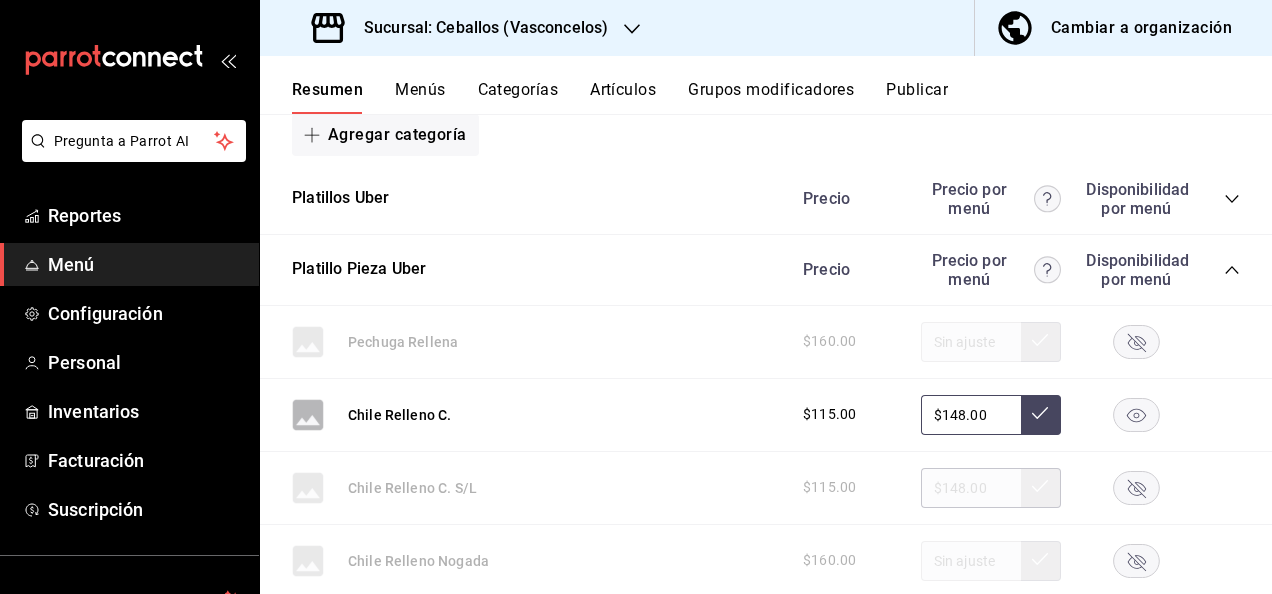 click 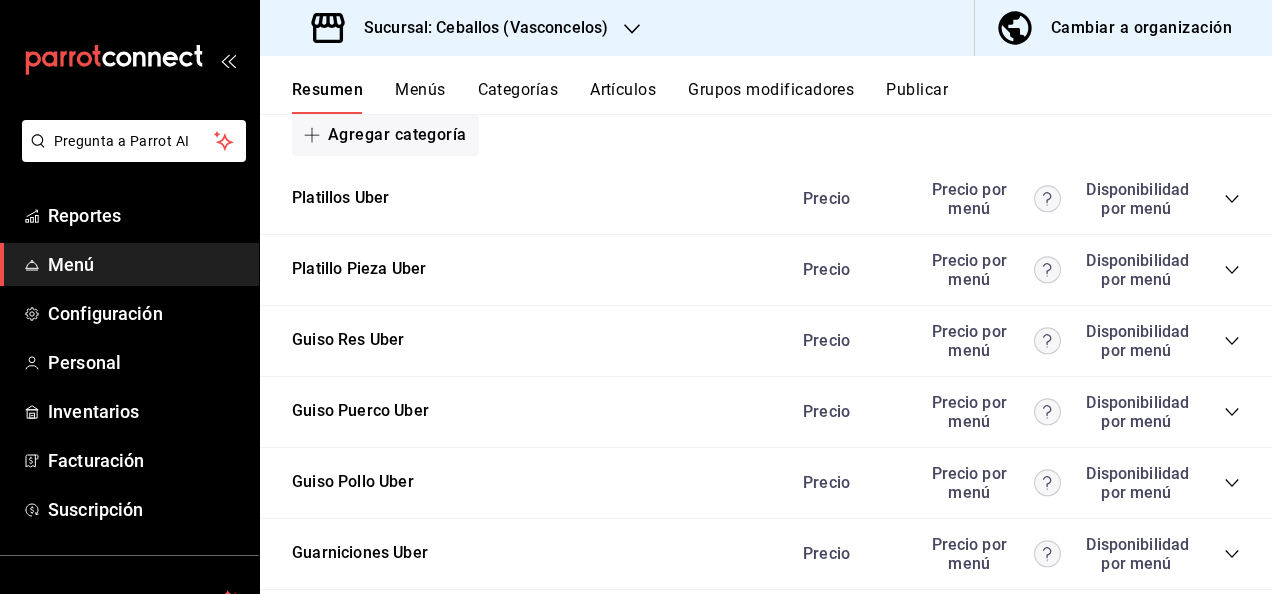 click 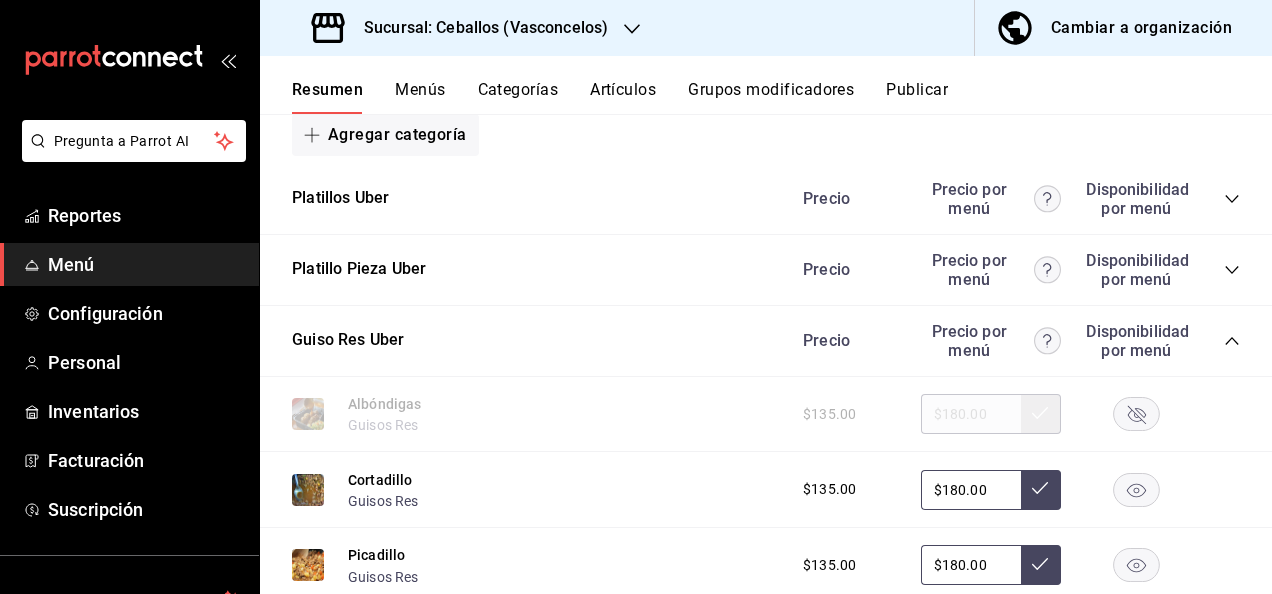 click 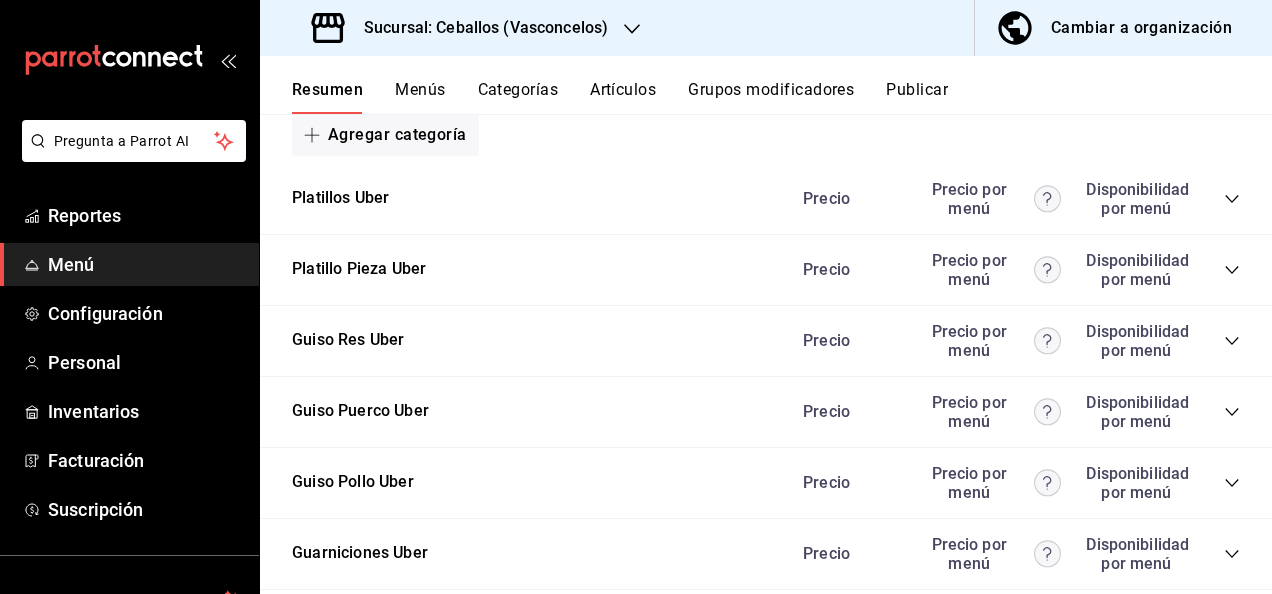 click 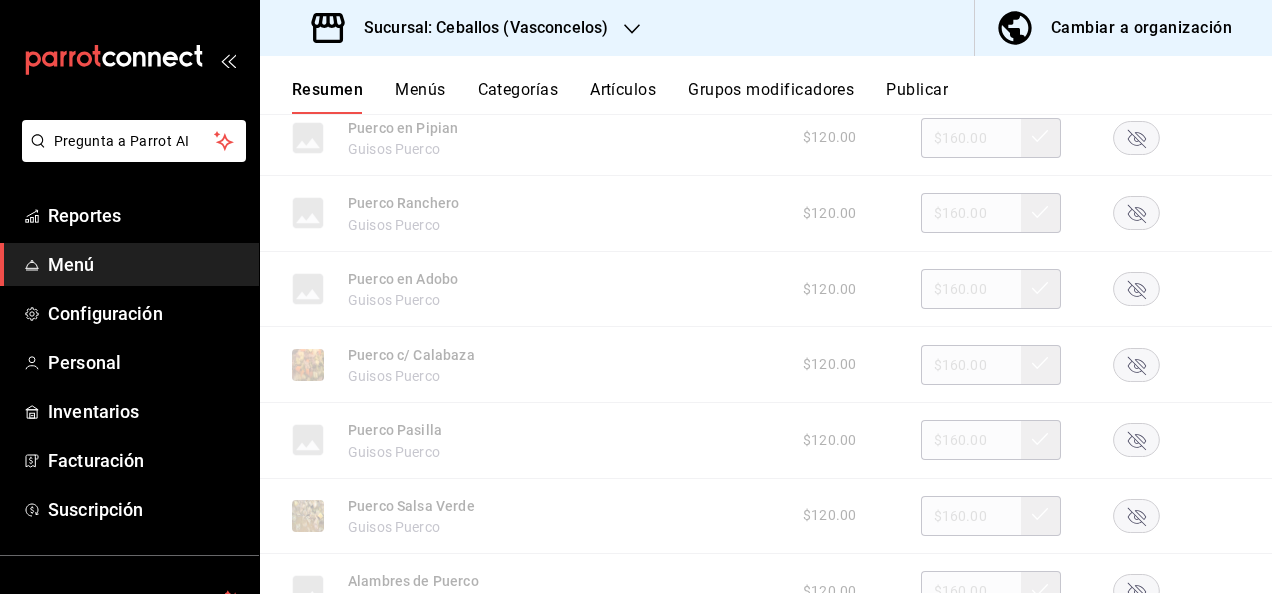 scroll, scrollTop: 1208, scrollLeft: 0, axis: vertical 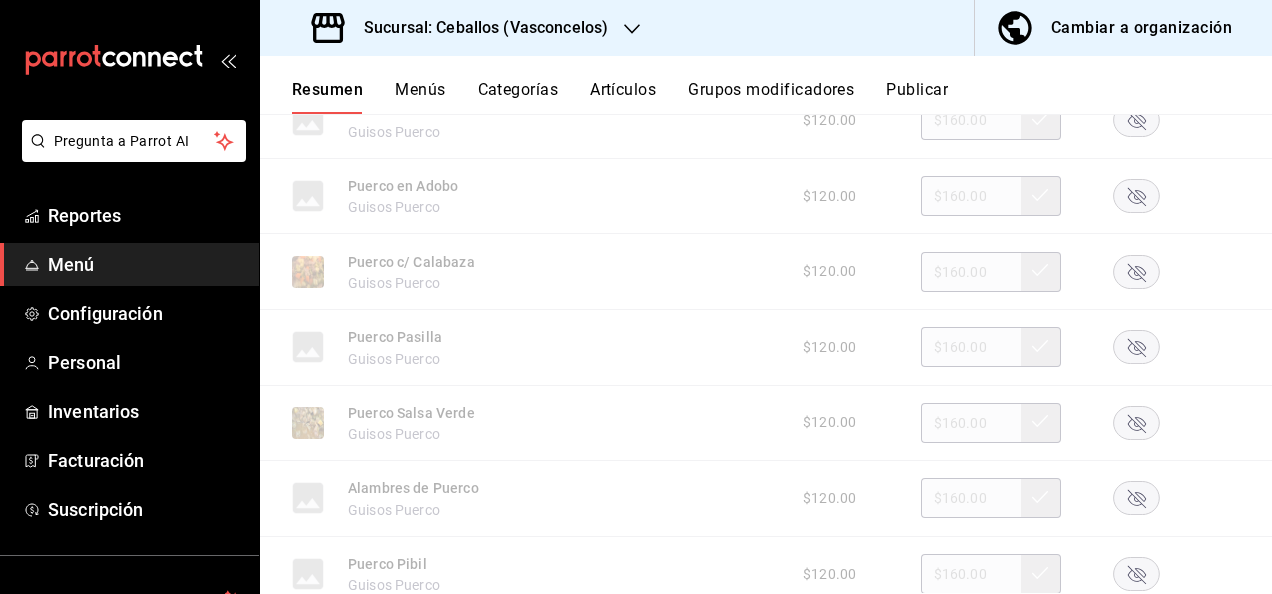 click 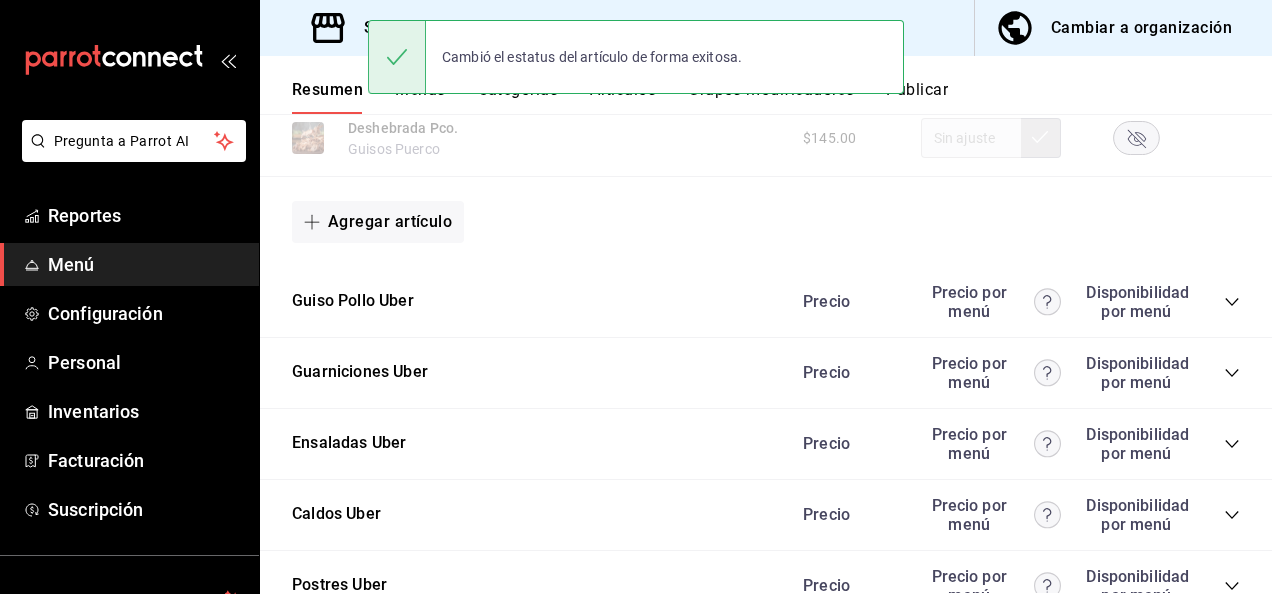 scroll, scrollTop: 1862, scrollLeft: 0, axis: vertical 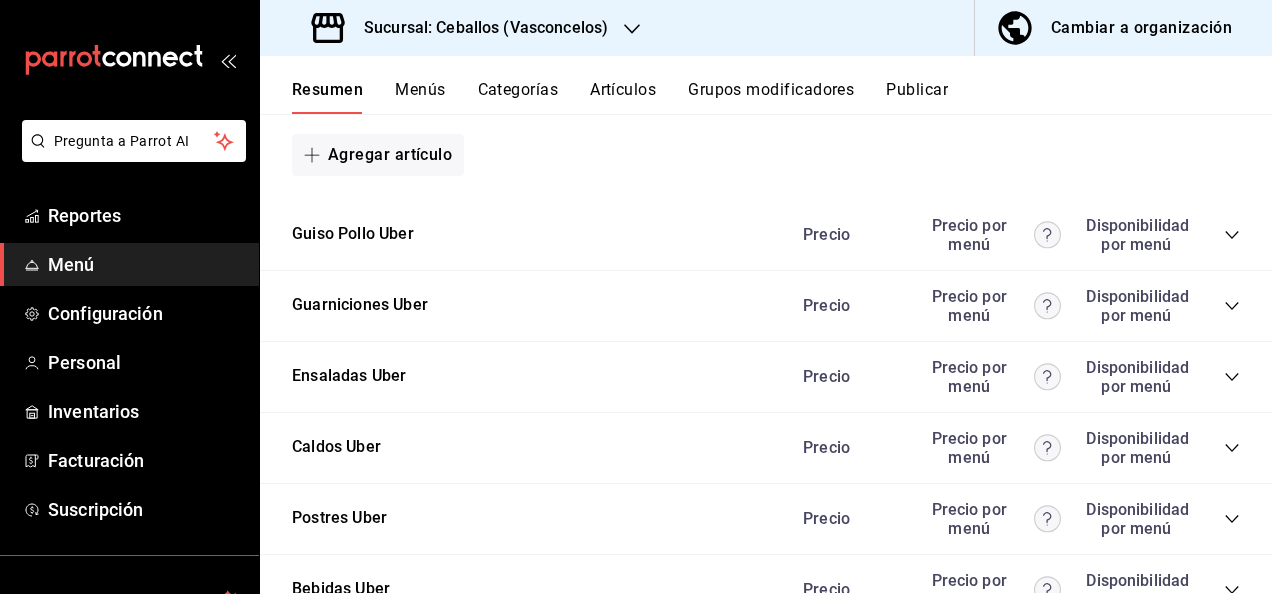 click 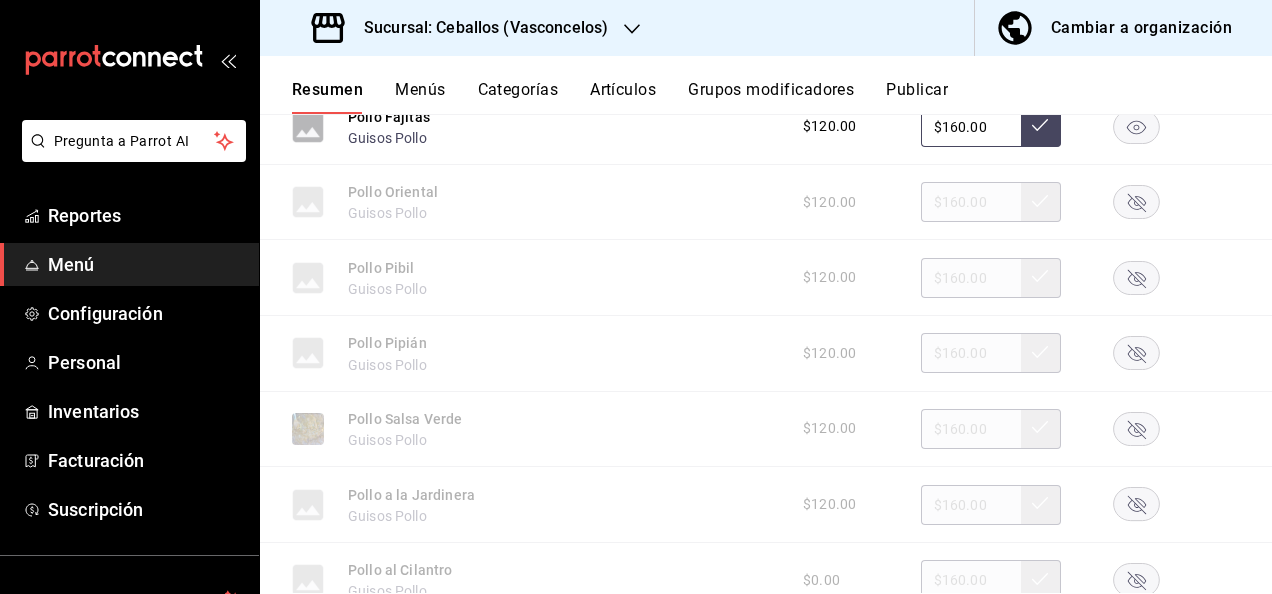 scroll, scrollTop: 2688, scrollLeft: 0, axis: vertical 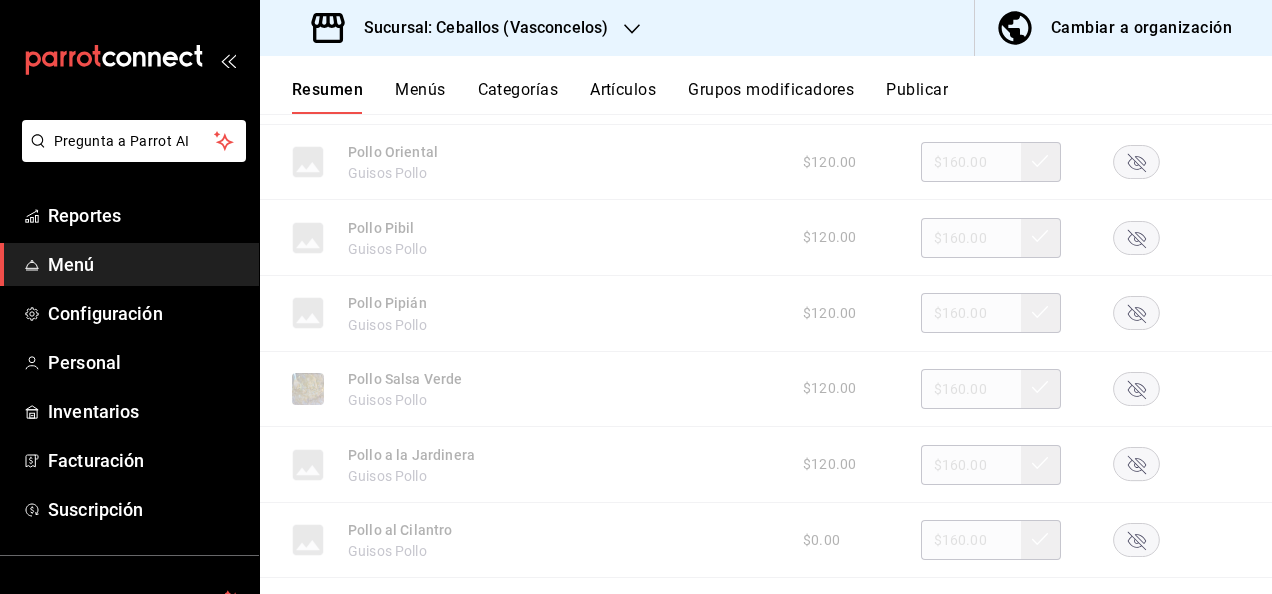 click 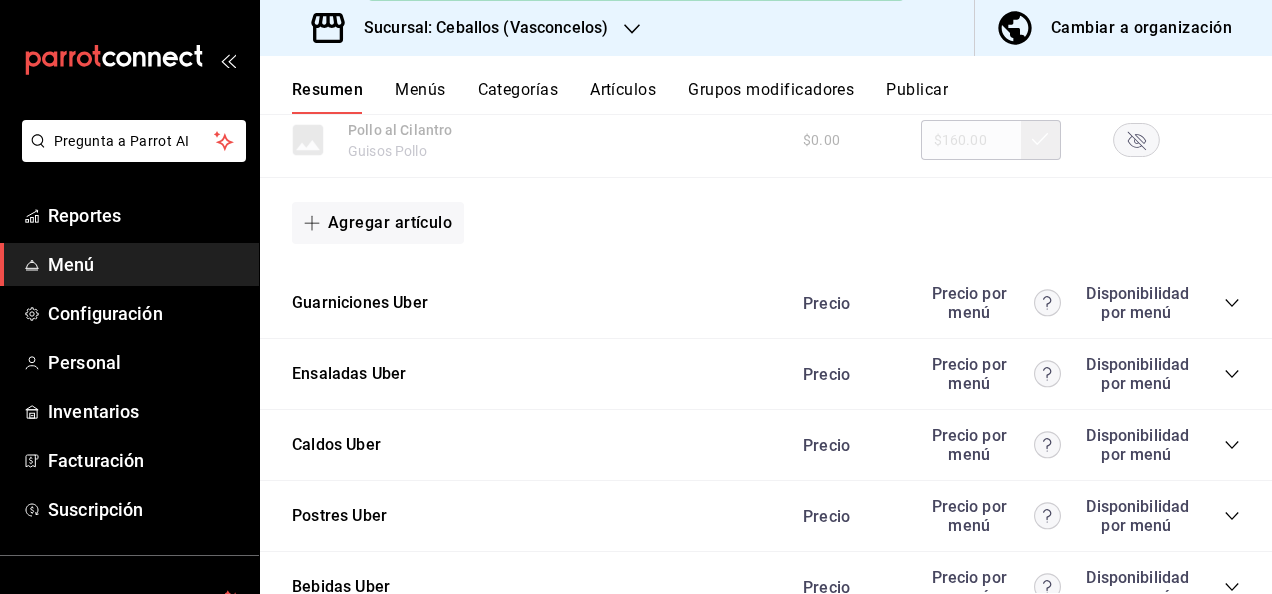 scroll, scrollTop: 3115, scrollLeft: 0, axis: vertical 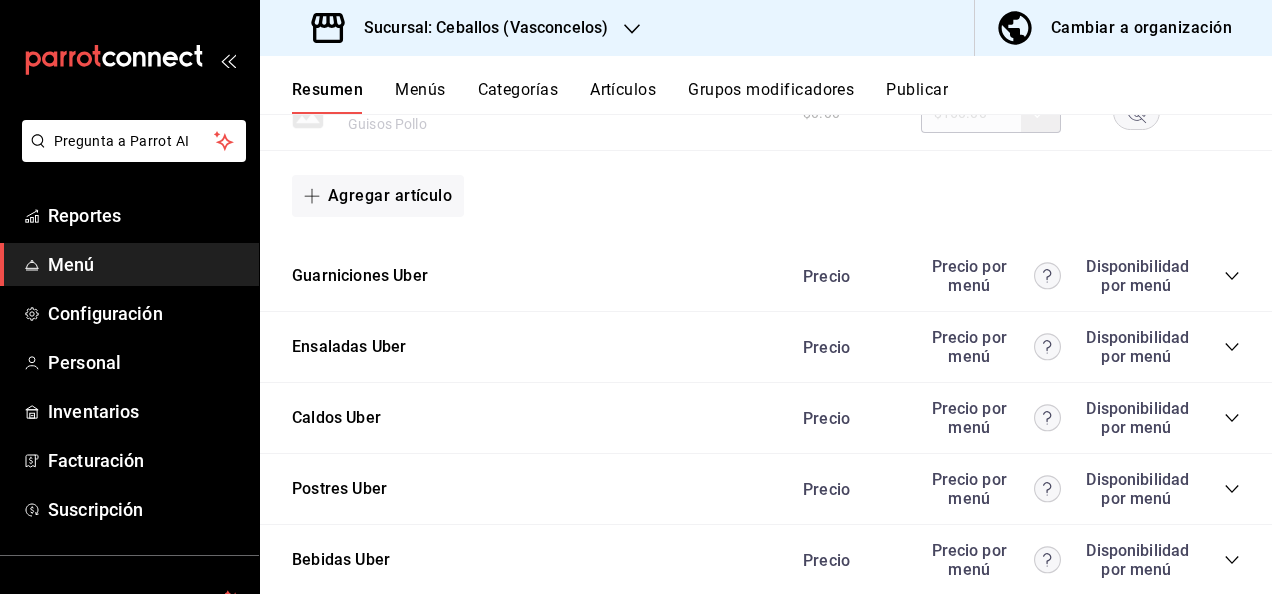 click 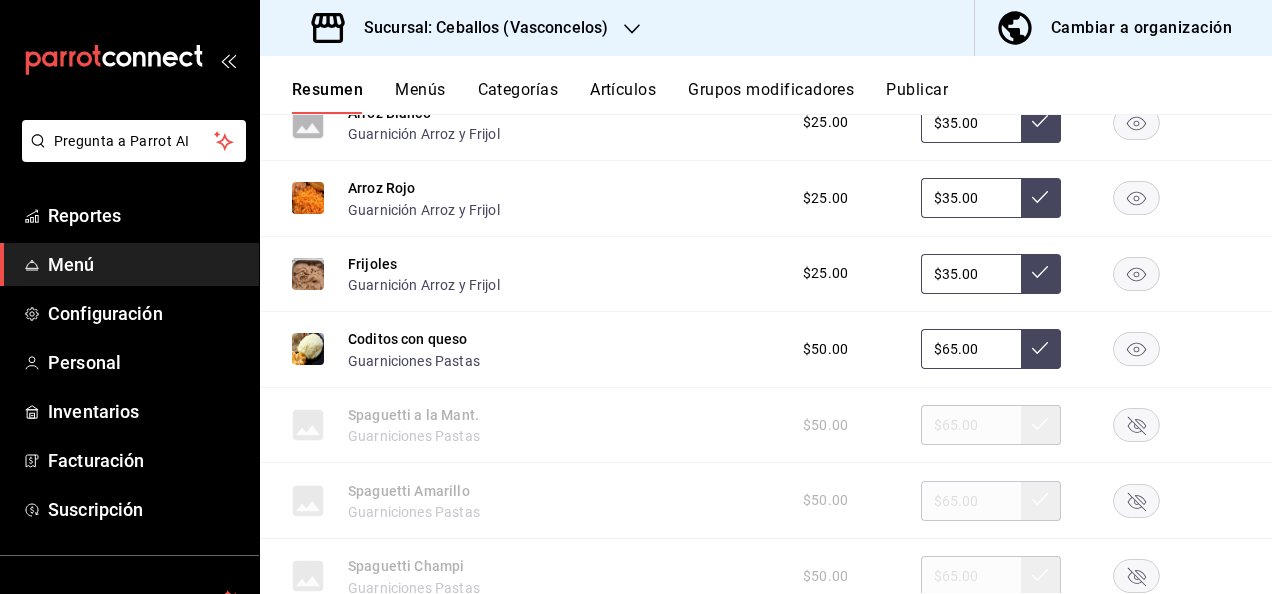 scroll, scrollTop: 3528, scrollLeft: 0, axis: vertical 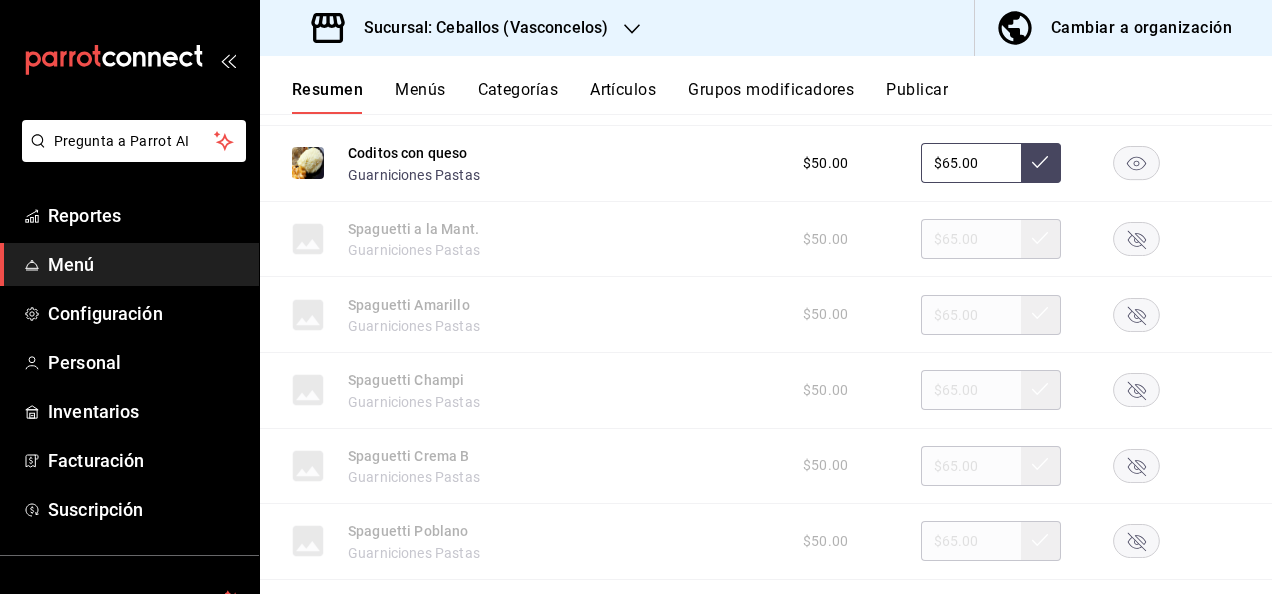click 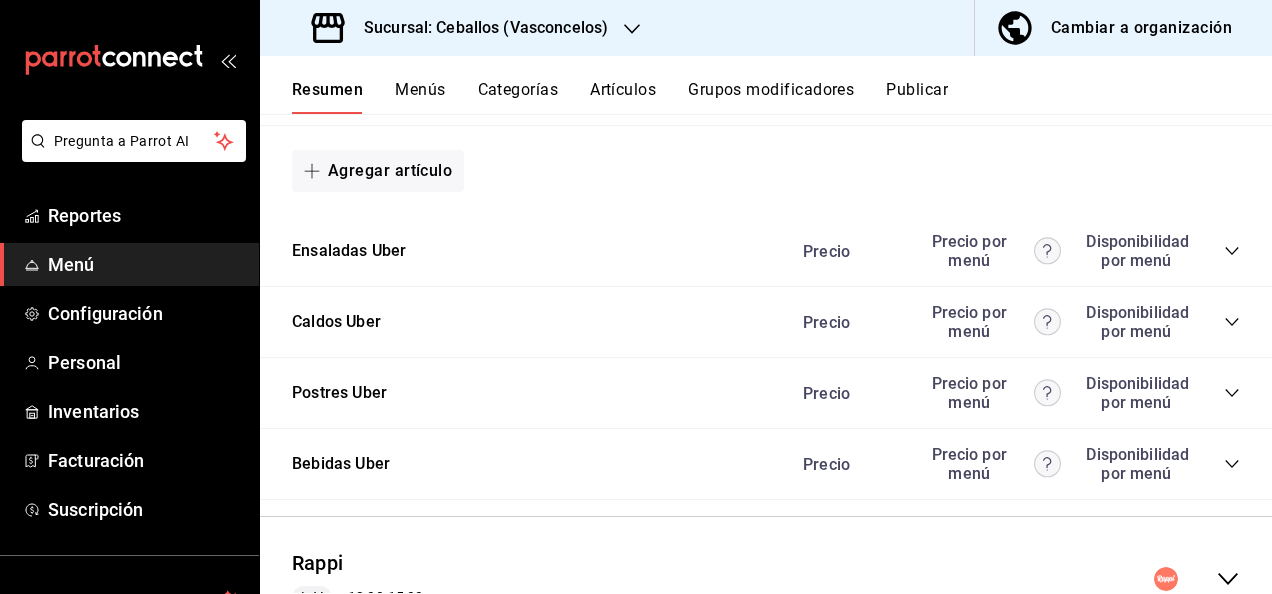 scroll, scrollTop: 4688, scrollLeft: 0, axis: vertical 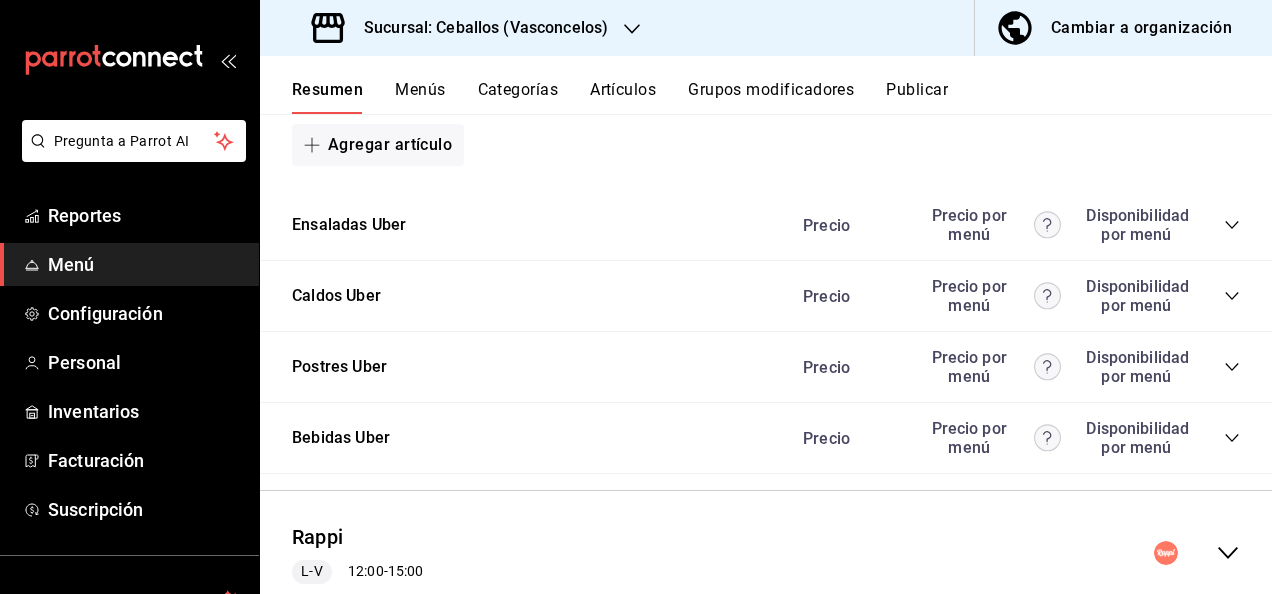 click on "Publicar" at bounding box center (917, 97) 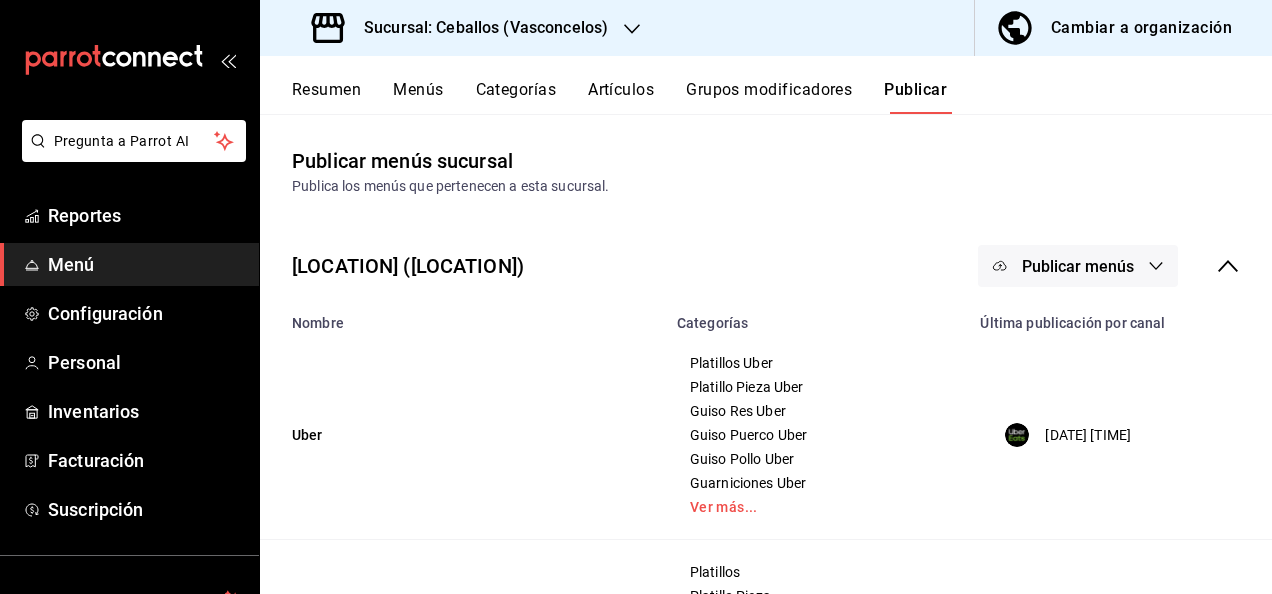 click on "Publicar menús" at bounding box center (1078, 266) 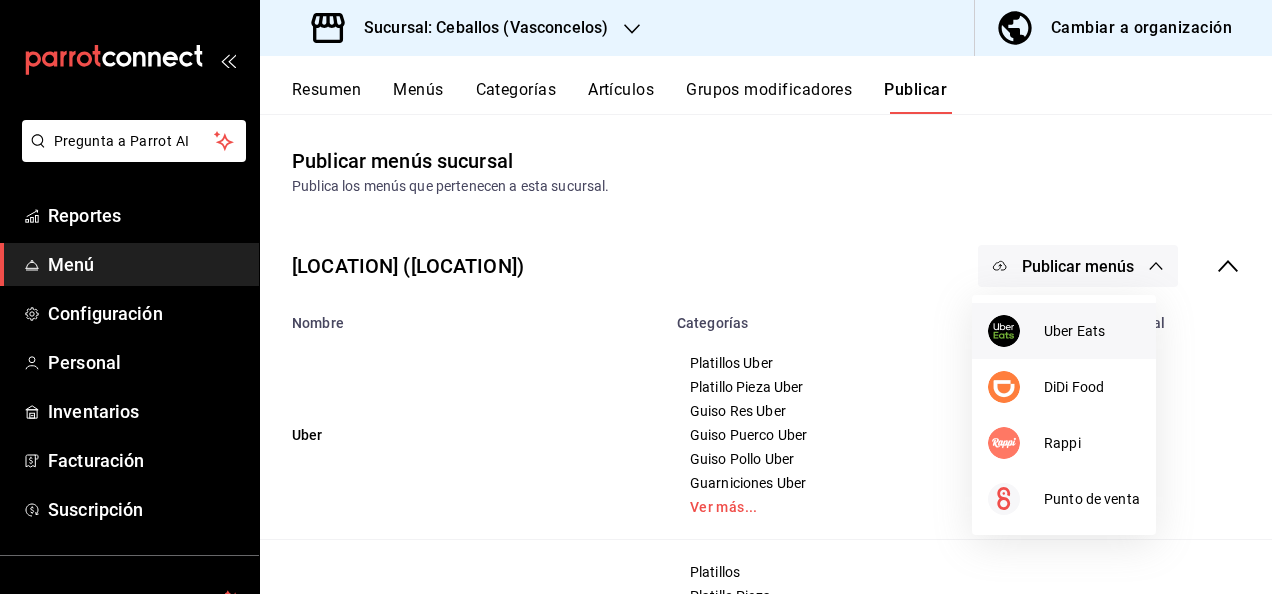 click on "Uber Eats" at bounding box center (1092, 331) 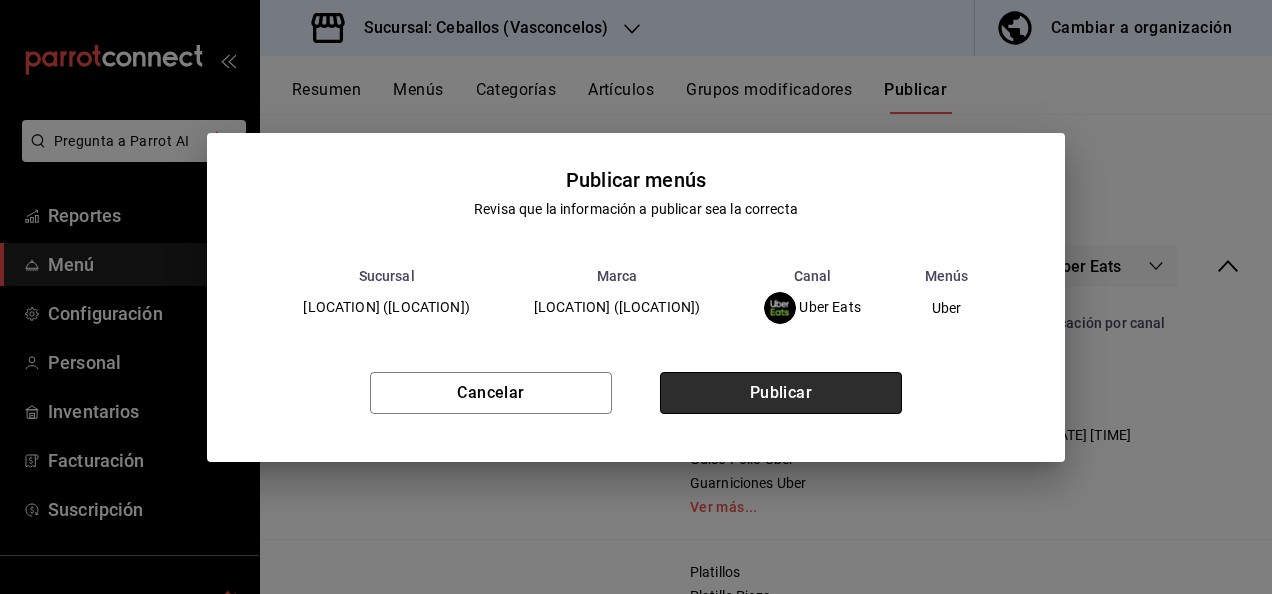 click on "Publicar" at bounding box center [781, 393] 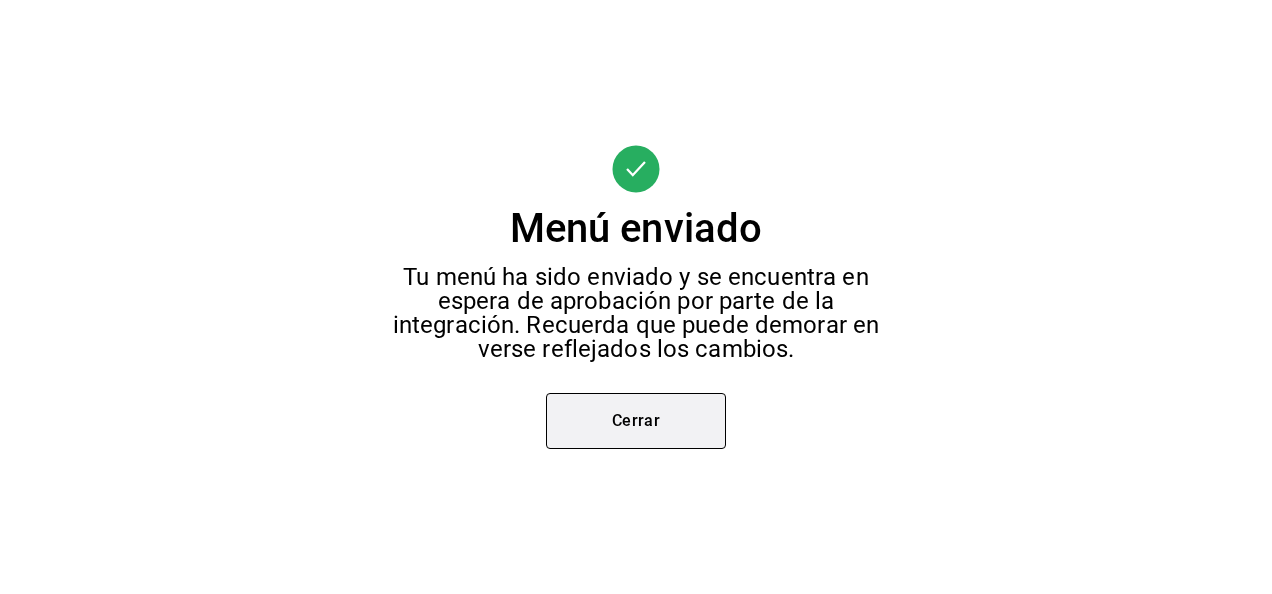 click on "Cerrar" at bounding box center (636, 421) 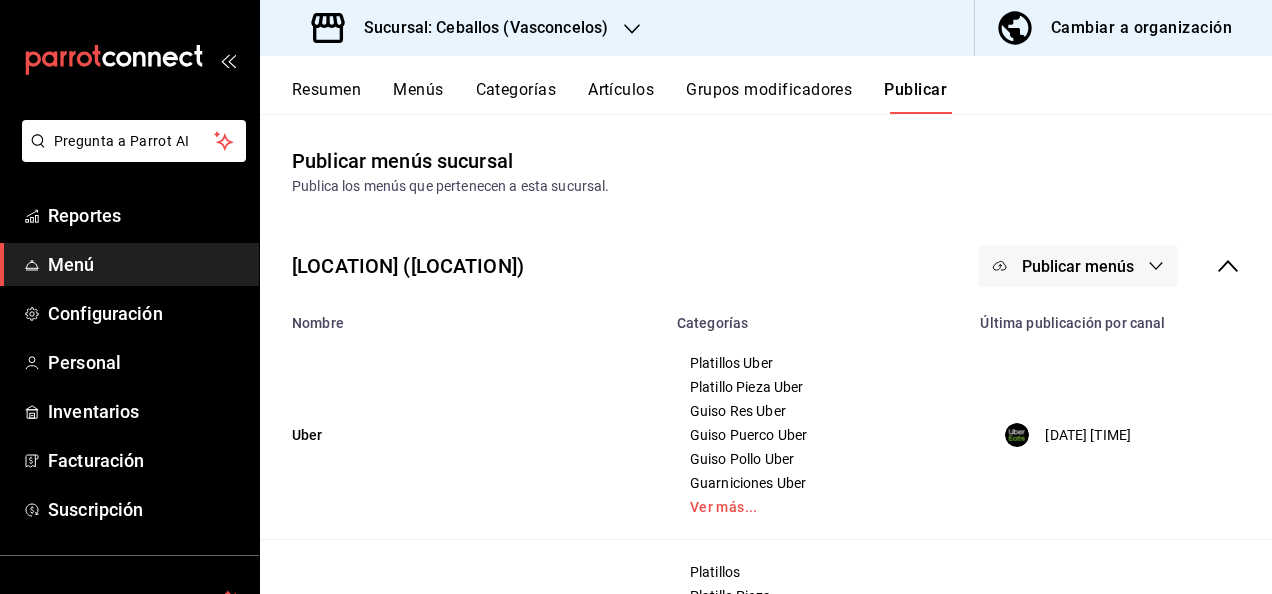 click on "Resumen" at bounding box center [326, 97] 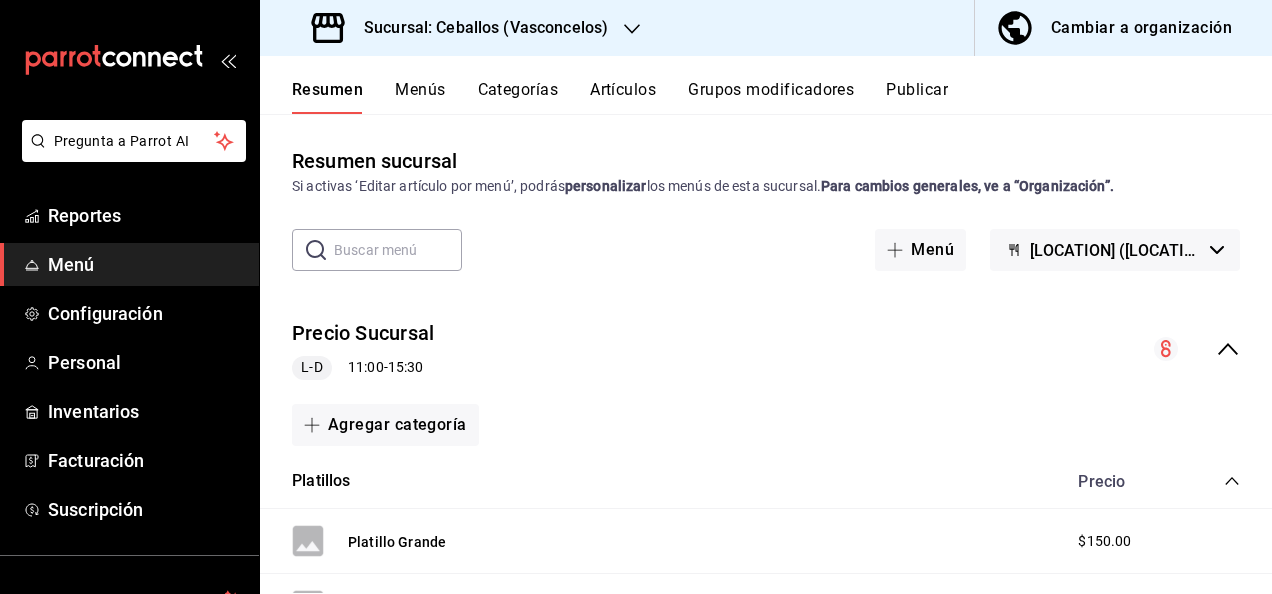 click 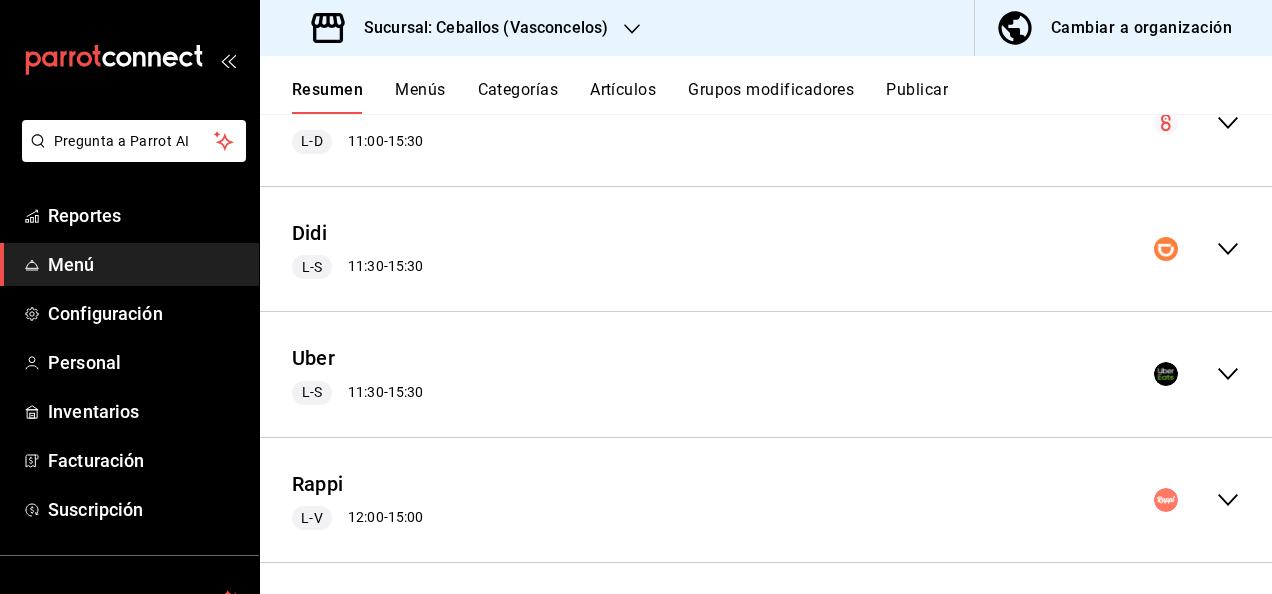 scroll, scrollTop: 234, scrollLeft: 0, axis: vertical 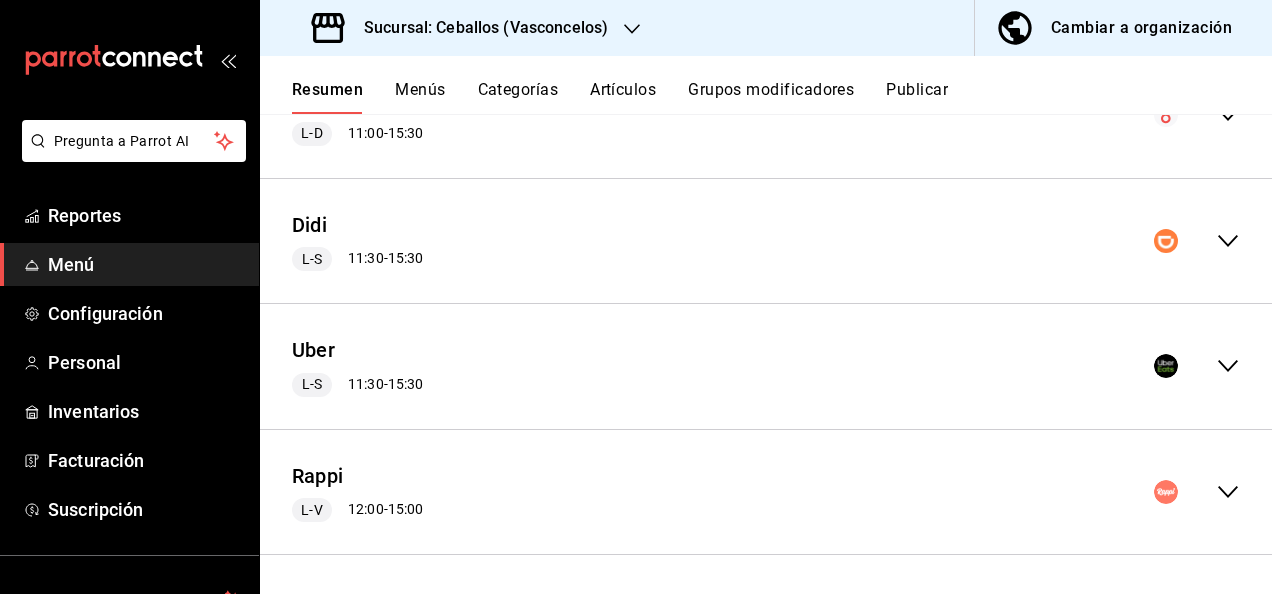 click 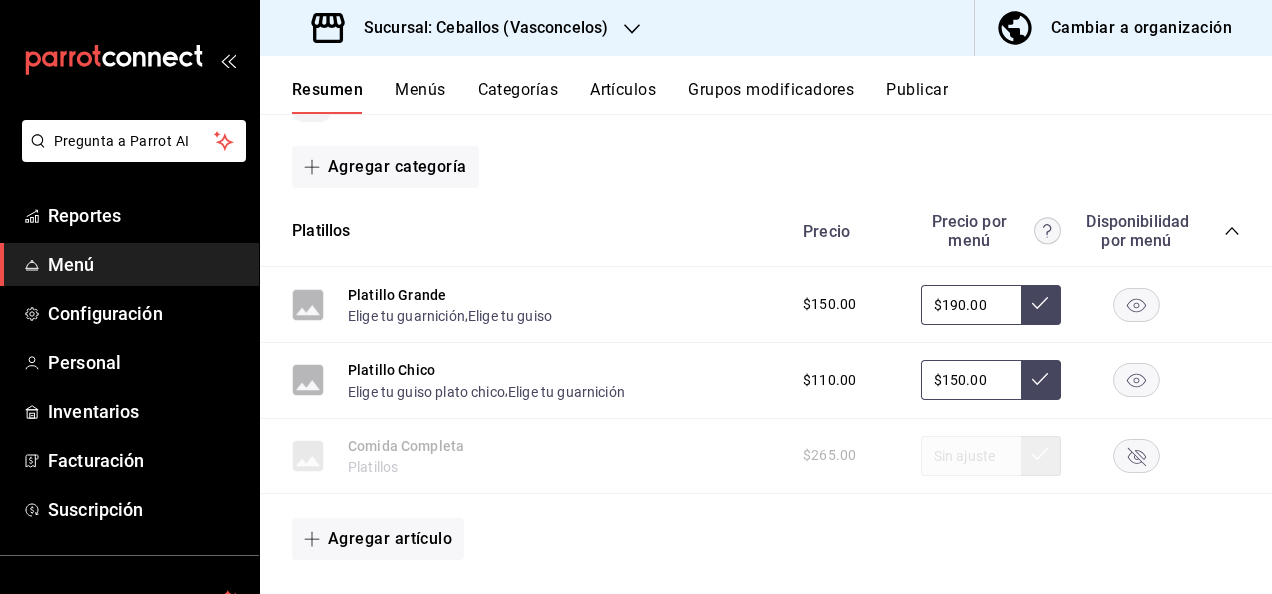 scroll, scrollTop: 688, scrollLeft: 0, axis: vertical 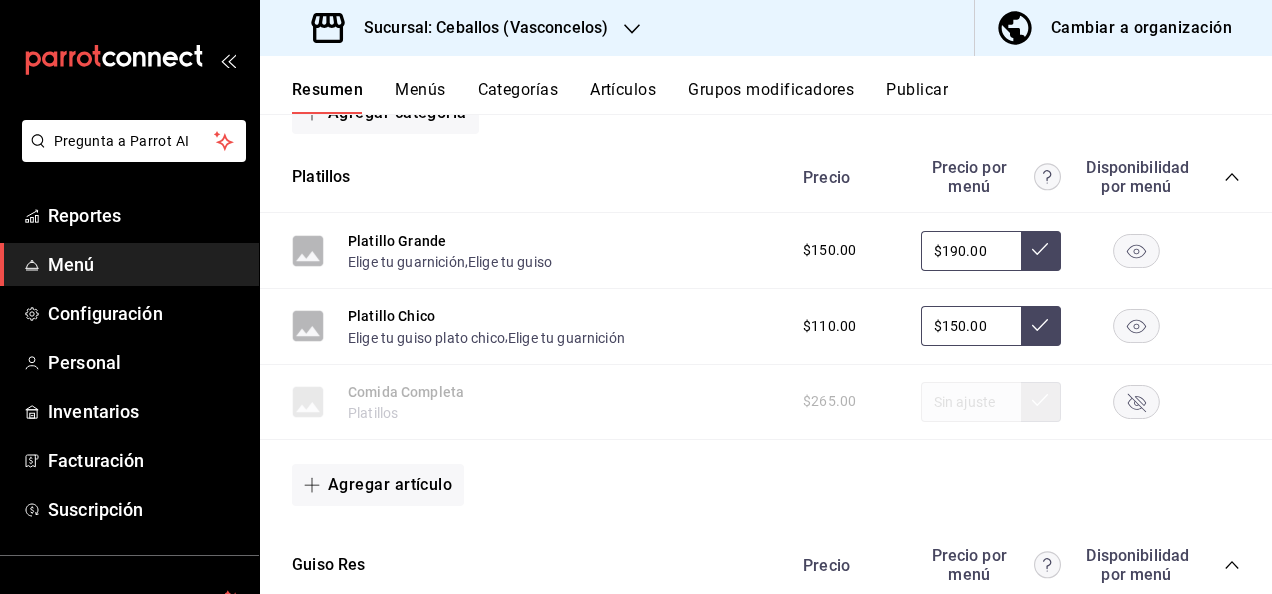 click 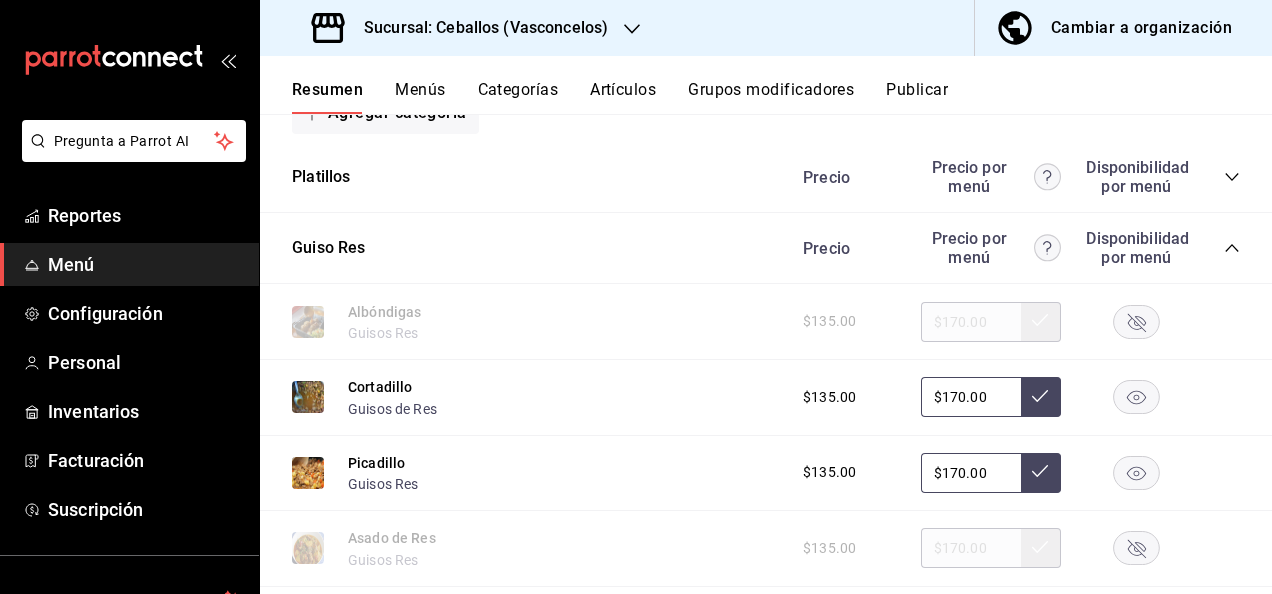 click 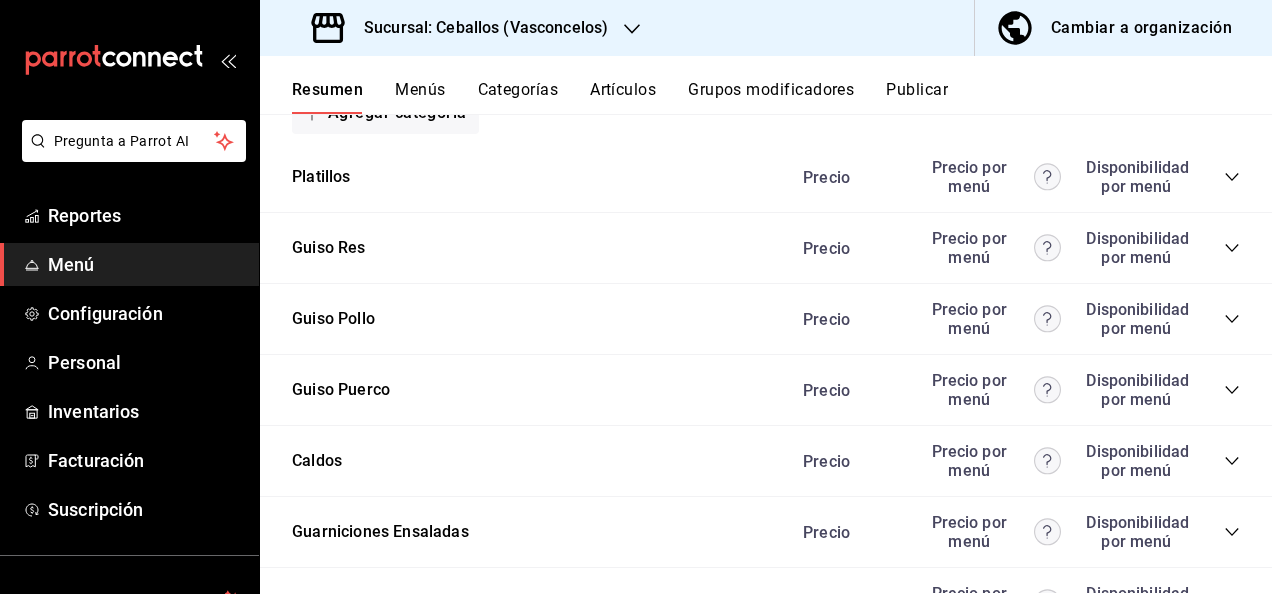 click 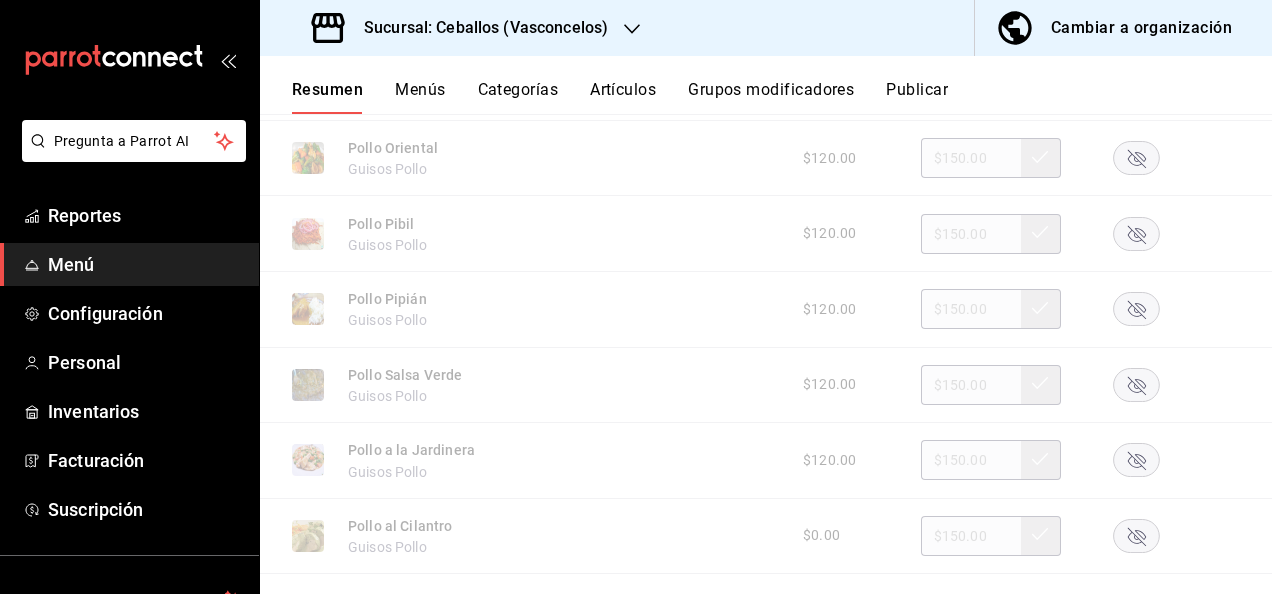 scroll, scrollTop: 1608, scrollLeft: 0, axis: vertical 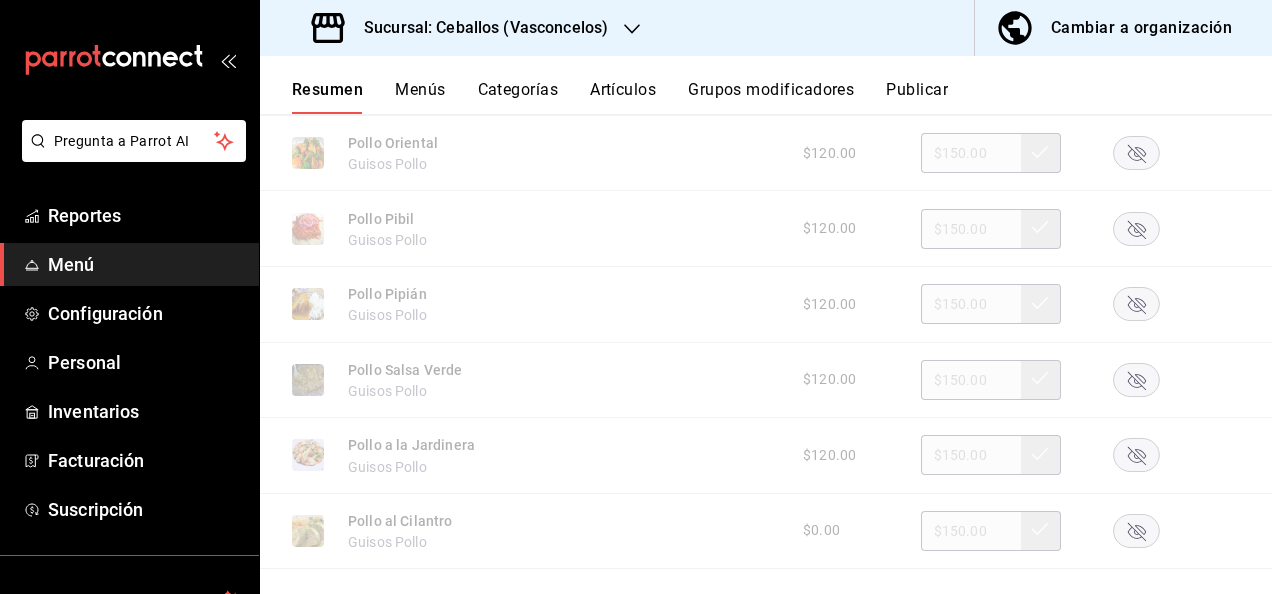 click 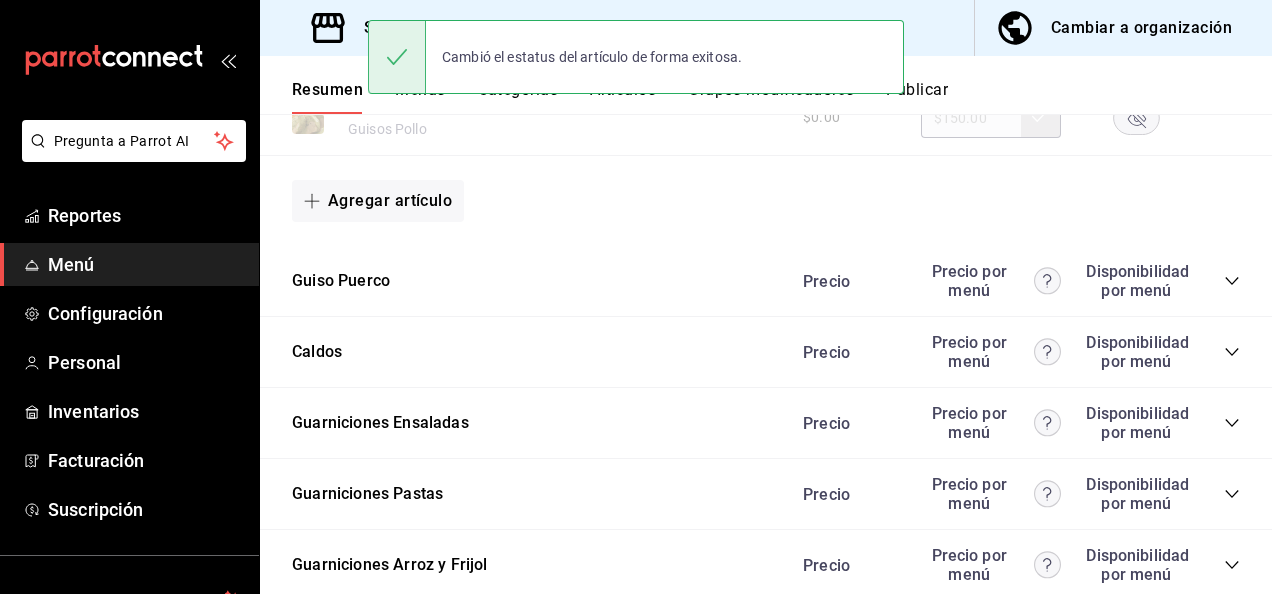 scroll, scrollTop: 2088, scrollLeft: 0, axis: vertical 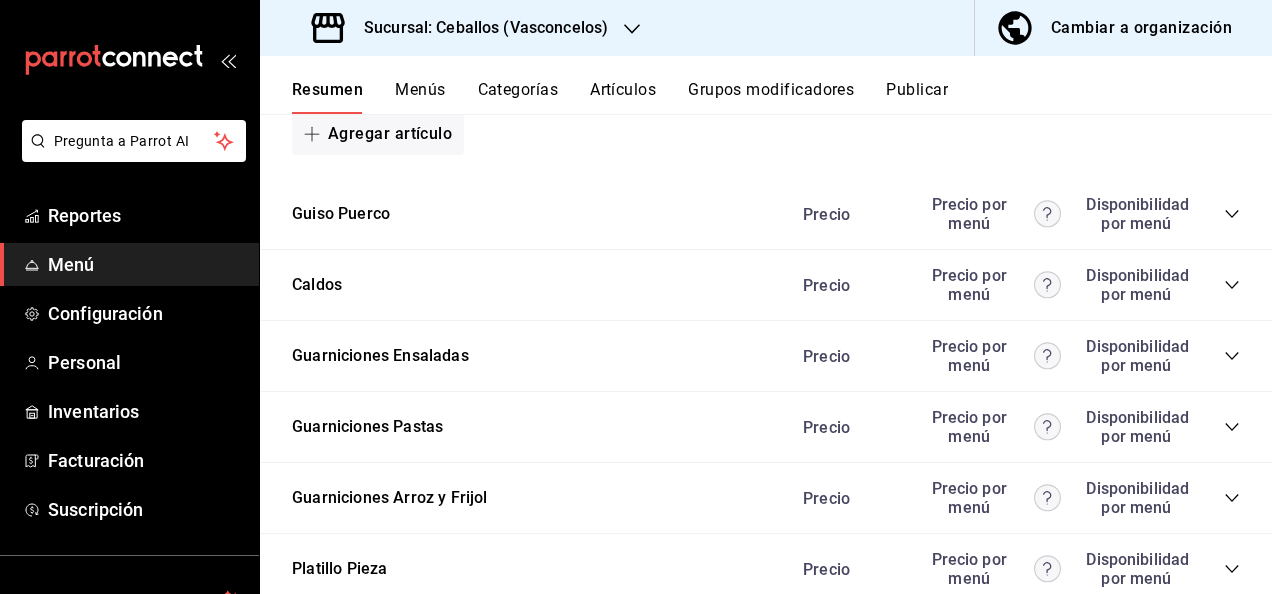 click 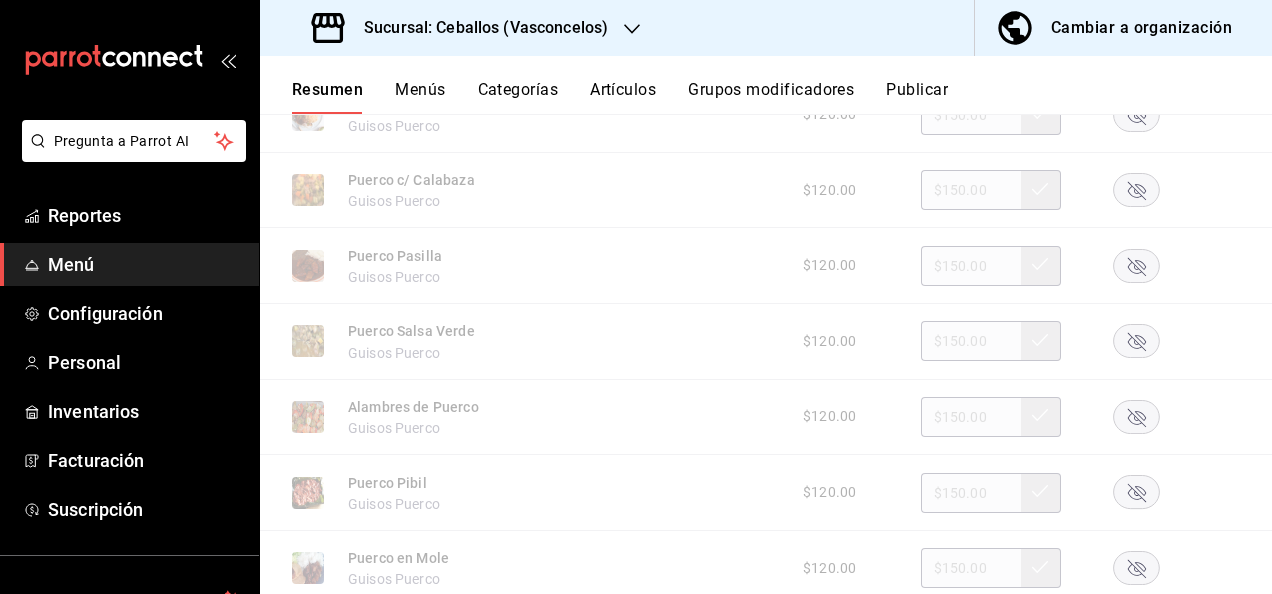 scroll, scrollTop: 2662, scrollLeft: 0, axis: vertical 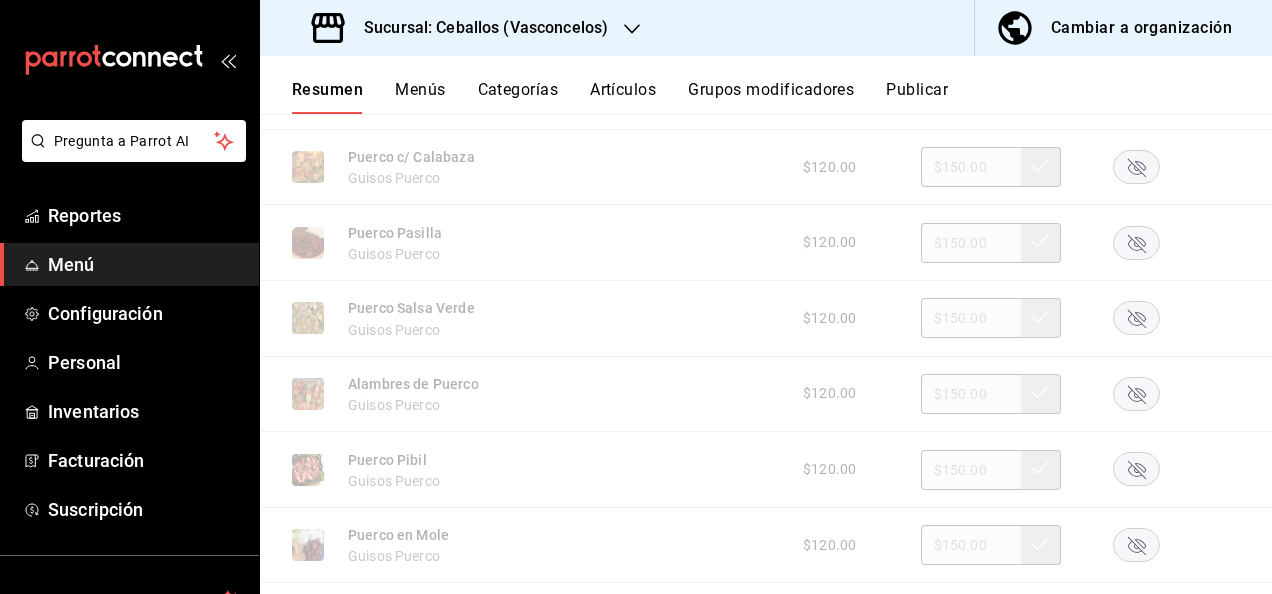 click 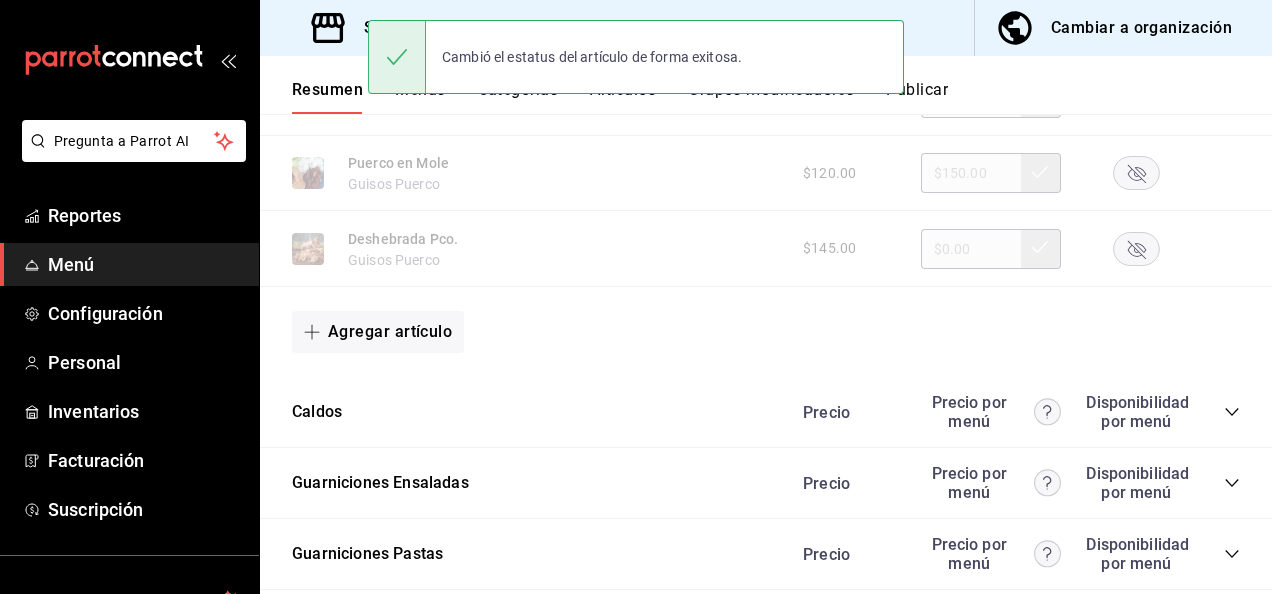scroll, scrollTop: 3208, scrollLeft: 0, axis: vertical 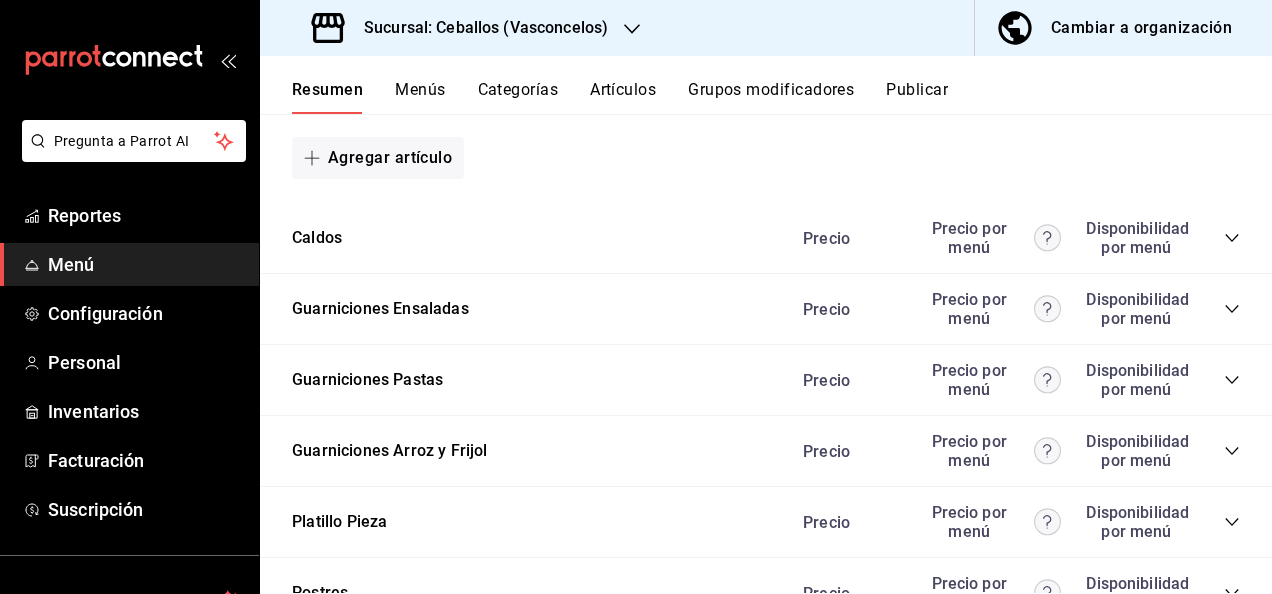 click 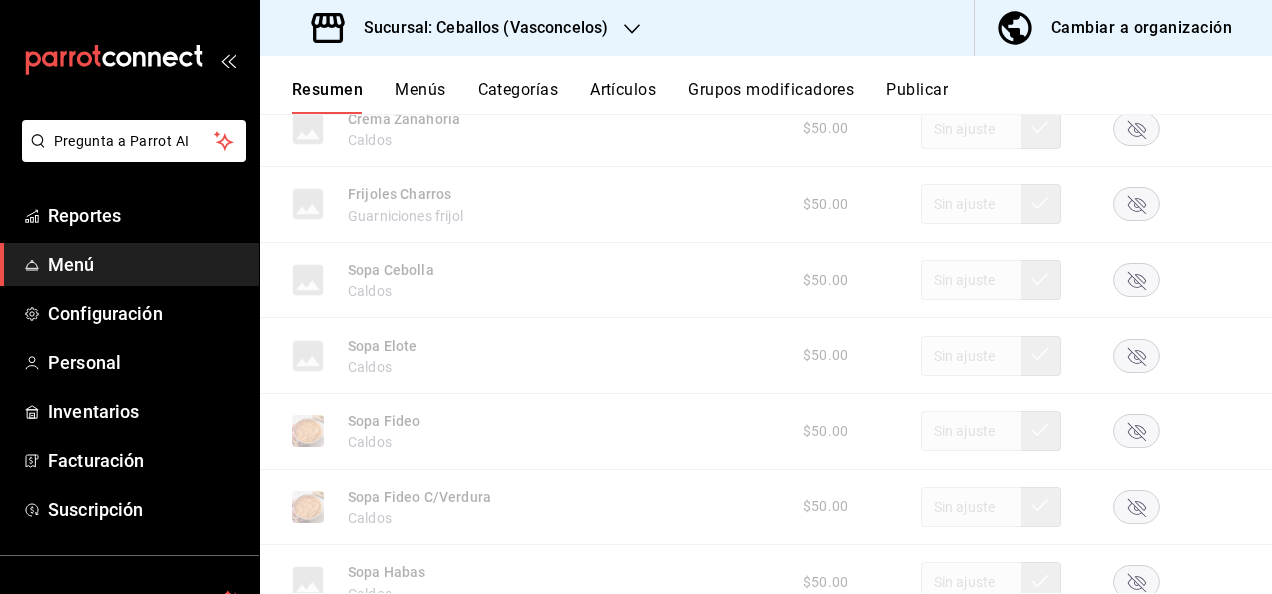 scroll, scrollTop: 4395, scrollLeft: 0, axis: vertical 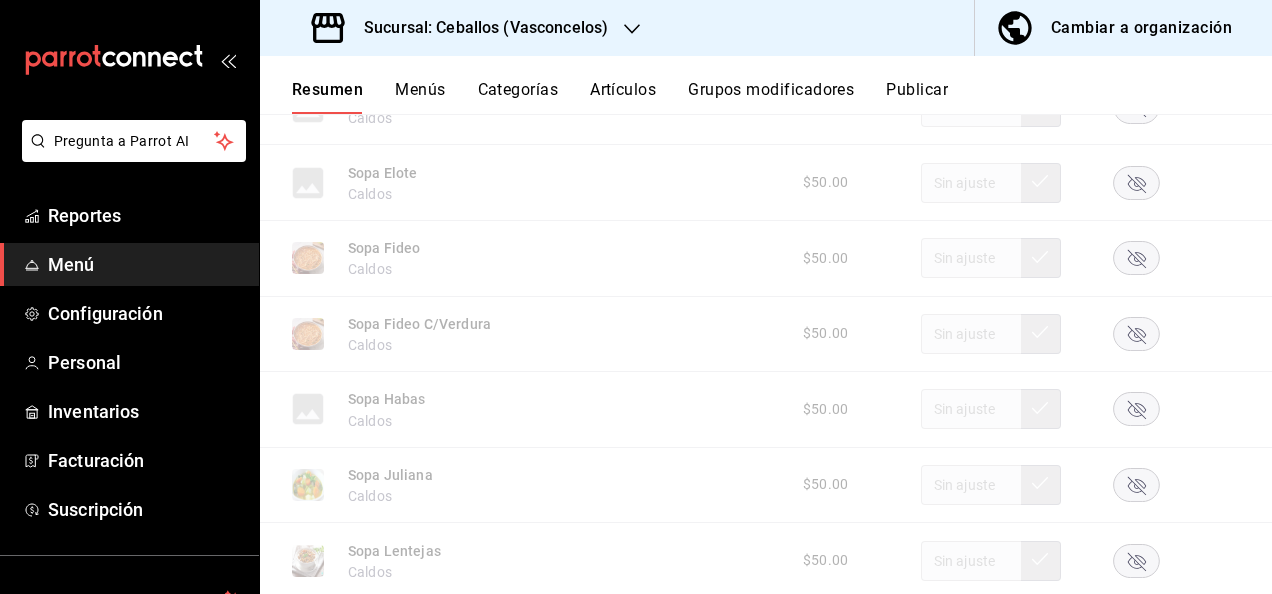 click 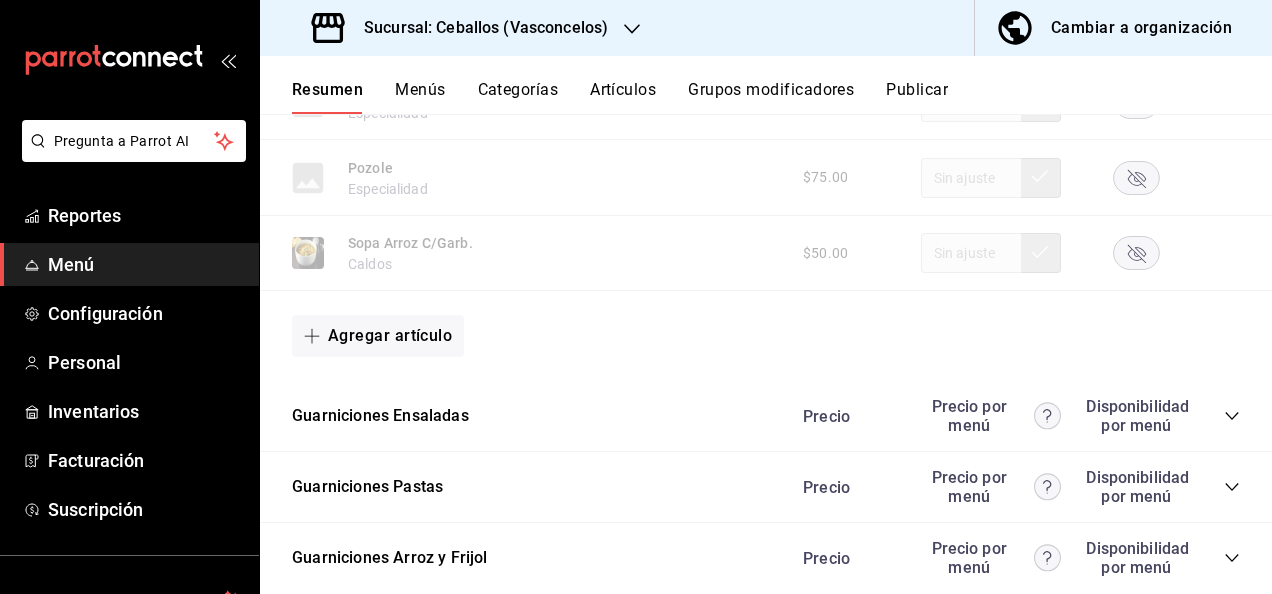 scroll, scrollTop: 5208, scrollLeft: 0, axis: vertical 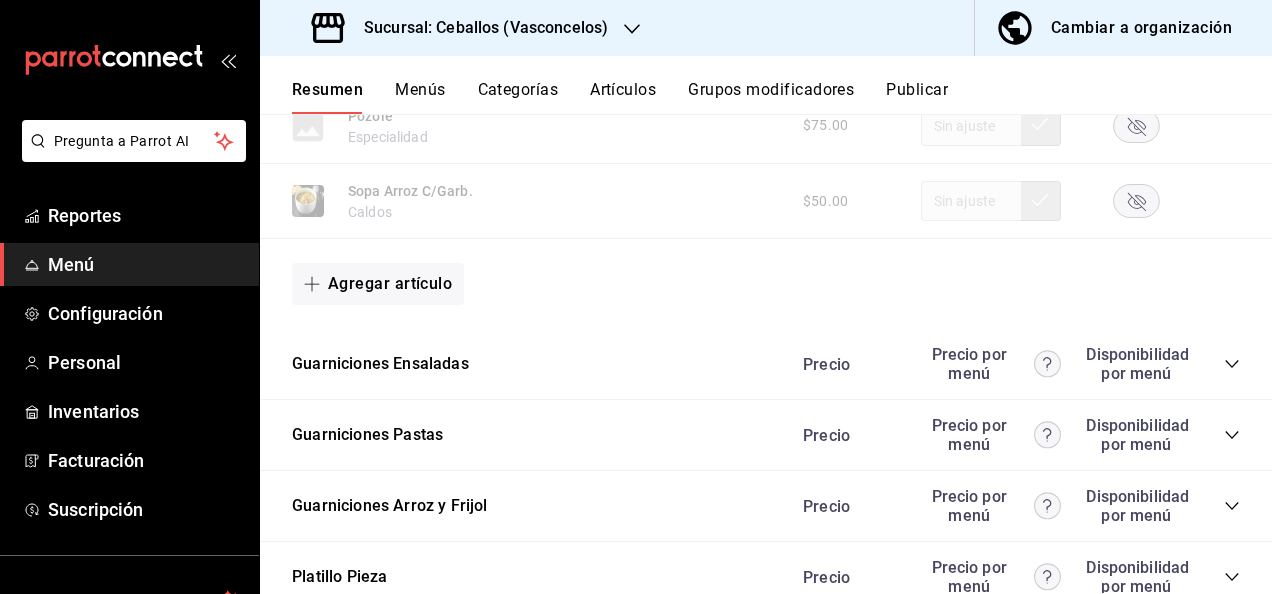 click 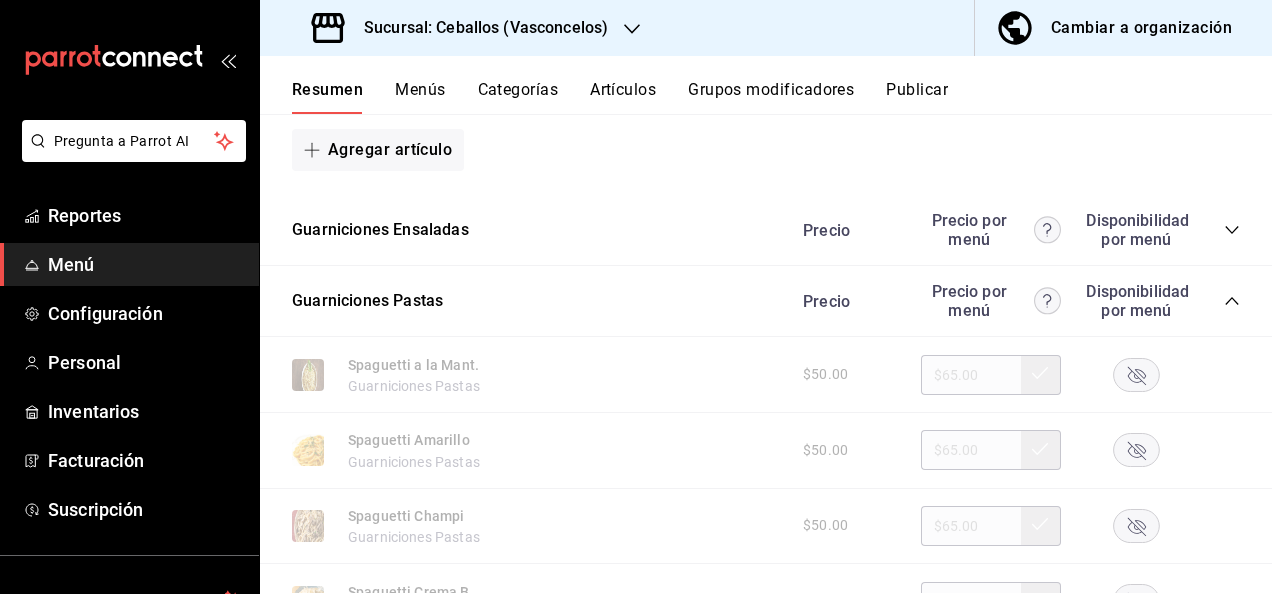 scroll, scrollTop: 5422, scrollLeft: 0, axis: vertical 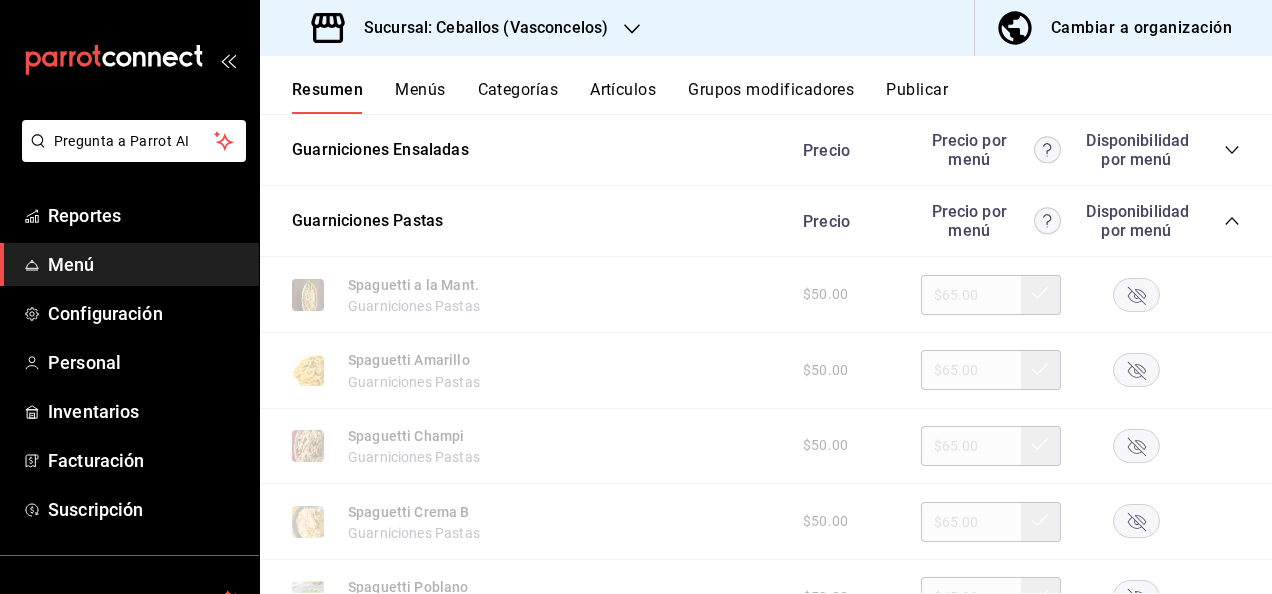 click 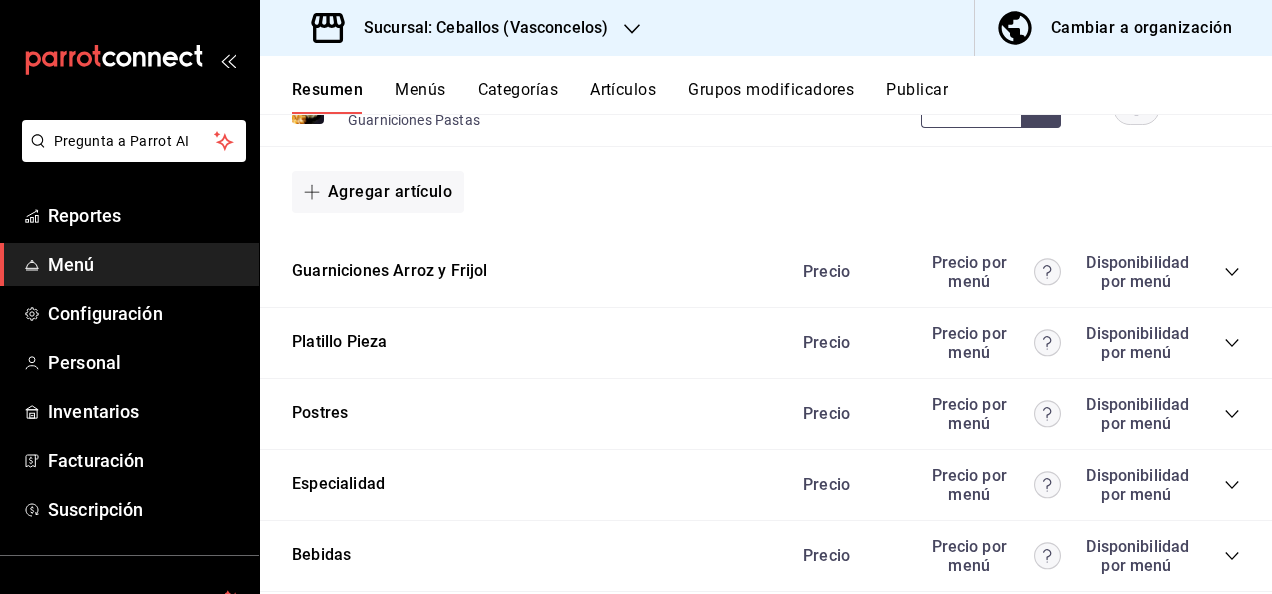 scroll, scrollTop: 6140, scrollLeft: 0, axis: vertical 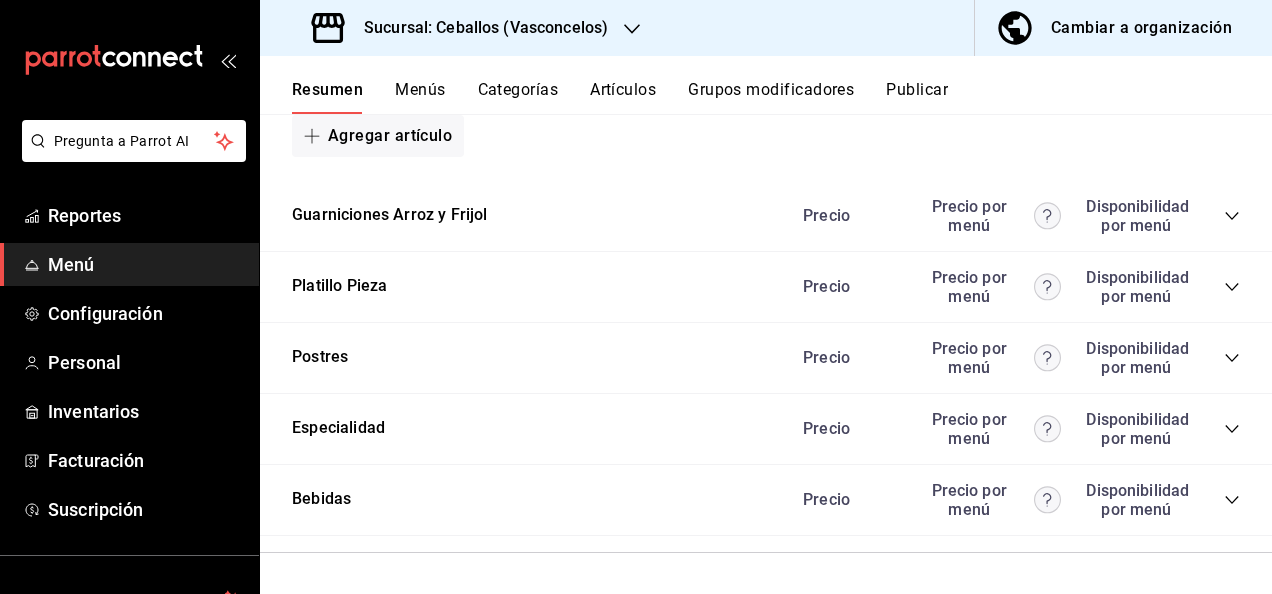 click 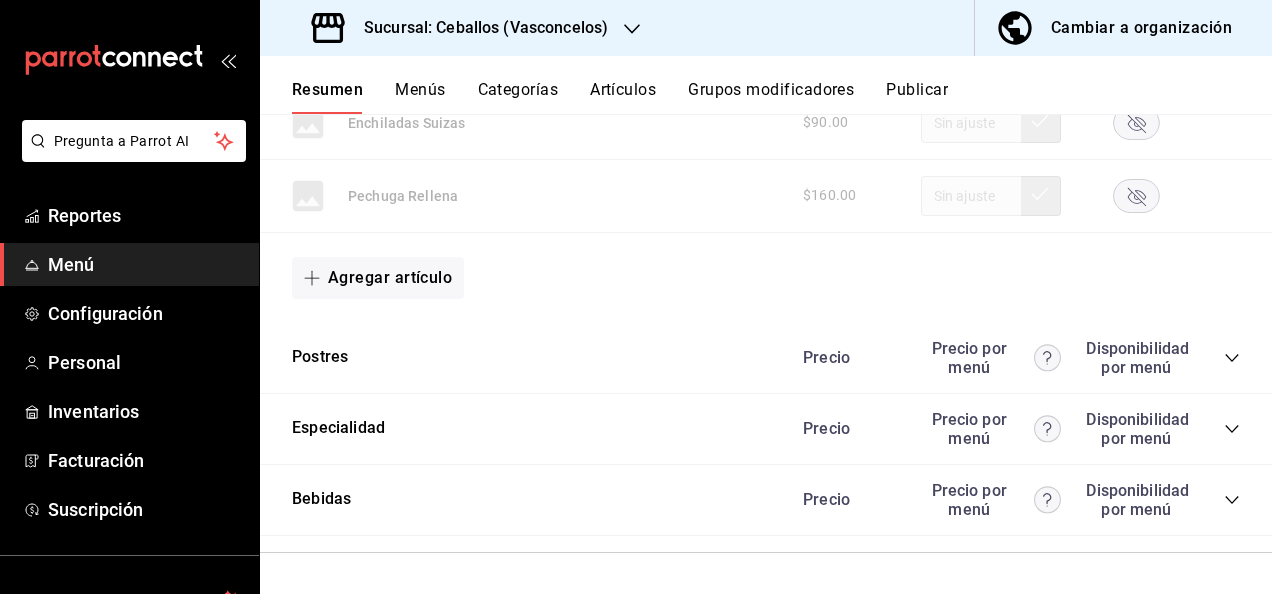 scroll, scrollTop: 7684, scrollLeft: 0, axis: vertical 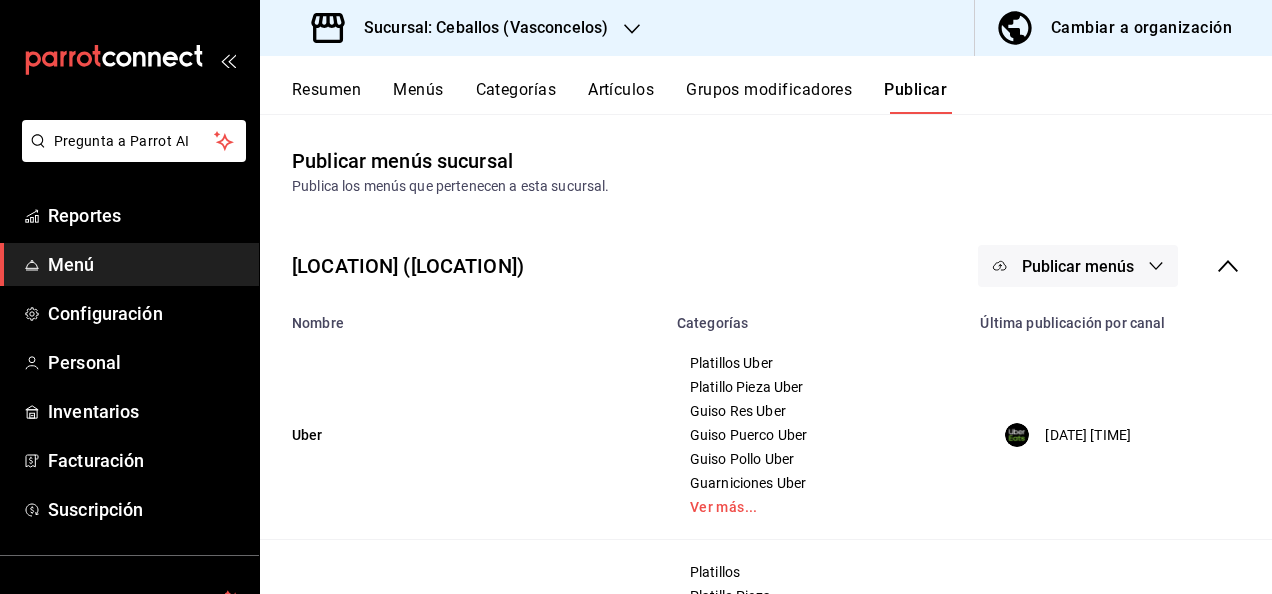 click on "Publicar menús" at bounding box center [1078, 266] 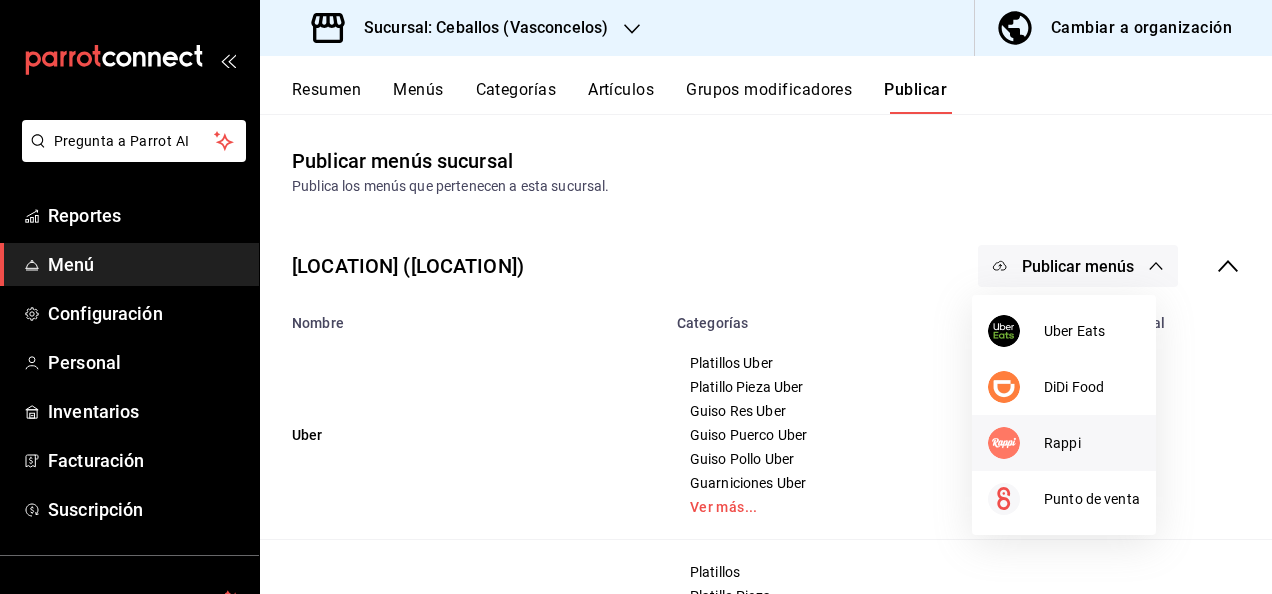 click on "Rappi" at bounding box center (1064, 443) 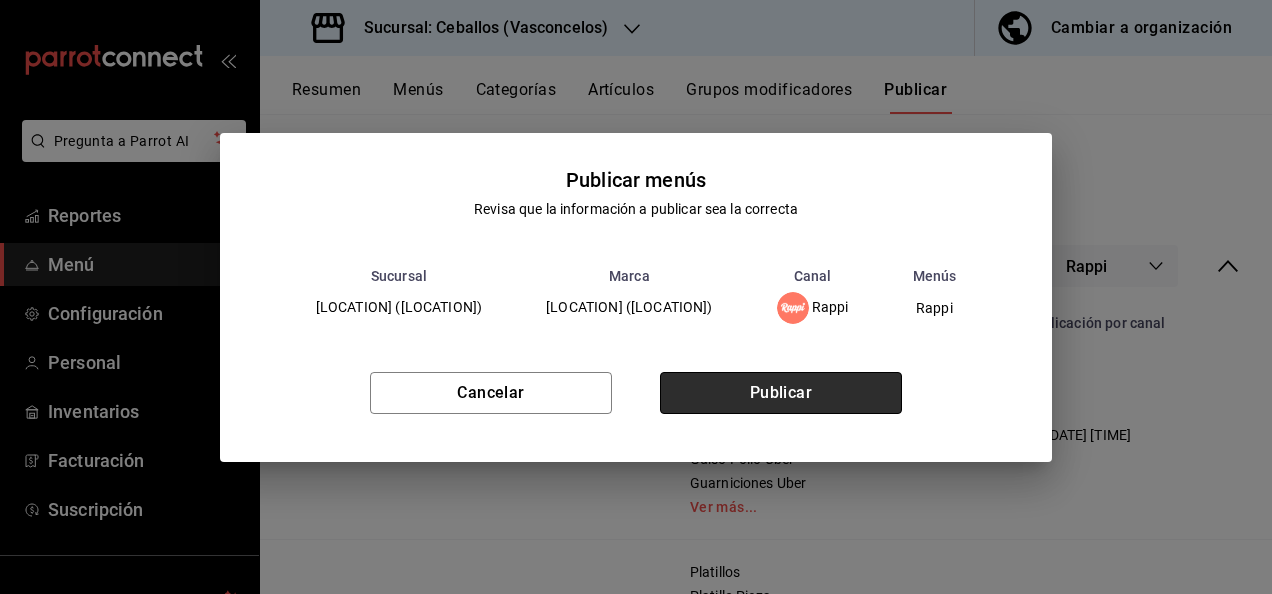 click on "Publicar" at bounding box center (781, 393) 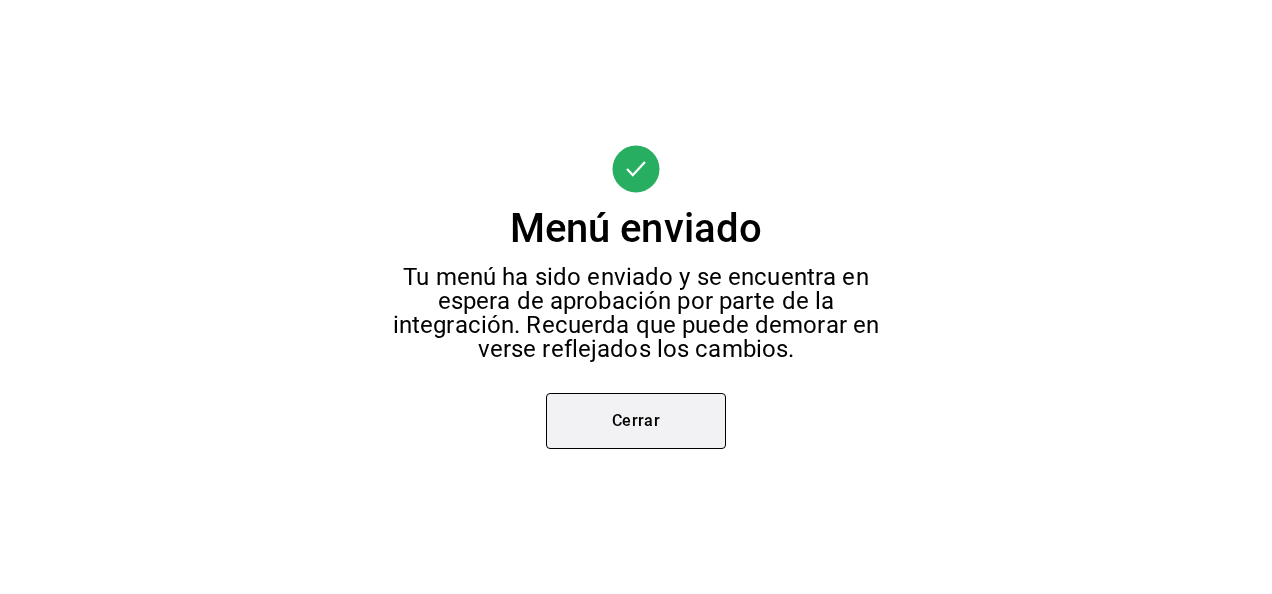 click on "Cerrar" at bounding box center [636, 421] 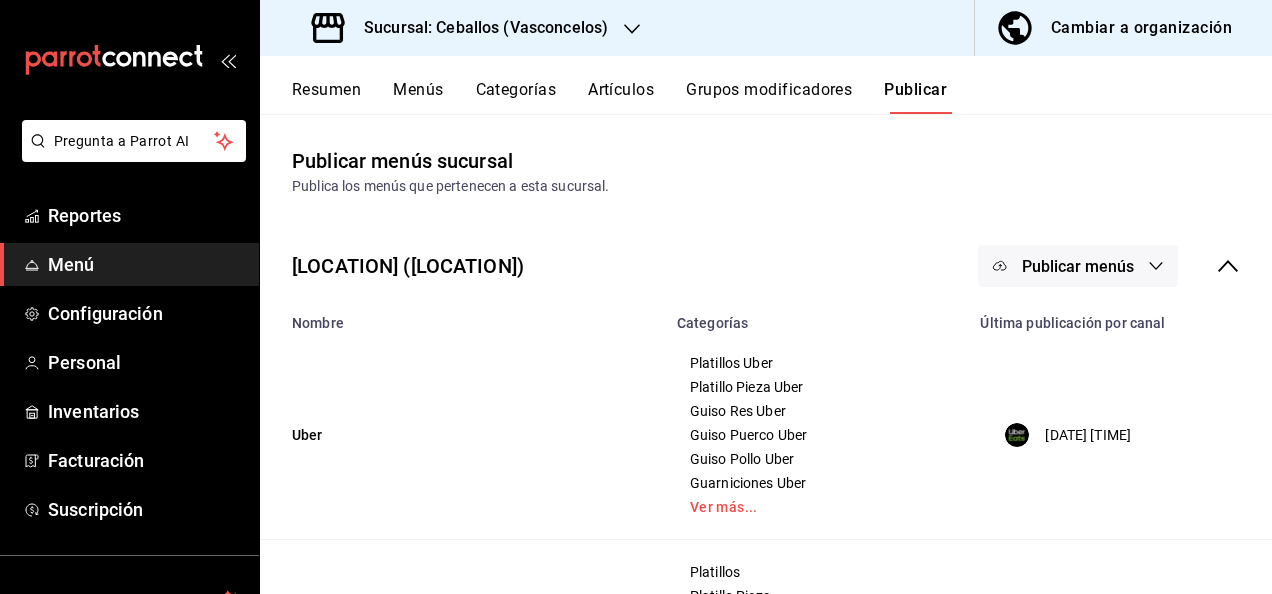 click on "Resumen" at bounding box center [326, 97] 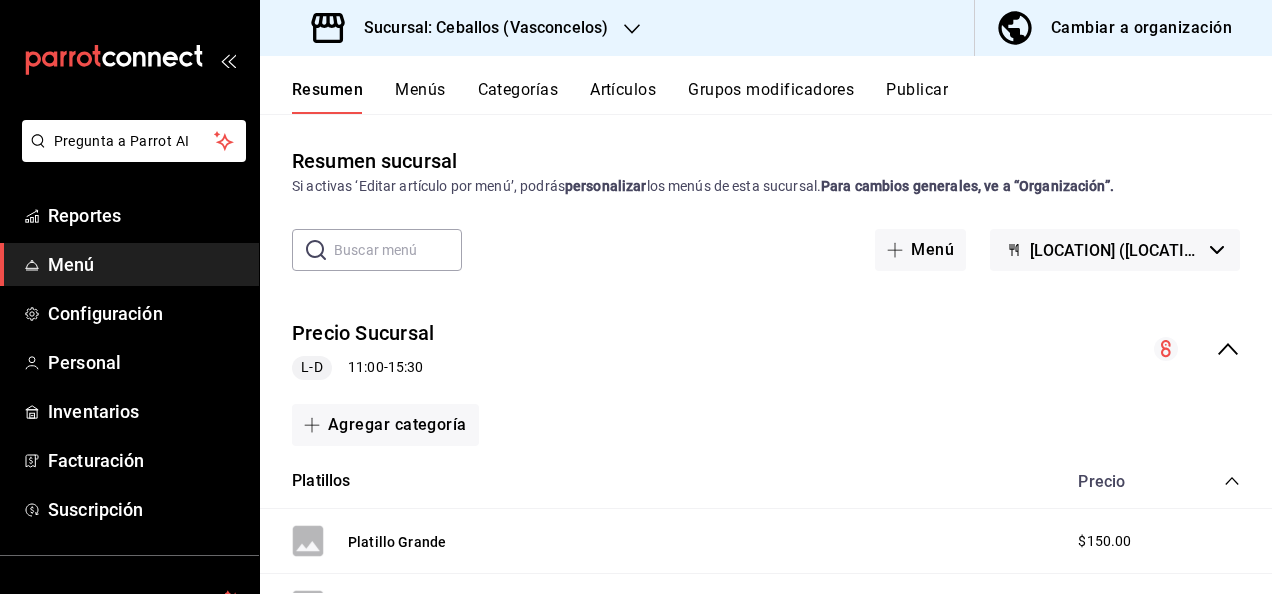 click 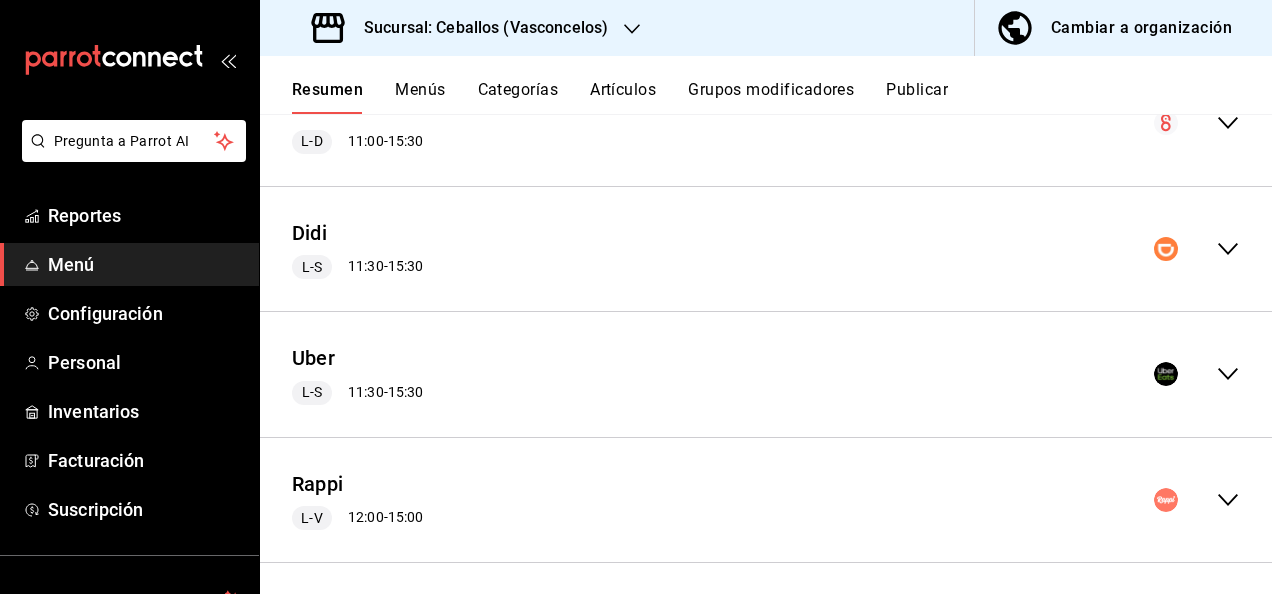 scroll, scrollTop: 234, scrollLeft: 0, axis: vertical 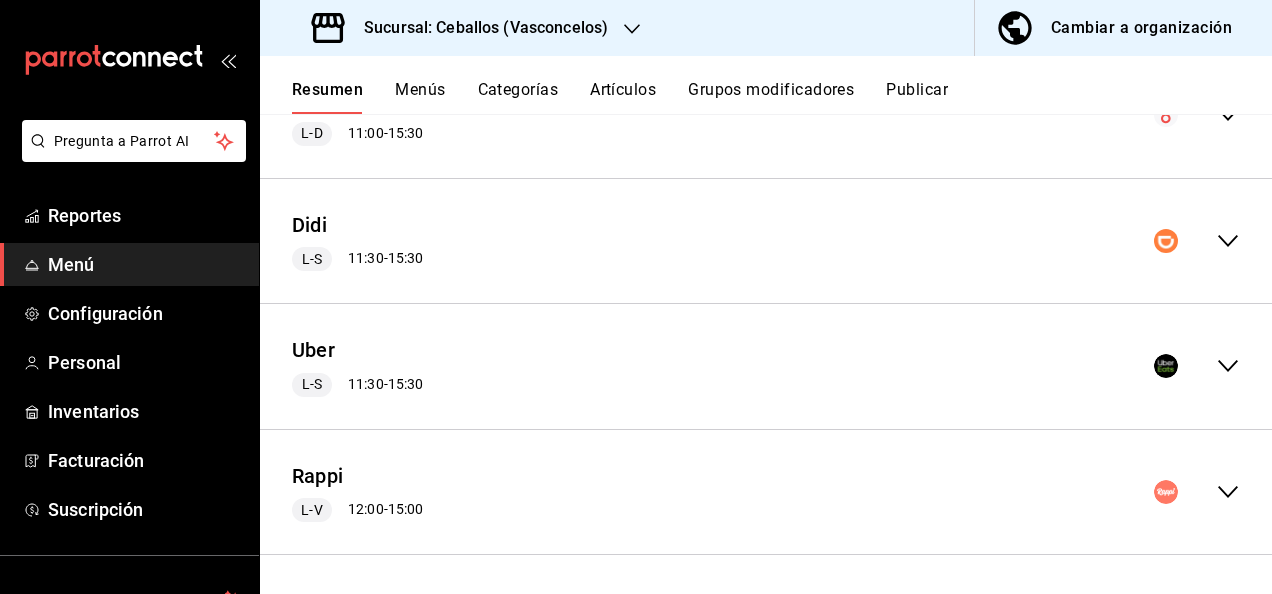 click 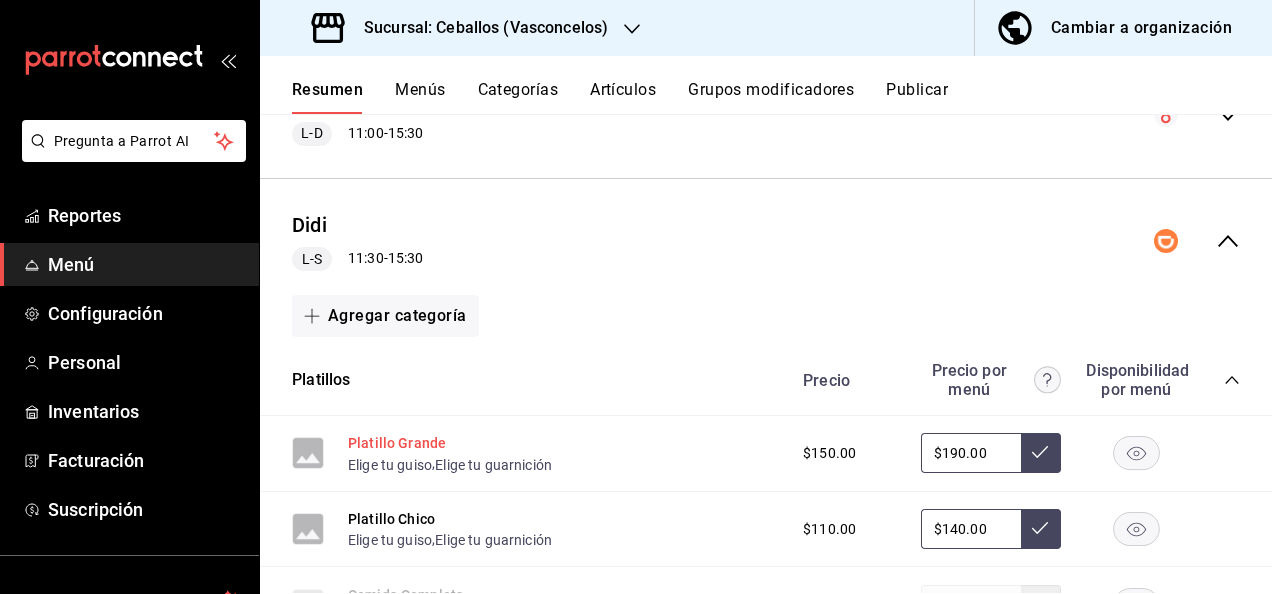 click on "Platillo Grande" at bounding box center [397, 443] 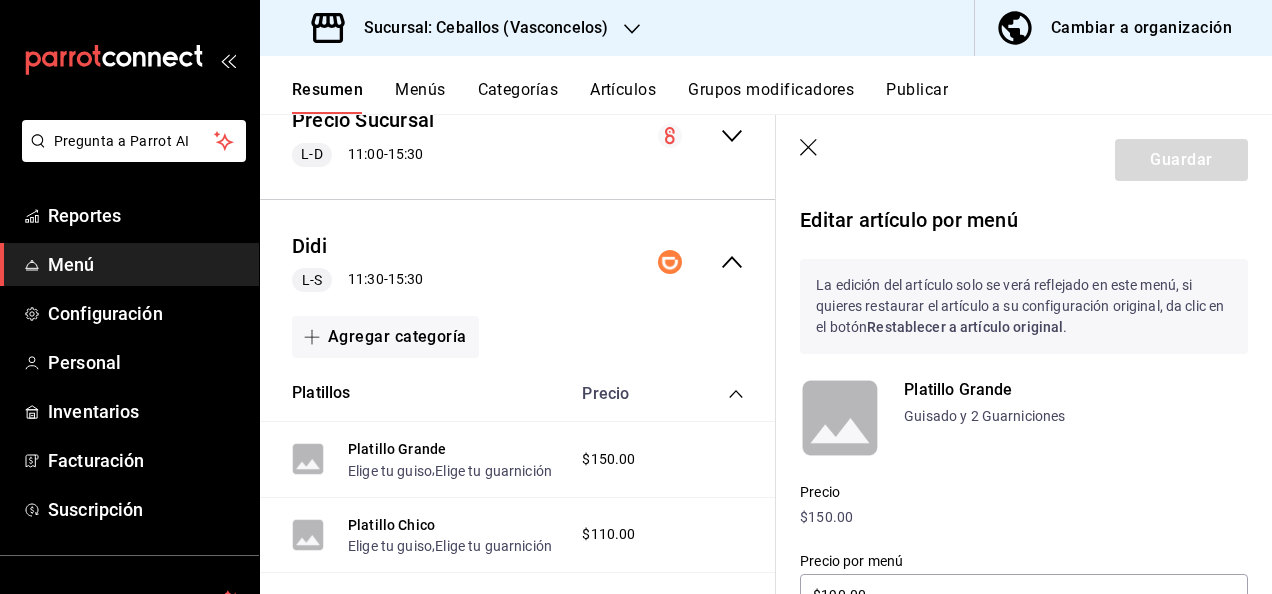 click 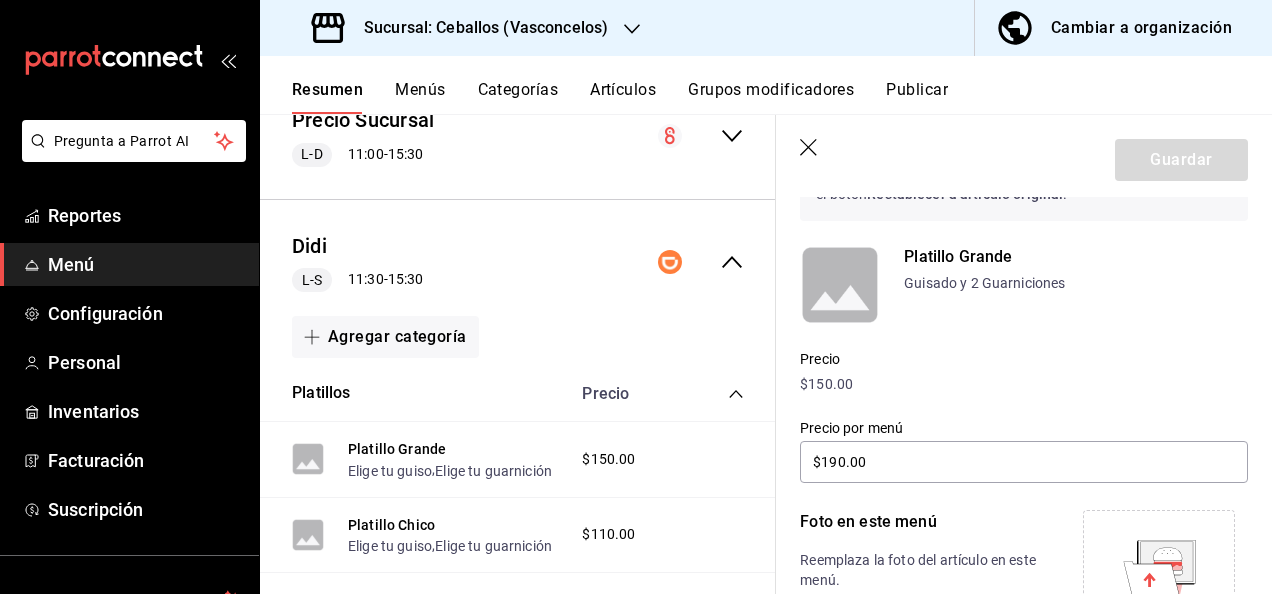 scroll, scrollTop: 173, scrollLeft: 0, axis: vertical 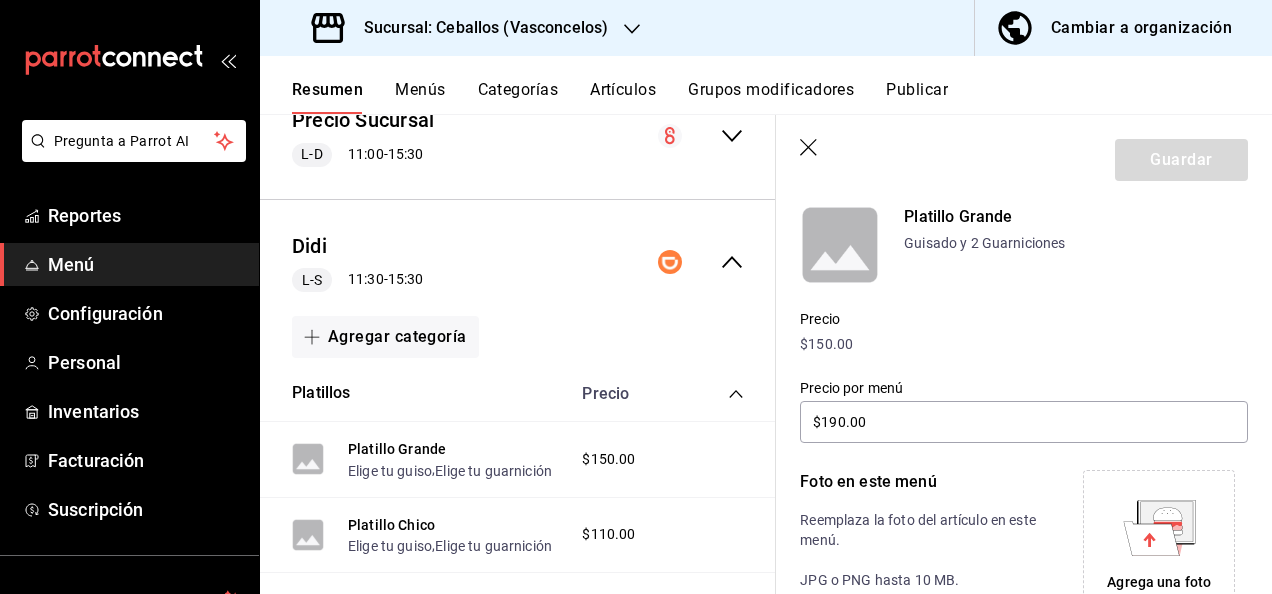 click on "Agrega una foto" at bounding box center (1159, 546) 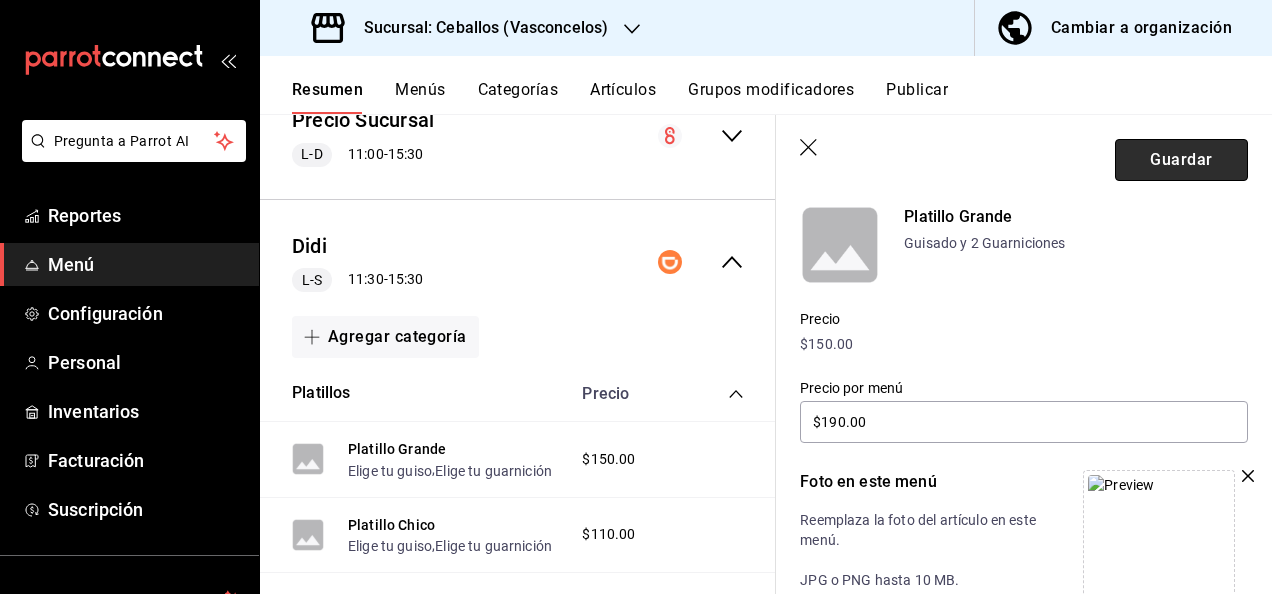 click on "Guardar" at bounding box center [1181, 160] 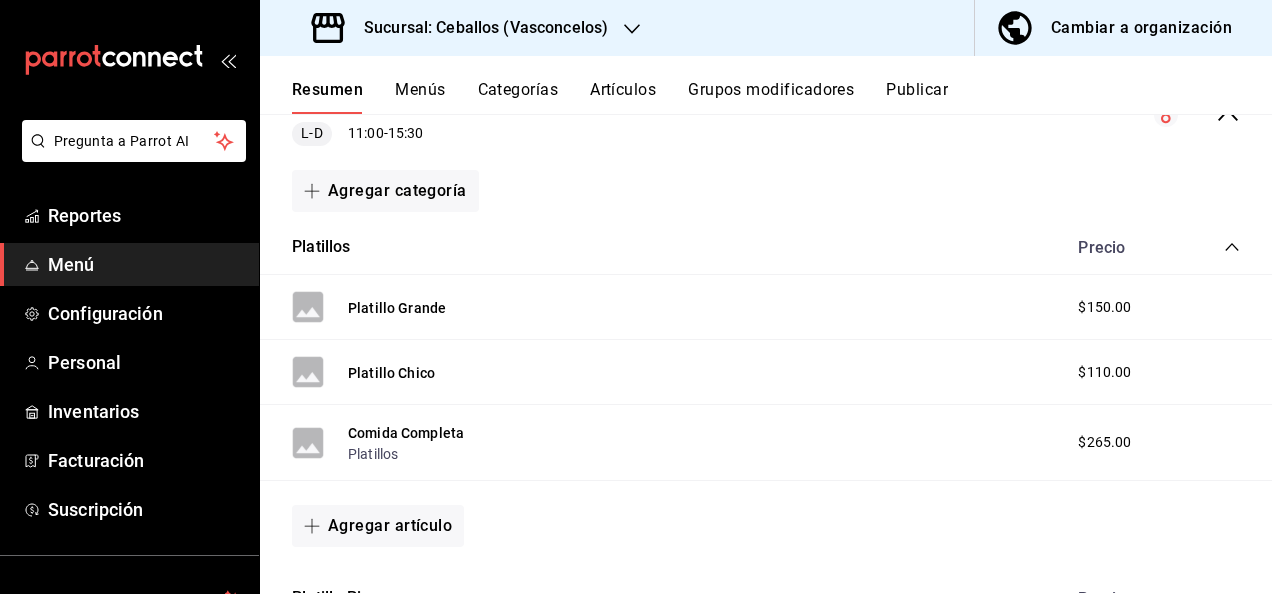 click 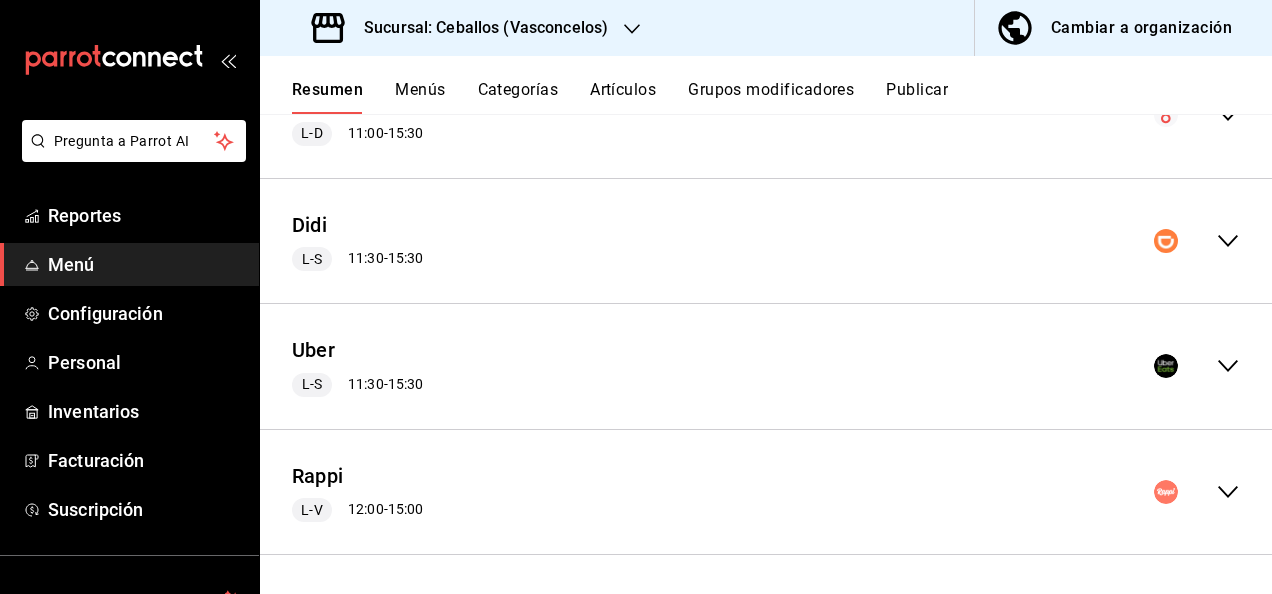 click 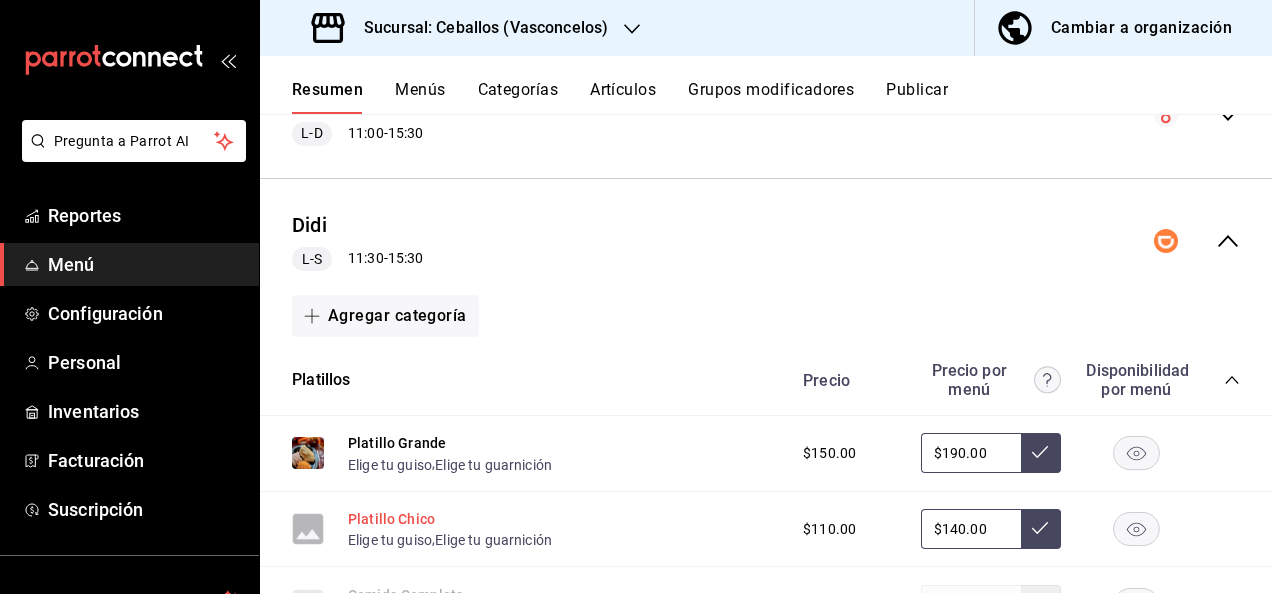 click on "Platillo Chico" at bounding box center [391, 519] 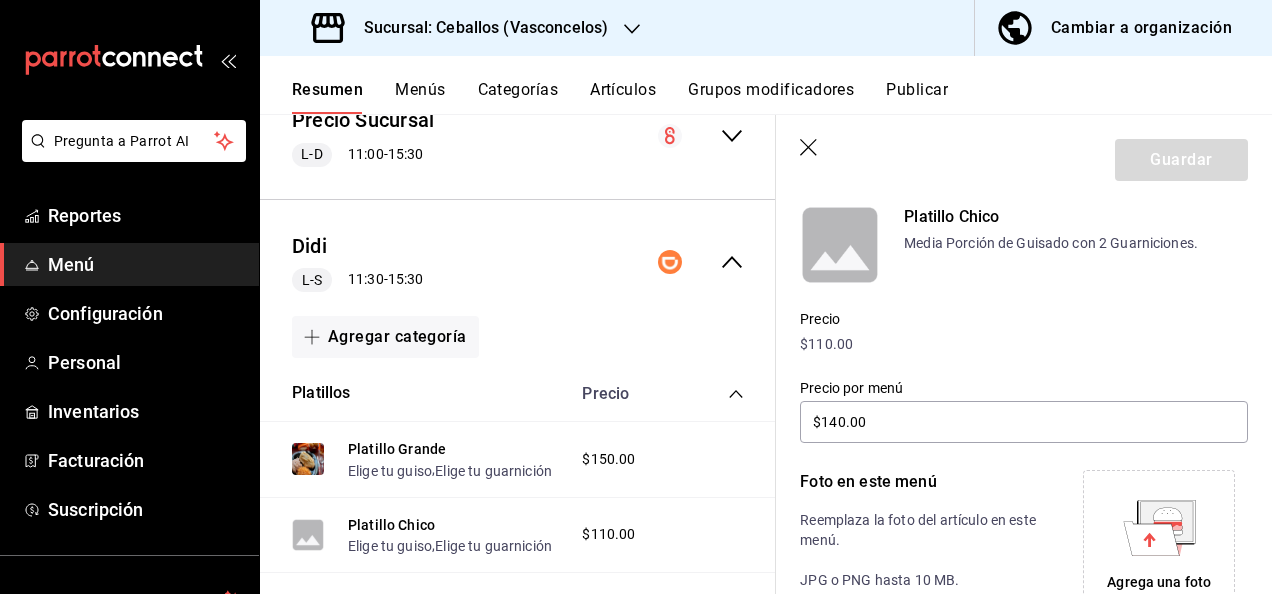 click 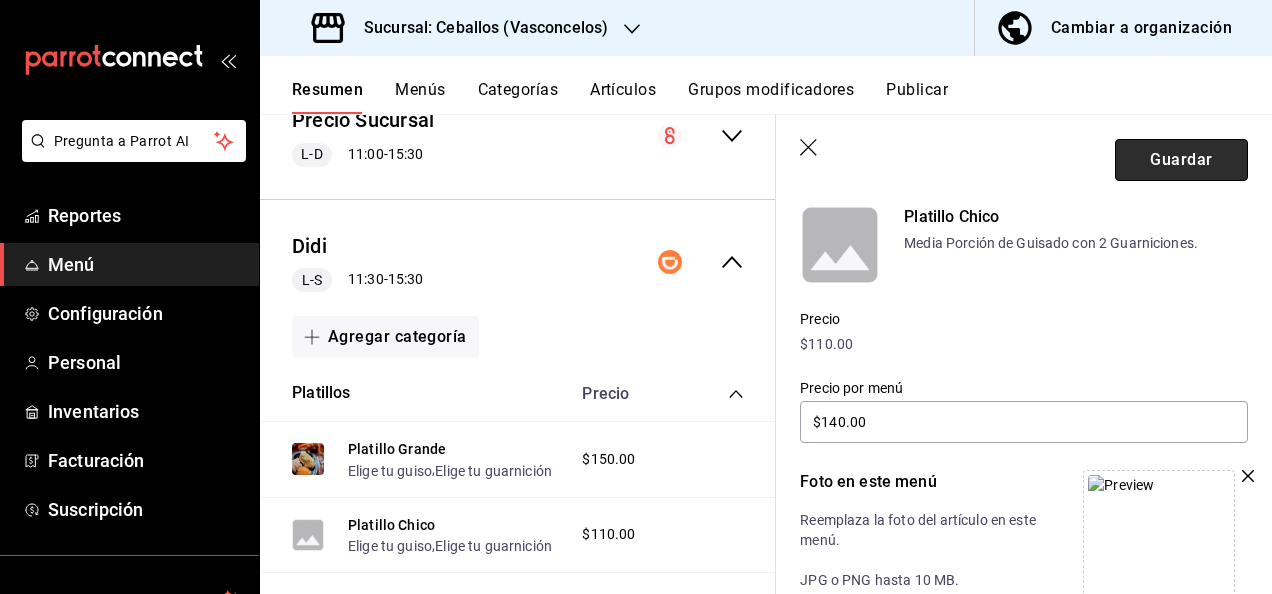 click on "Guardar" at bounding box center [1181, 160] 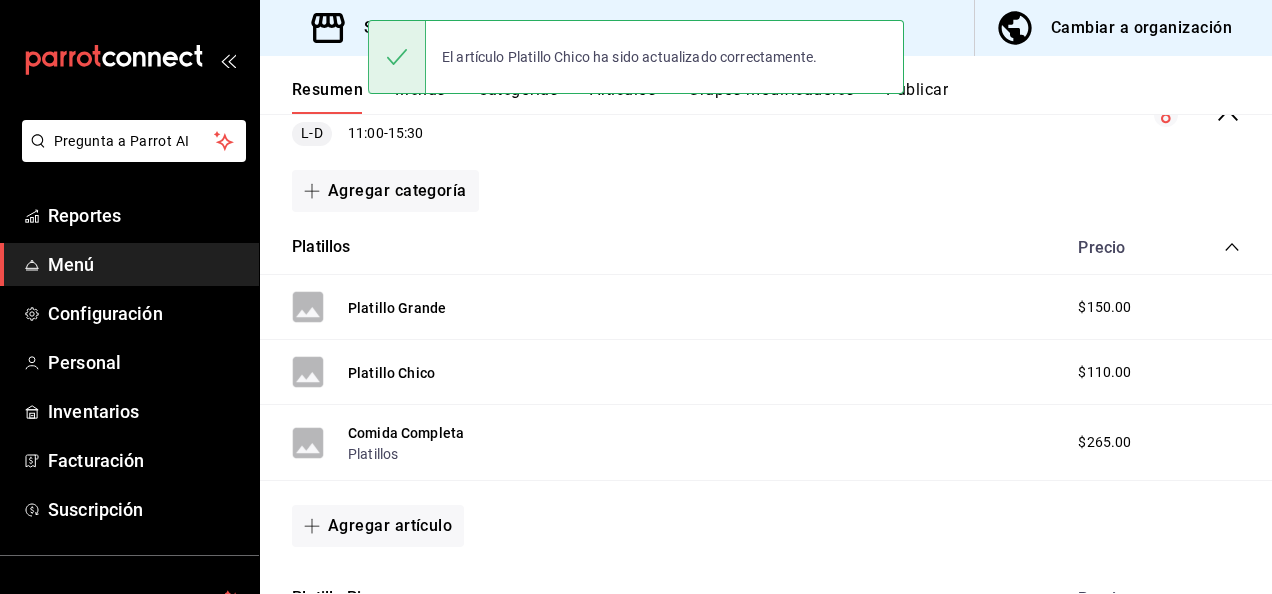 click 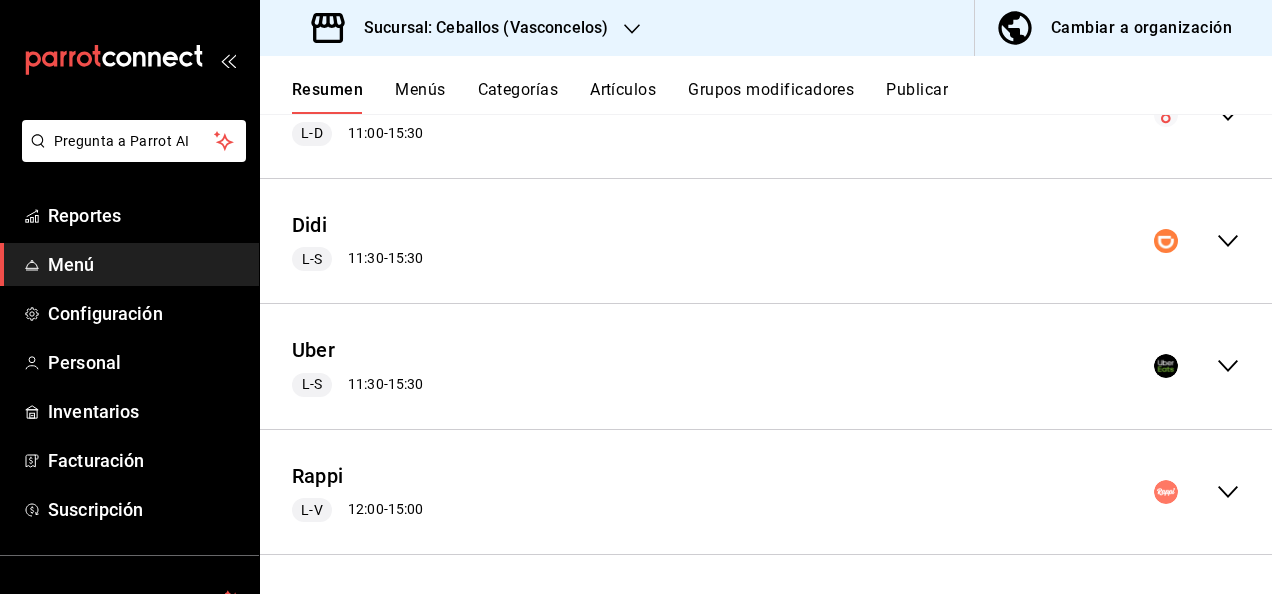click on "Didi L-S [TIME]  -  [TIME]" at bounding box center [766, 241] 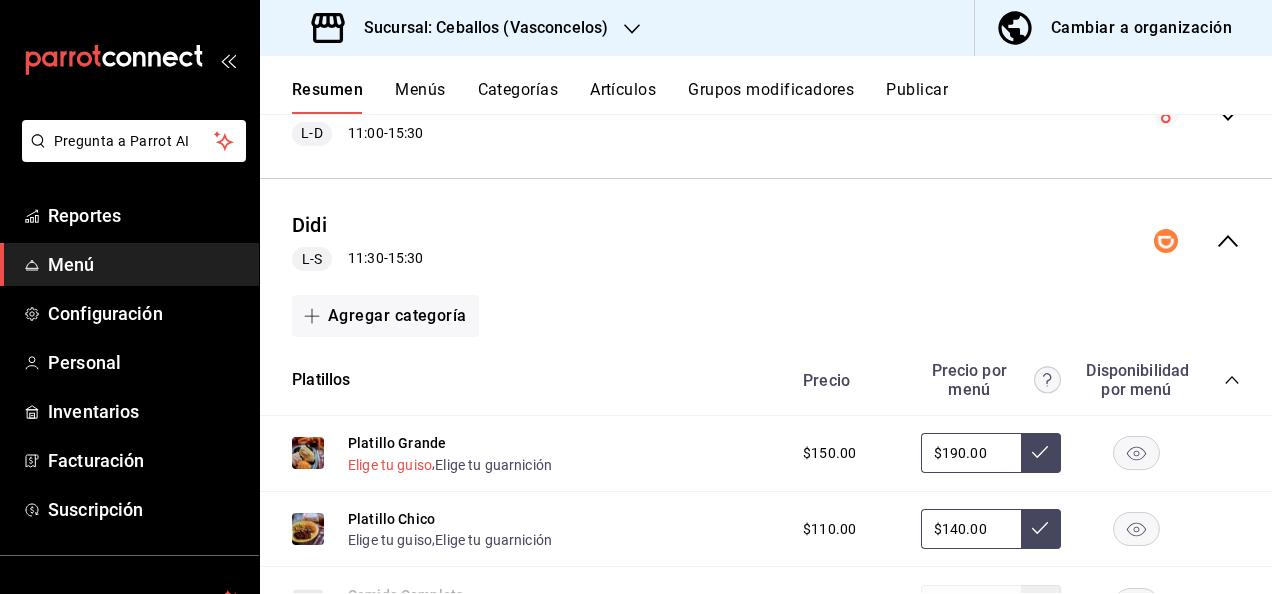 click on "Elige tu guiso" at bounding box center (390, 465) 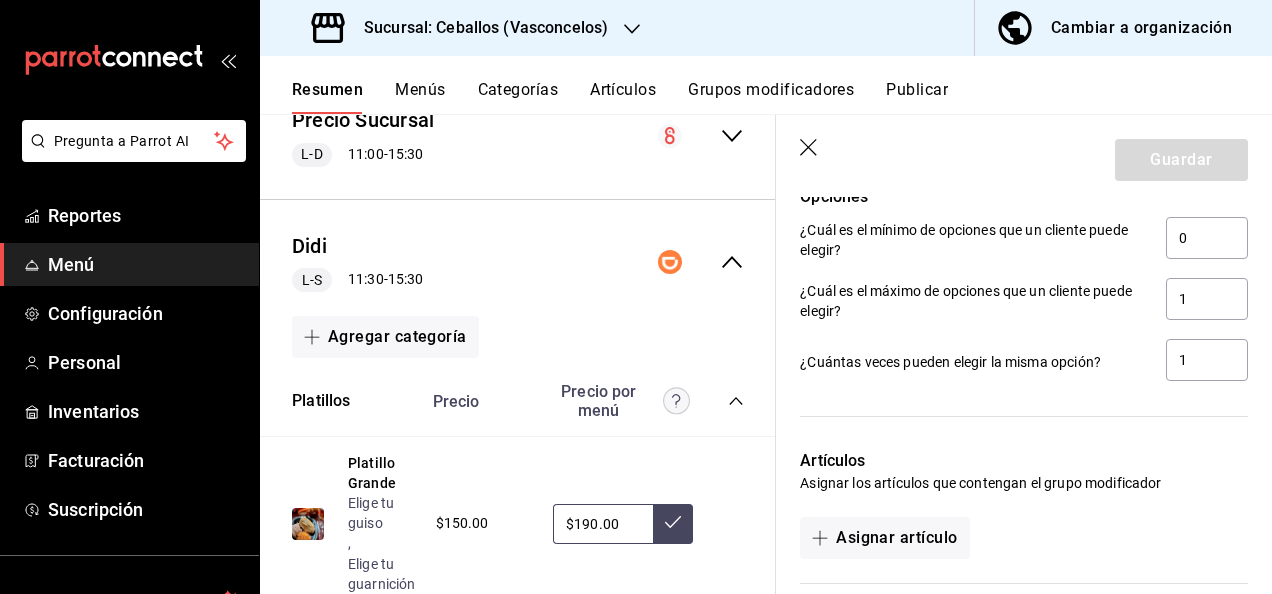 scroll, scrollTop: 5025, scrollLeft: 0, axis: vertical 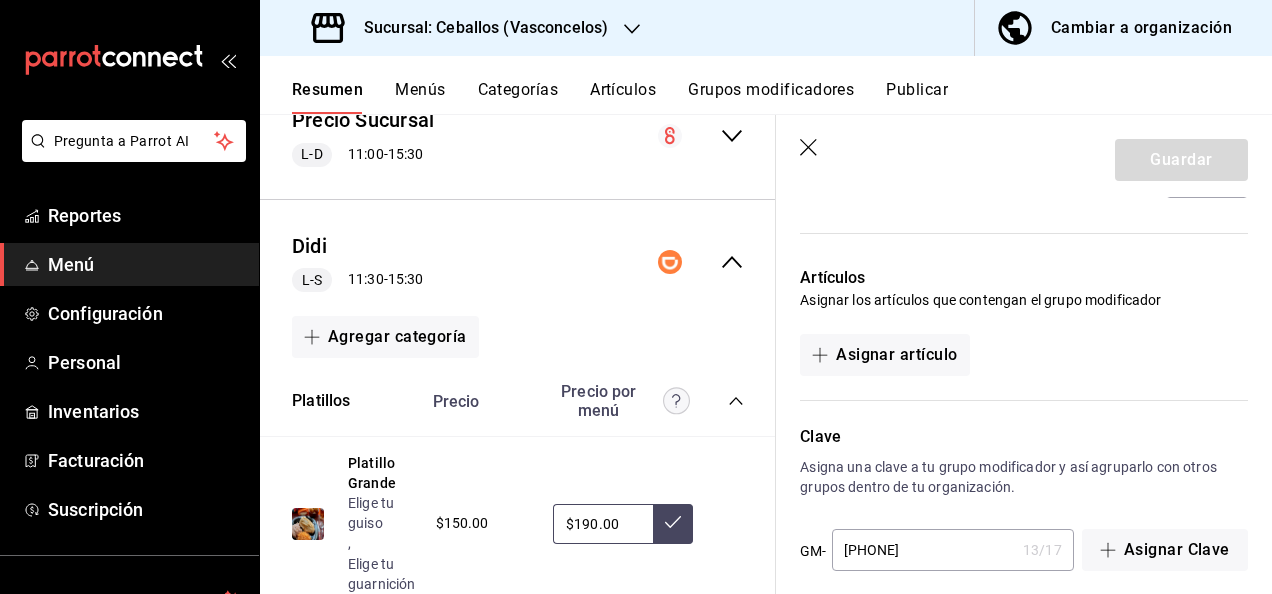 click 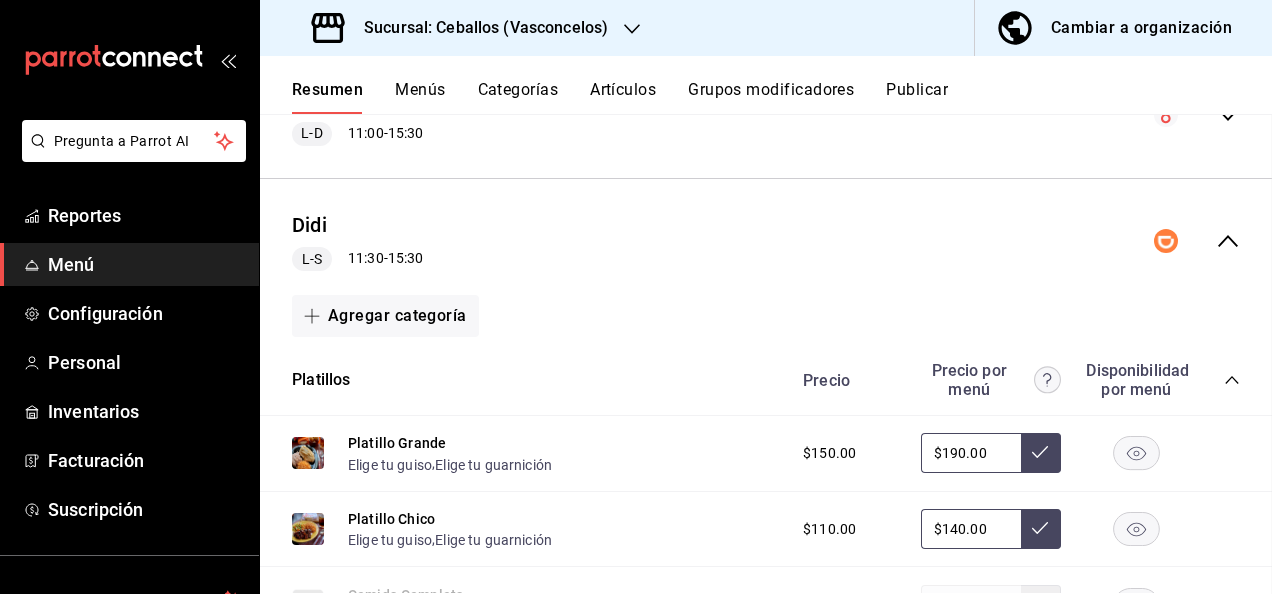 scroll, scrollTop: 0, scrollLeft: 0, axis: both 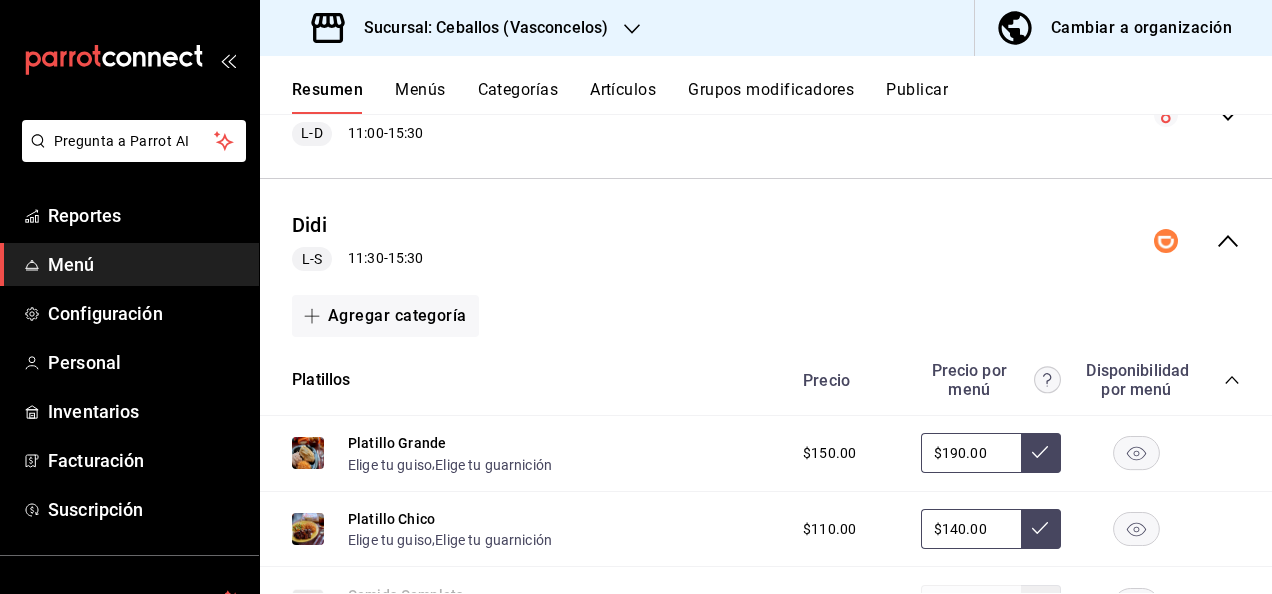click 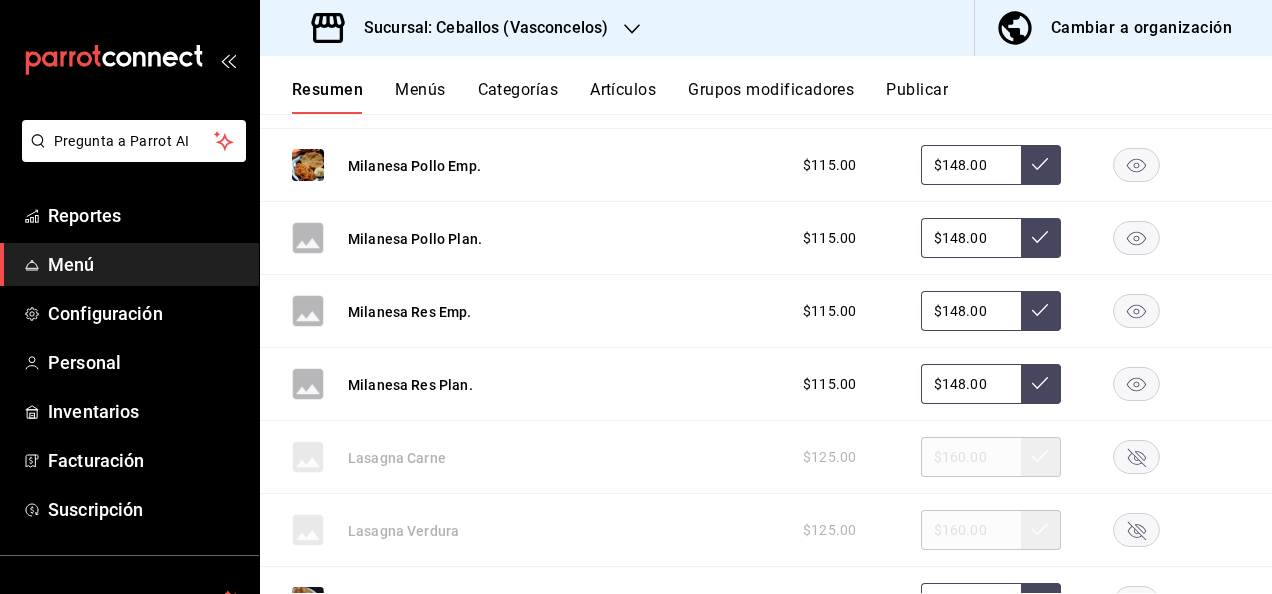 scroll, scrollTop: 1141, scrollLeft: 0, axis: vertical 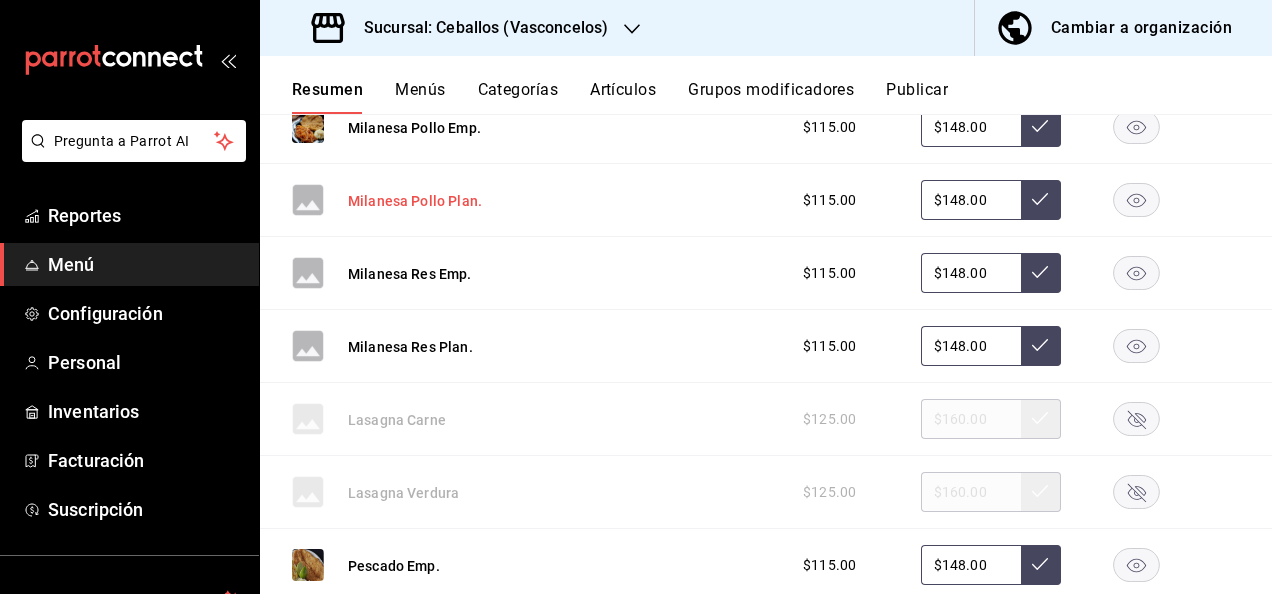 click on "Milanesa Pollo Plan." at bounding box center [415, 201] 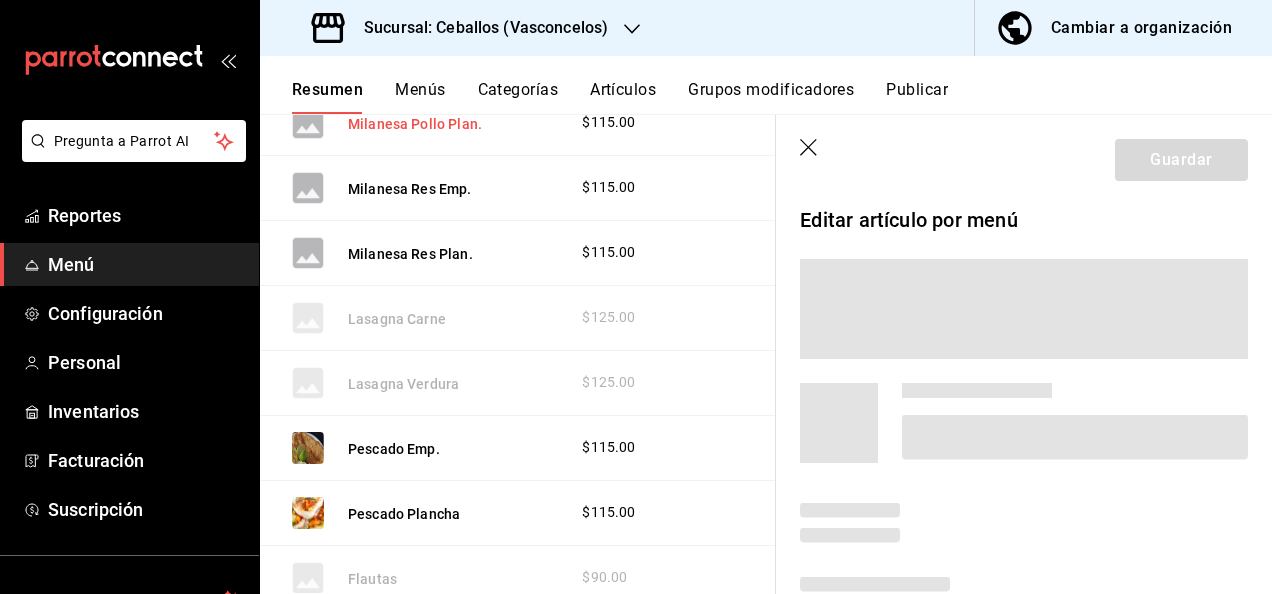 scroll, scrollTop: 1050, scrollLeft: 0, axis: vertical 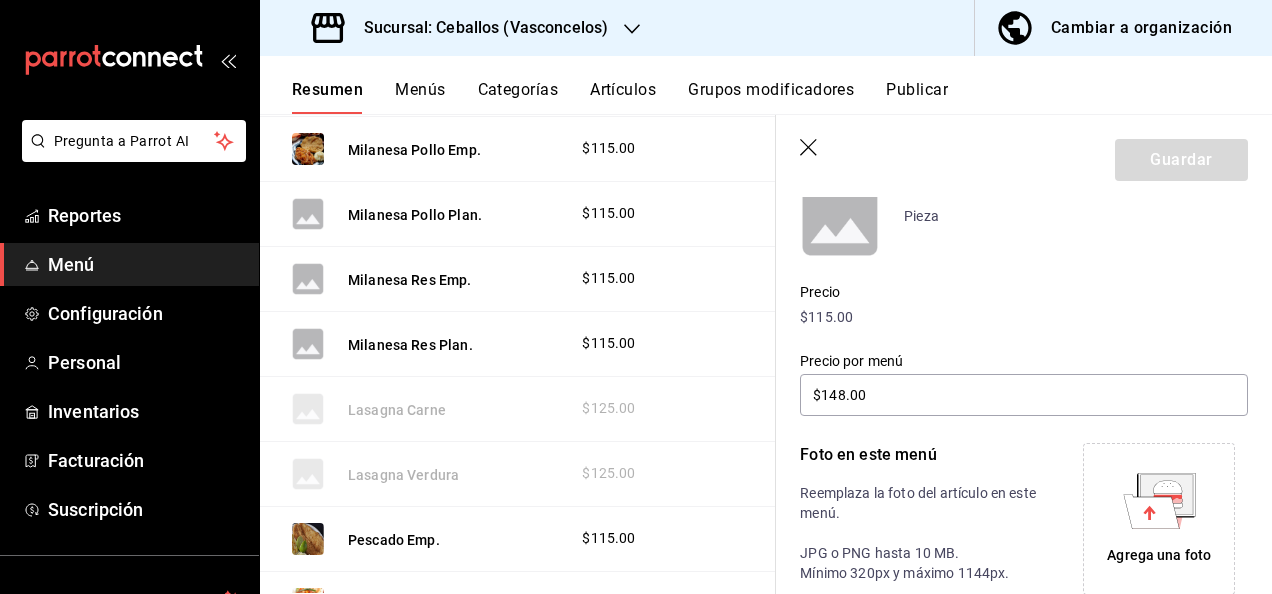 click on "Agrega una foto" at bounding box center [1159, 519] 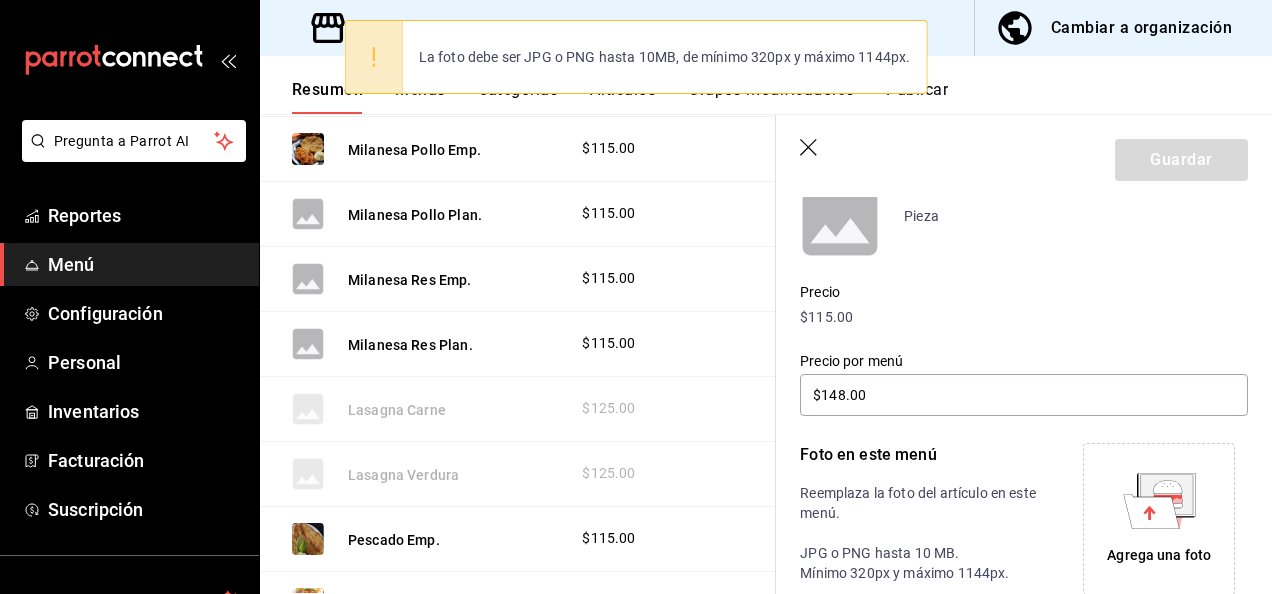click 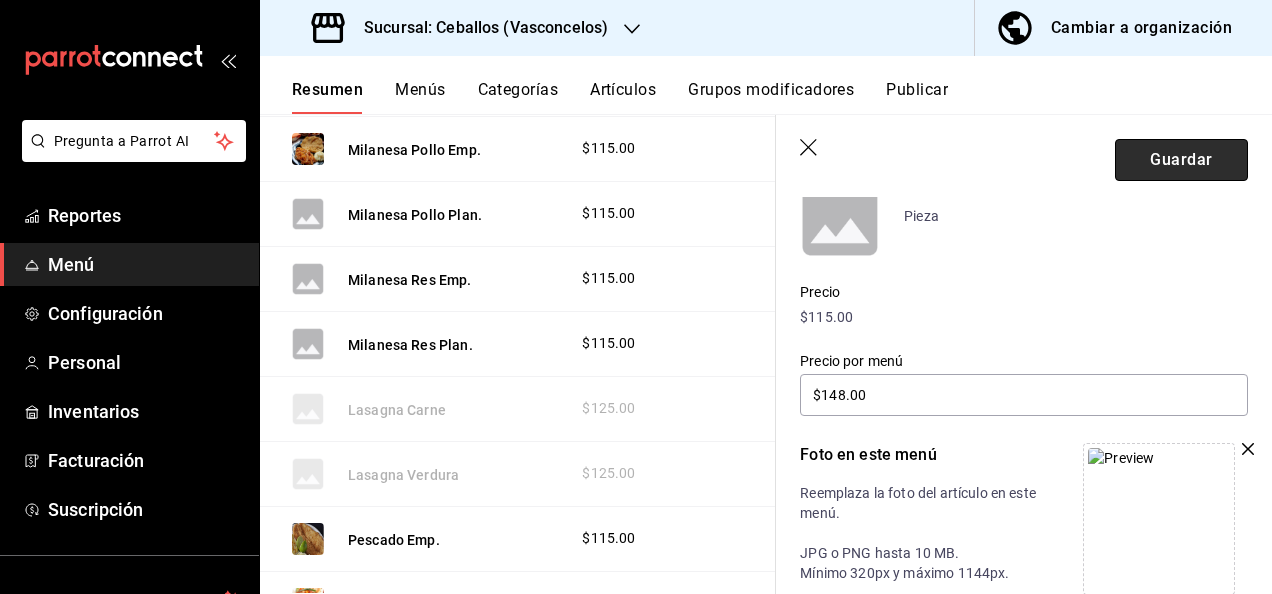 click on "Guardar" at bounding box center (1181, 160) 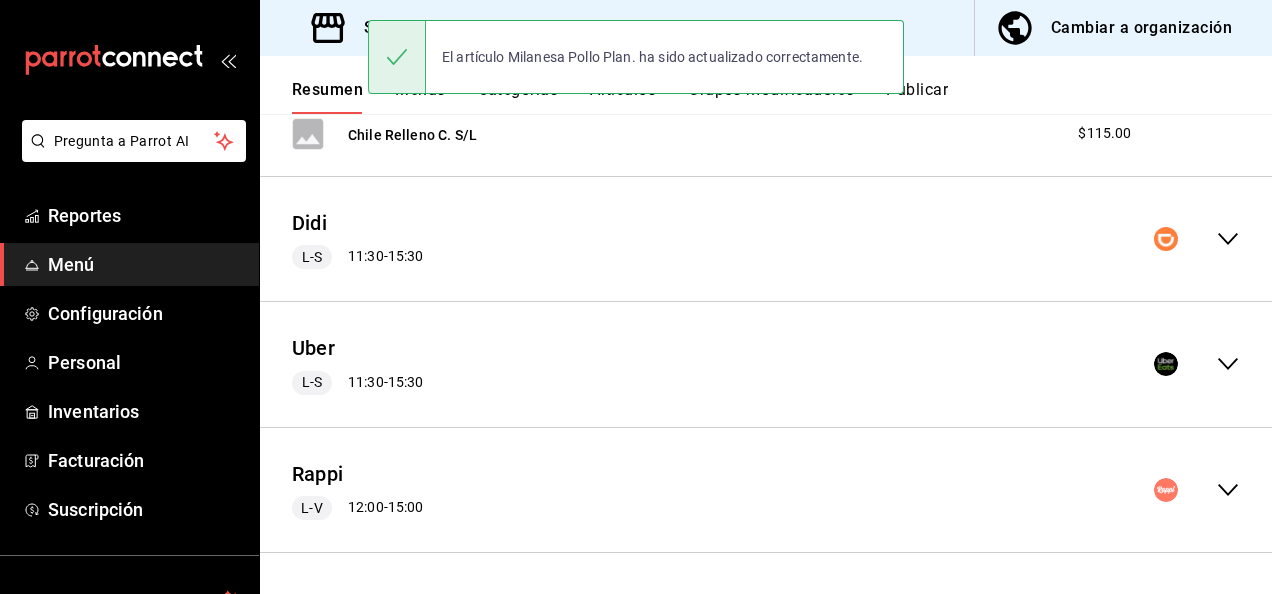 scroll, scrollTop: 822, scrollLeft: 0, axis: vertical 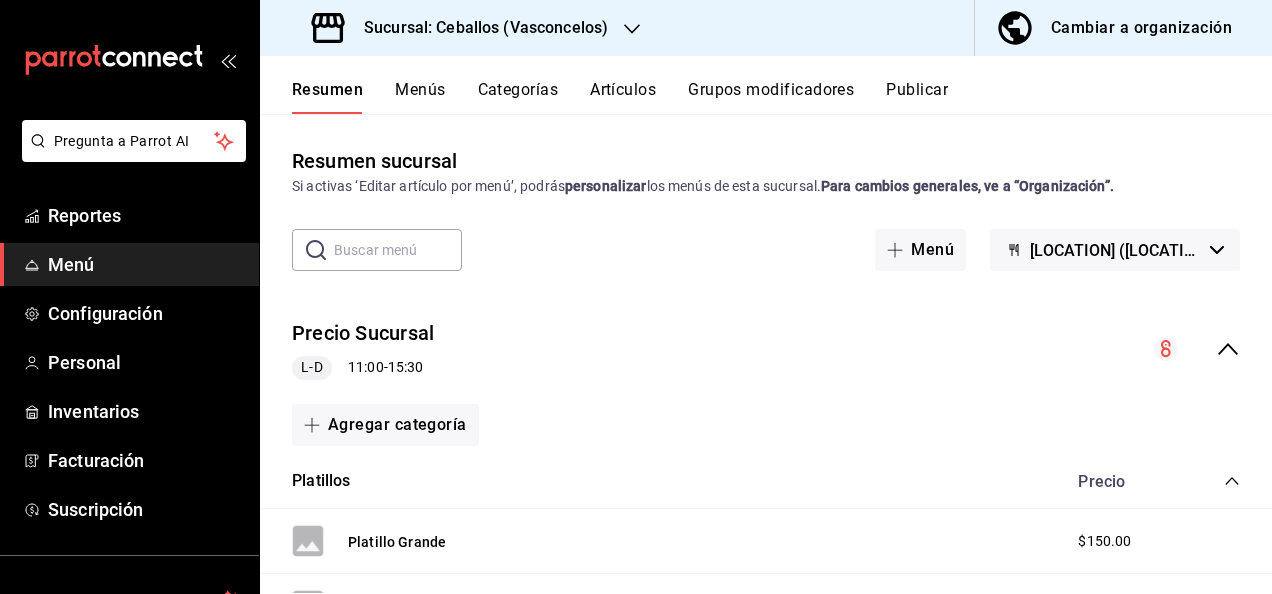 click 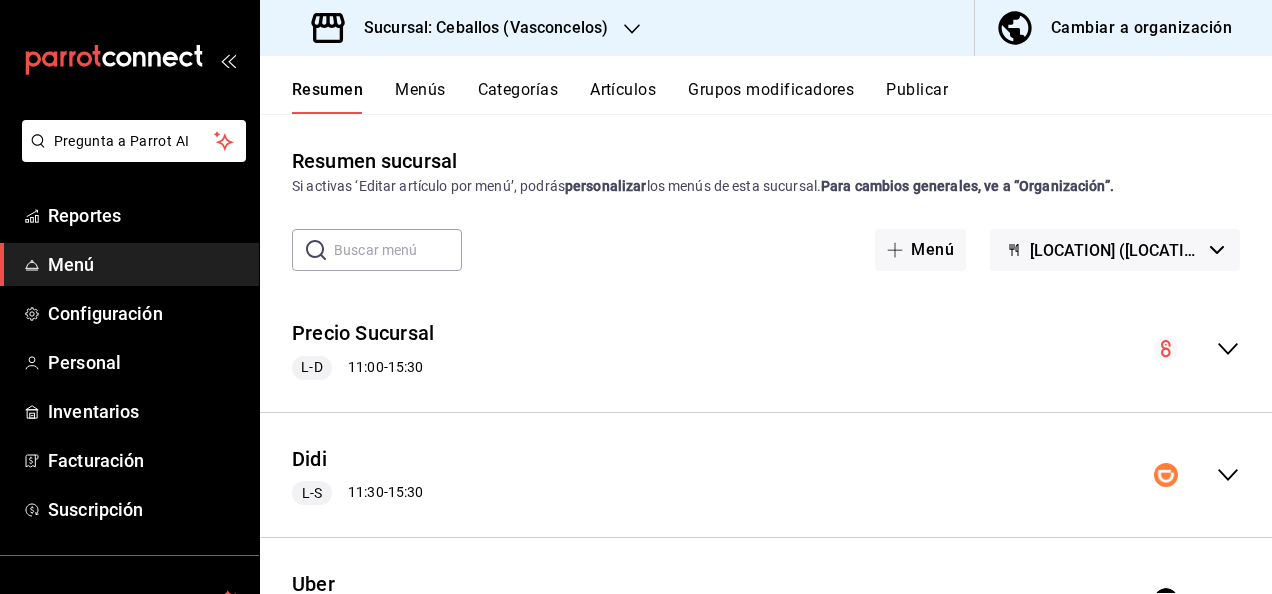 click 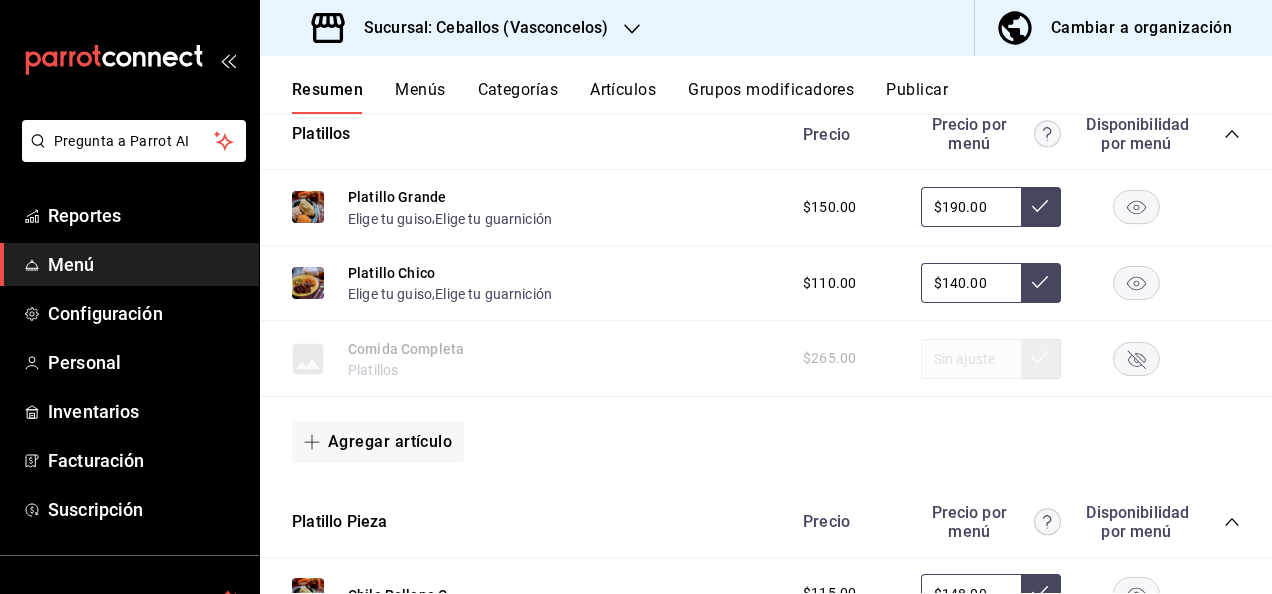 scroll, scrollTop: 506, scrollLeft: 0, axis: vertical 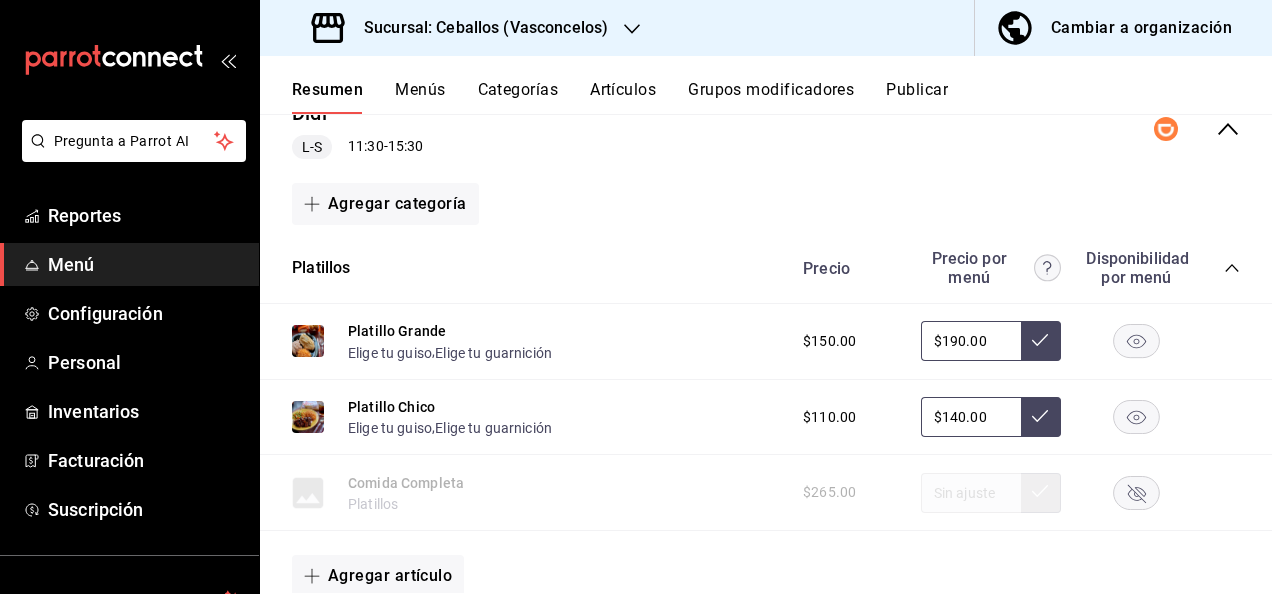 click 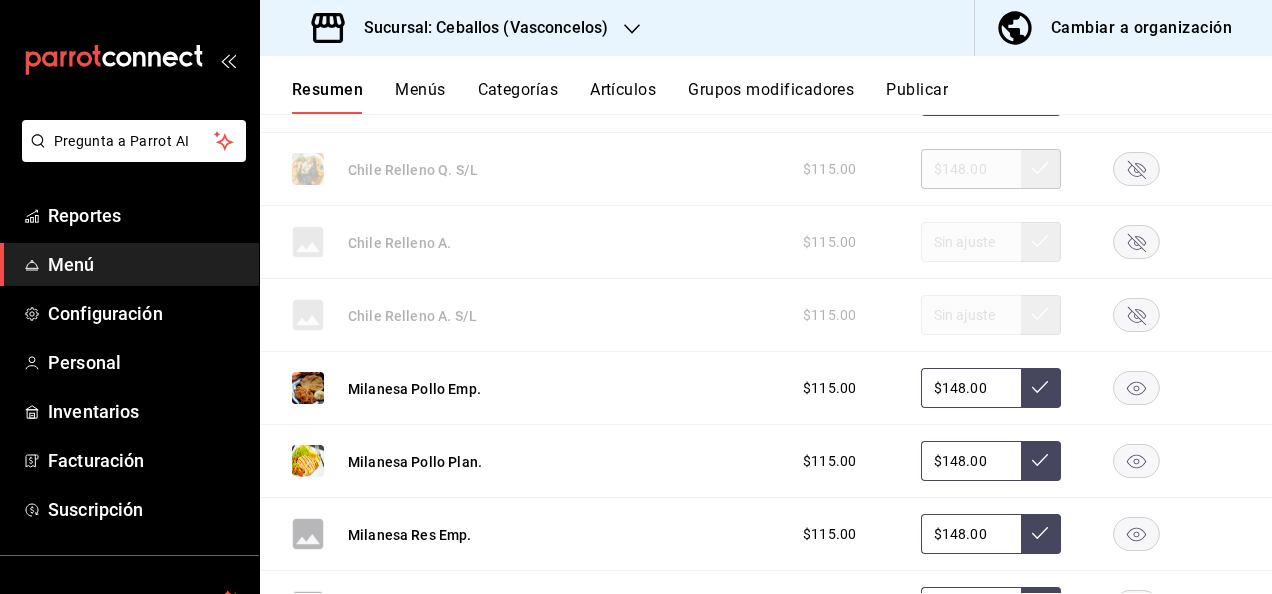 scroll, scrollTop: 1026, scrollLeft: 0, axis: vertical 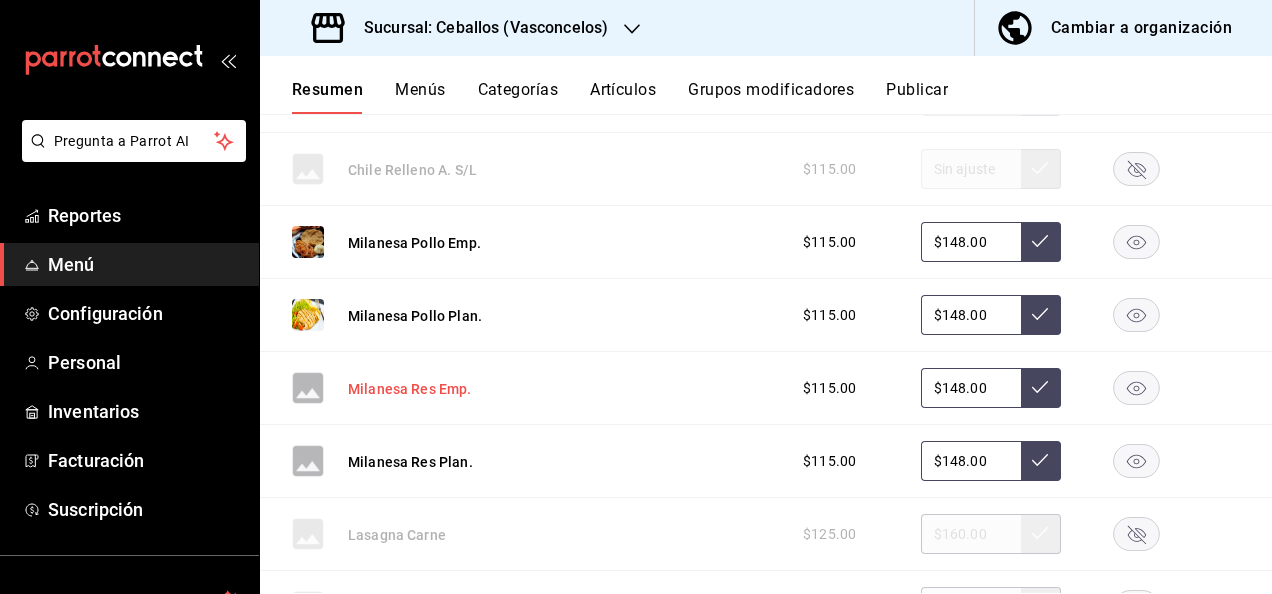 click on "Milanesa Res Emp." at bounding box center (410, 389) 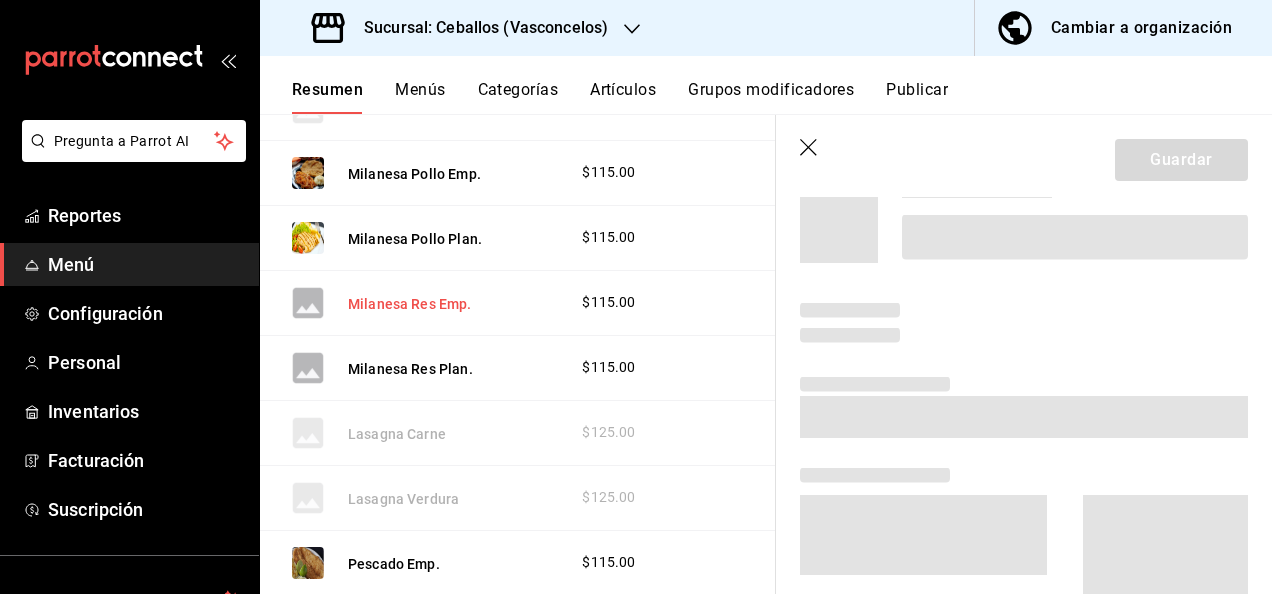 scroll, scrollTop: 951, scrollLeft: 0, axis: vertical 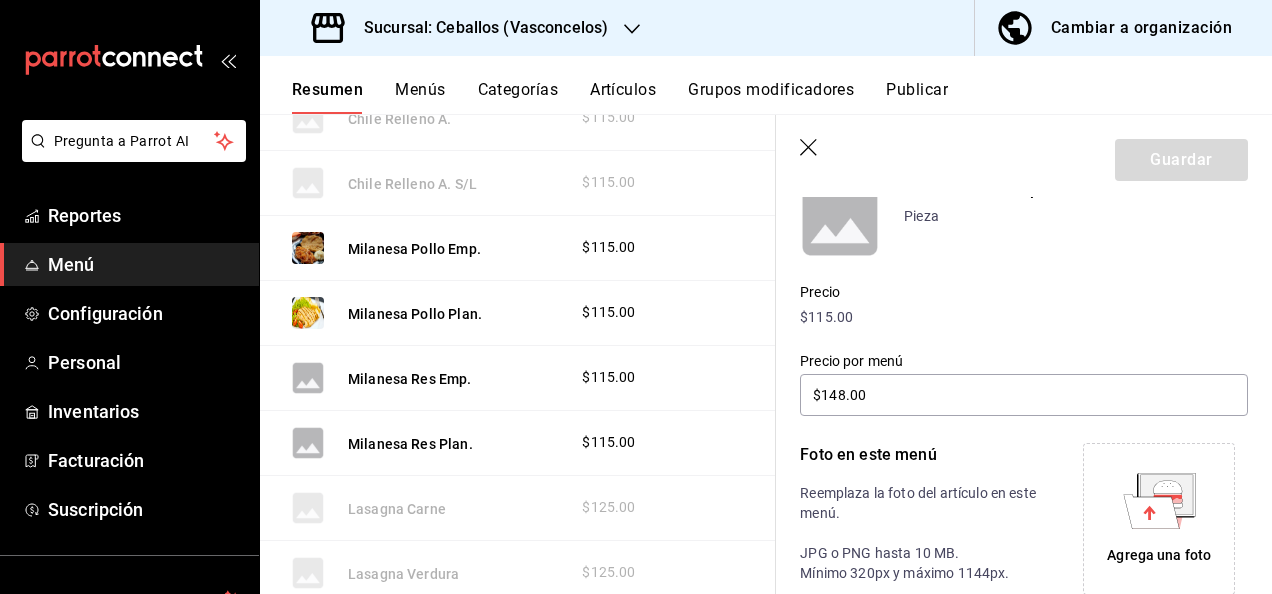 click on "Agrega una foto" at bounding box center (1159, 519) 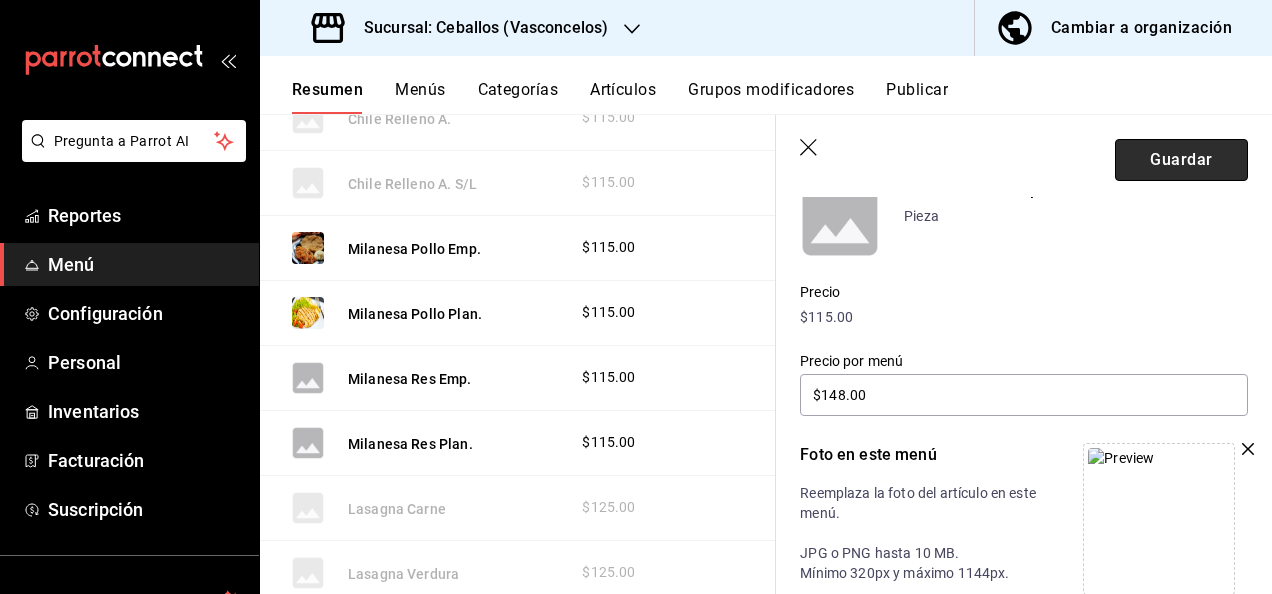 click on "Guardar" at bounding box center [1181, 160] 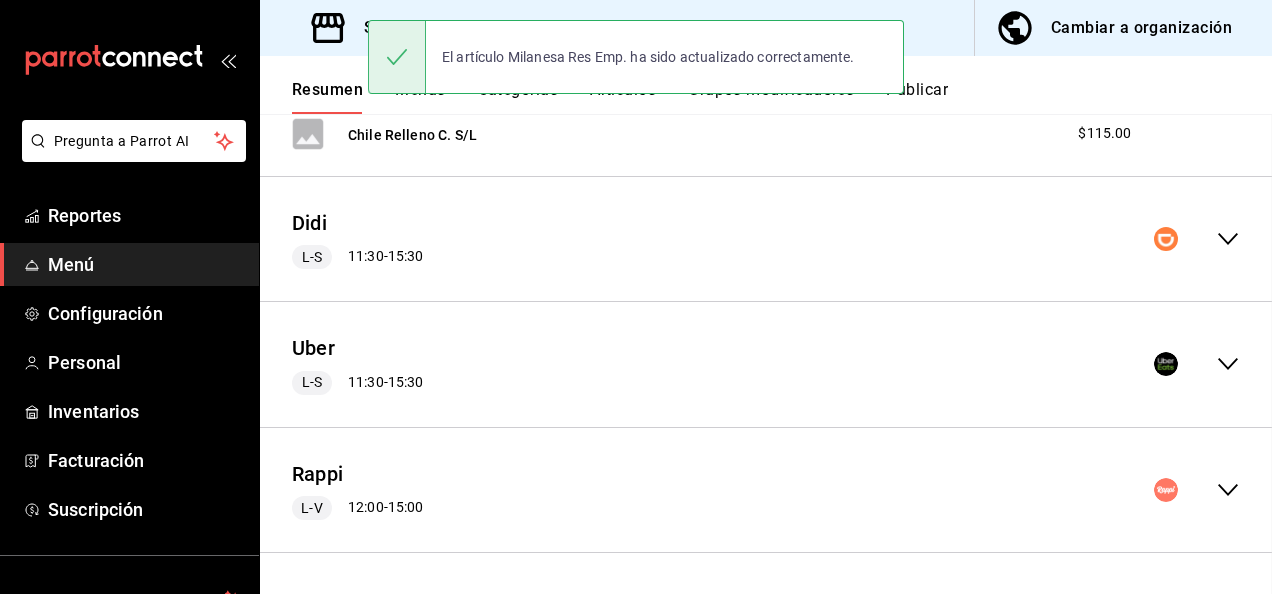 scroll, scrollTop: 822, scrollLeft: 0, axis: vertical 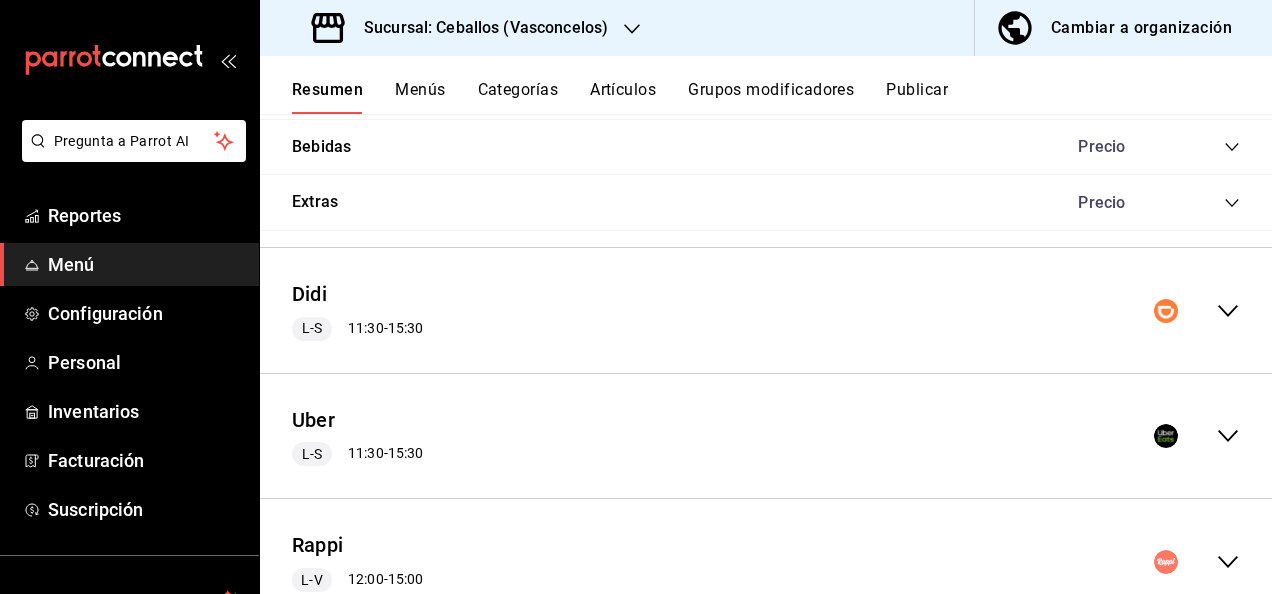 click 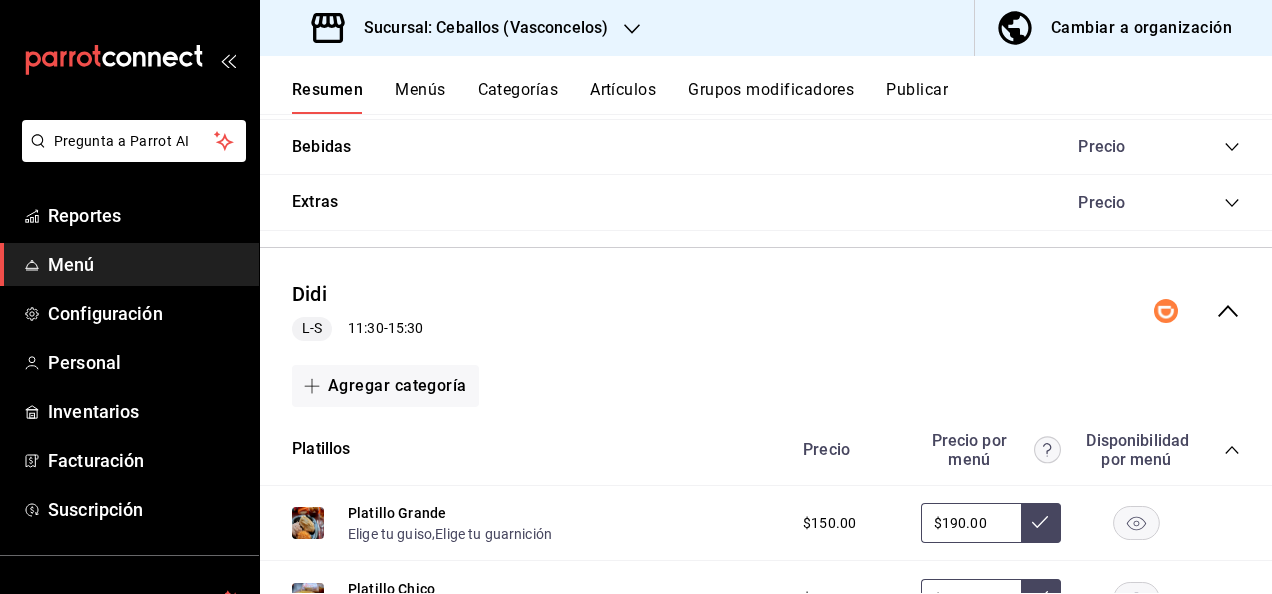 click 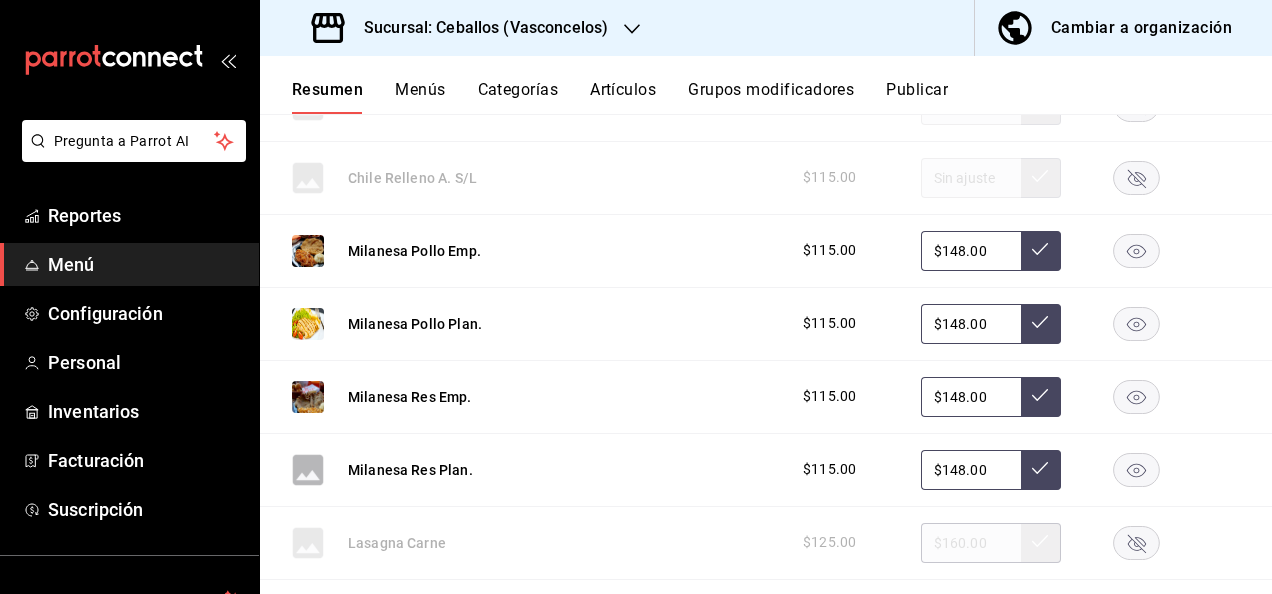 scroll, scrollTop: 3642, scrollLeft: 0, axis: vertical 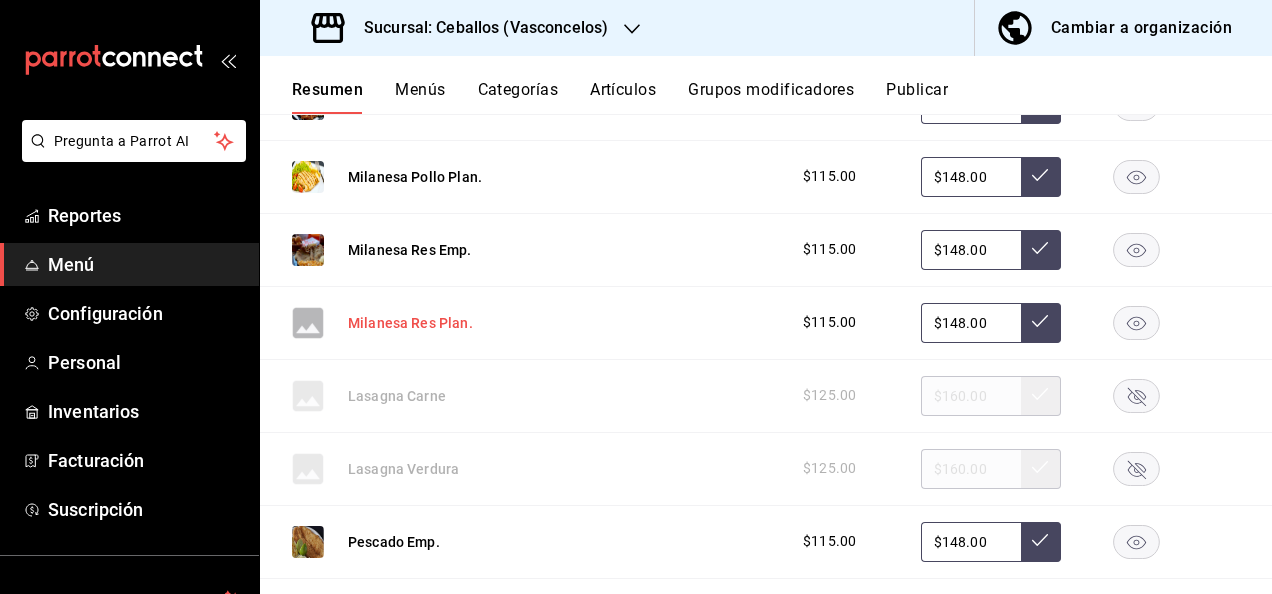 click on "Milanesa Res Plan." at bounding box center (410, 323) 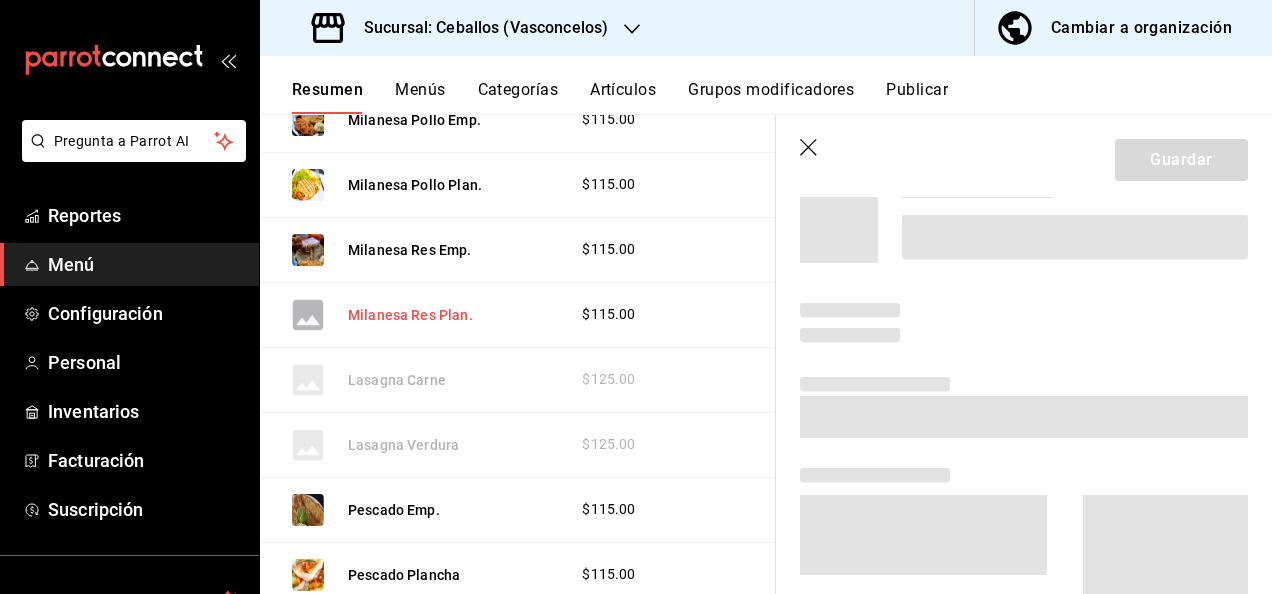 scroll, scrollTop: 3550, scrollLeft: 0, axis: vertical 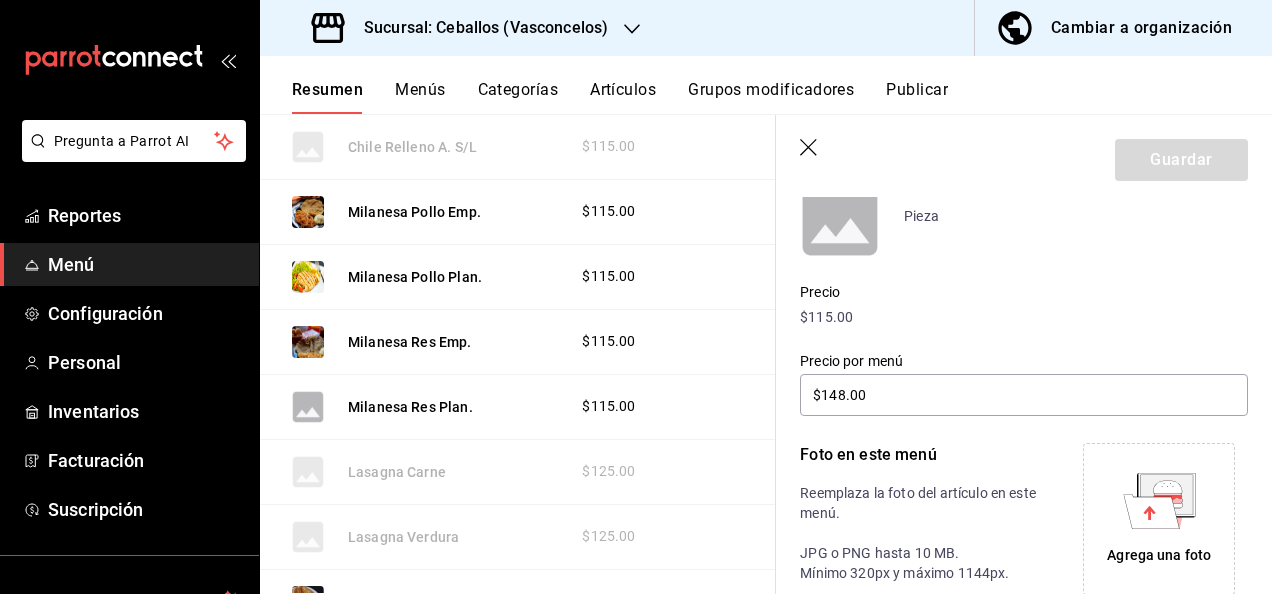 click on "Agrega una foto" at bounding box center (1159, 519) 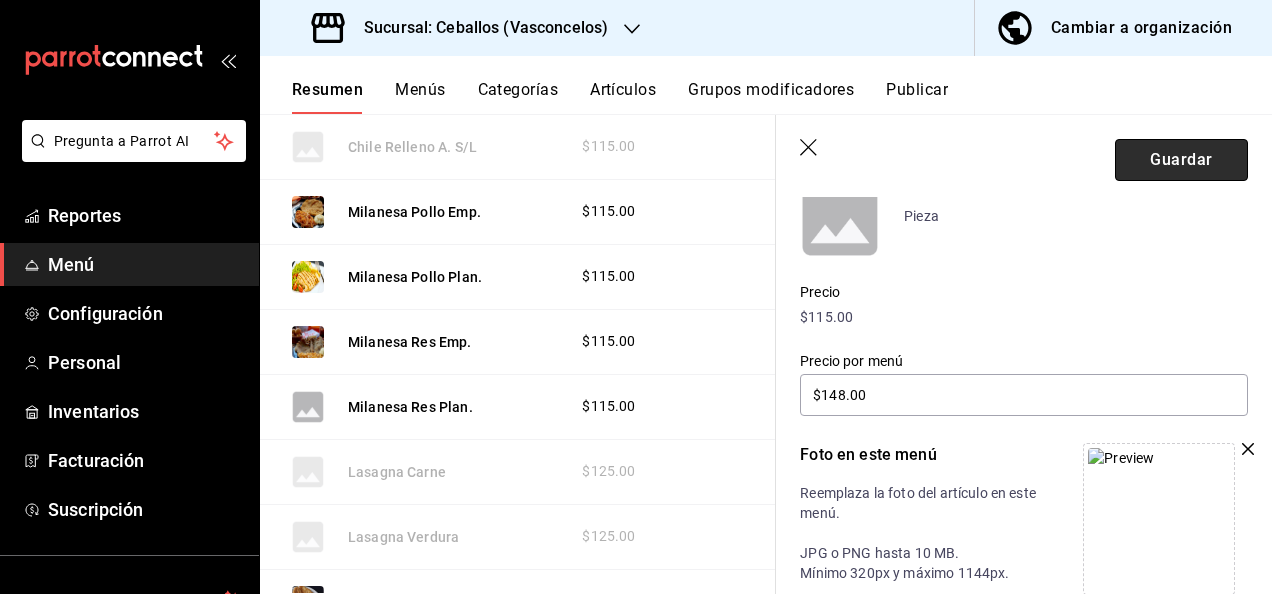 click on "Guardar" at bounding box center [1181, 160] 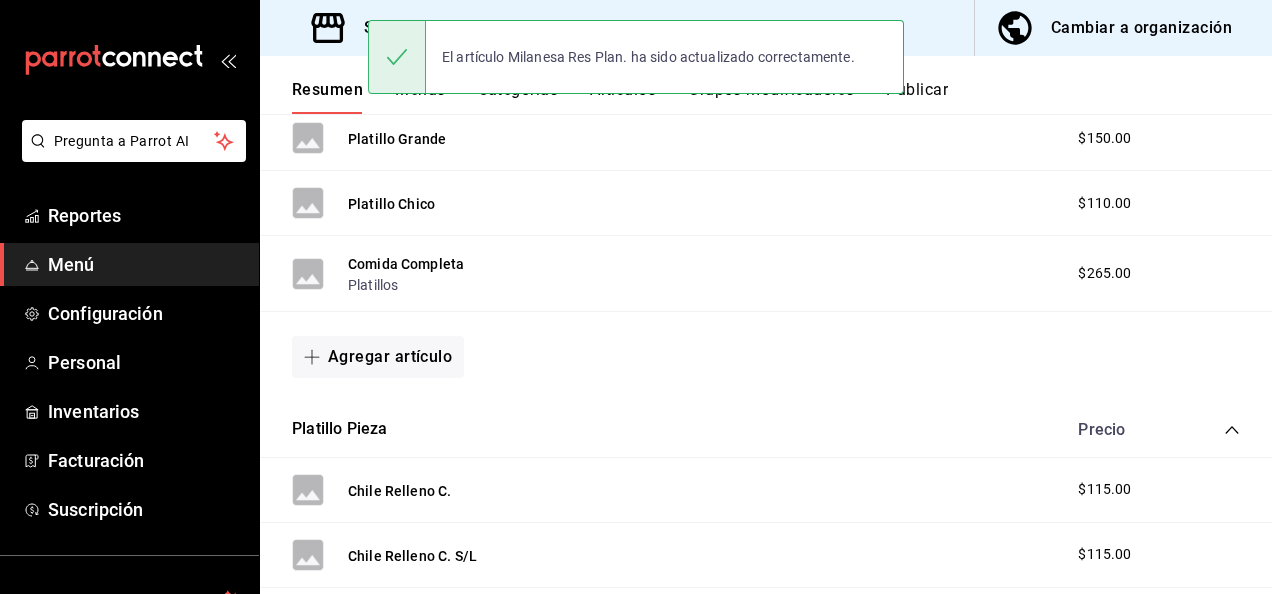 scroll, scrollTop: 120, scrollLeft: 0, axis: vertical 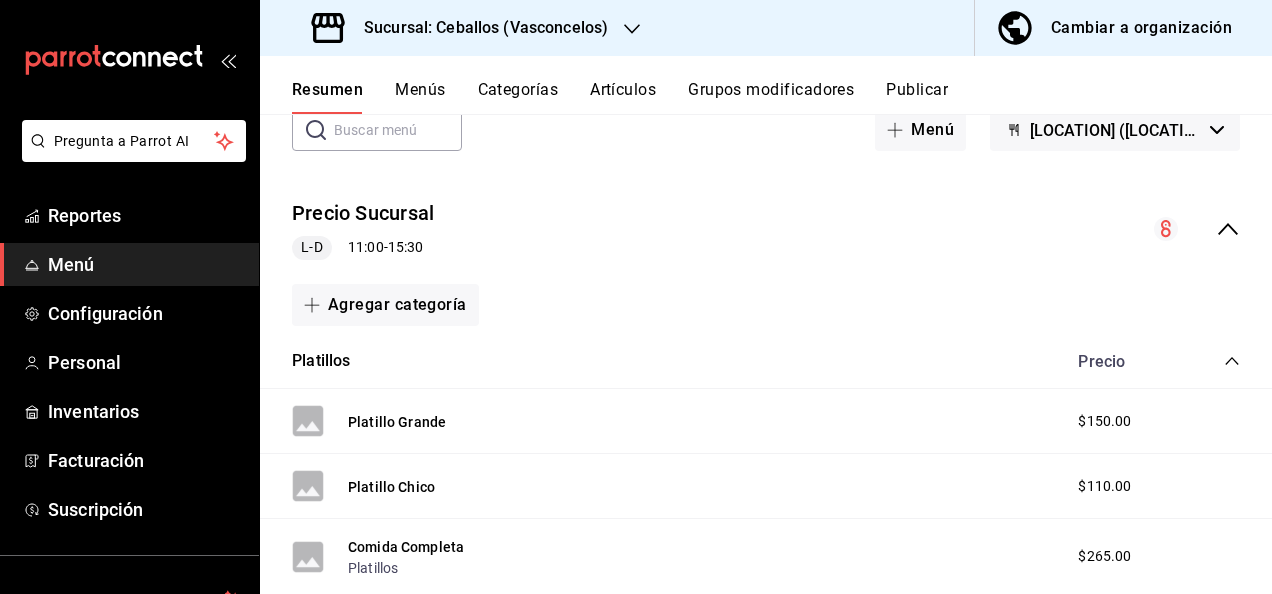 click 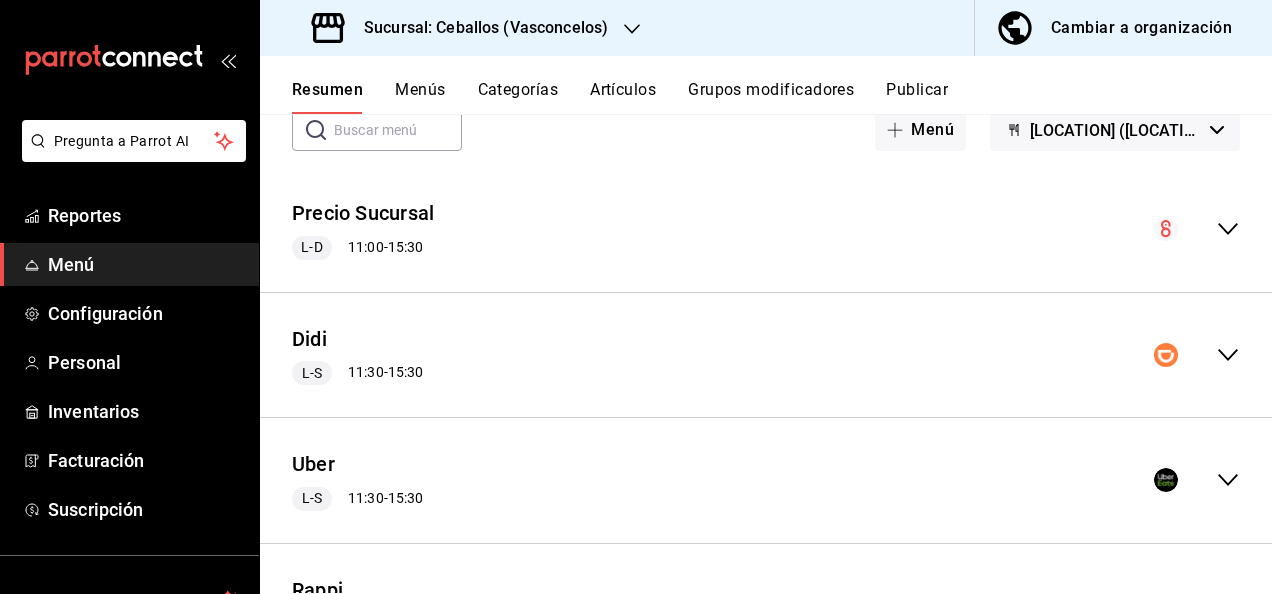 click 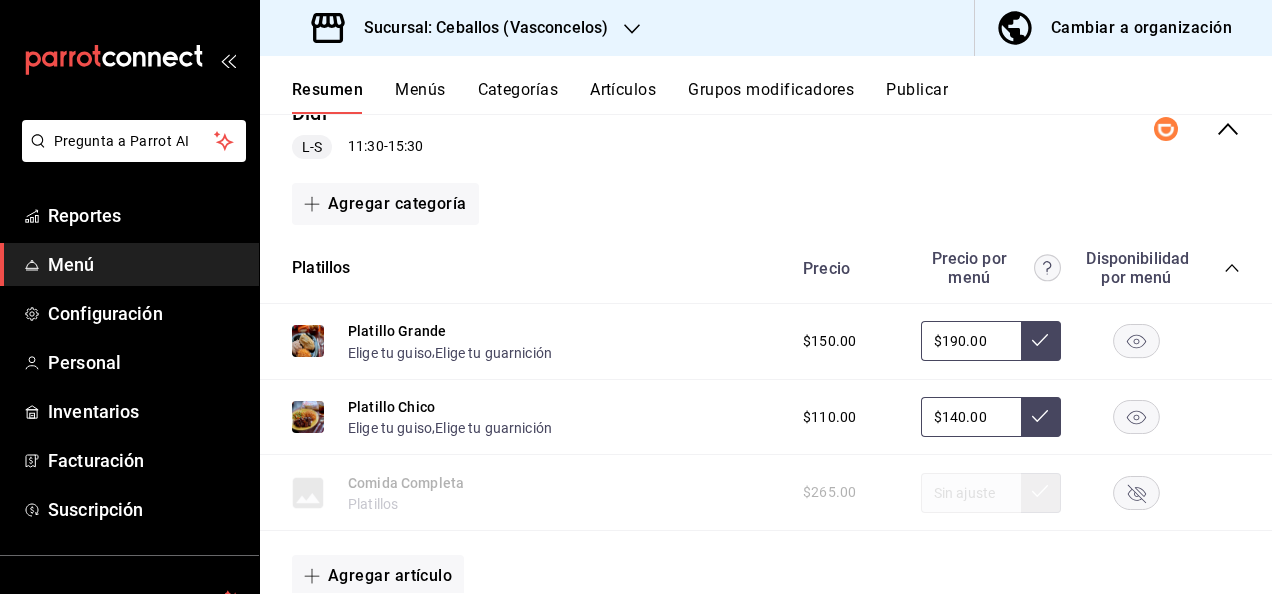 scroll, scrollTop: 400, scrollLeft: 0, axis: vertical 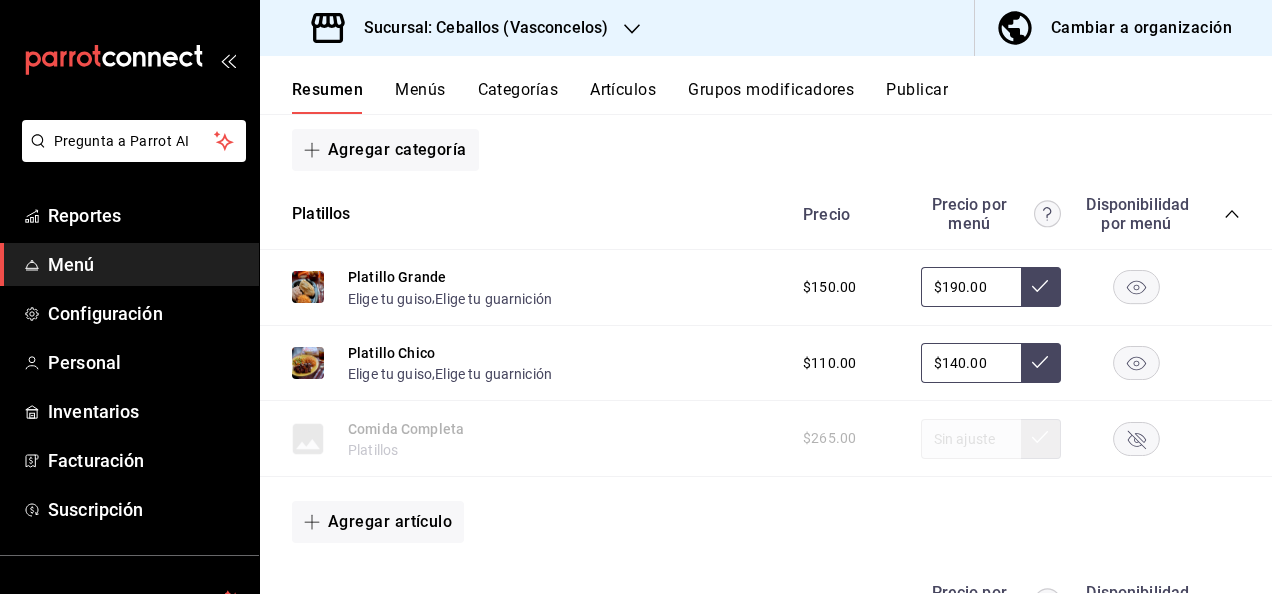 click on "Precio Precio por menú   Disponibilidad por menú" at bounding box center [1011, 214] 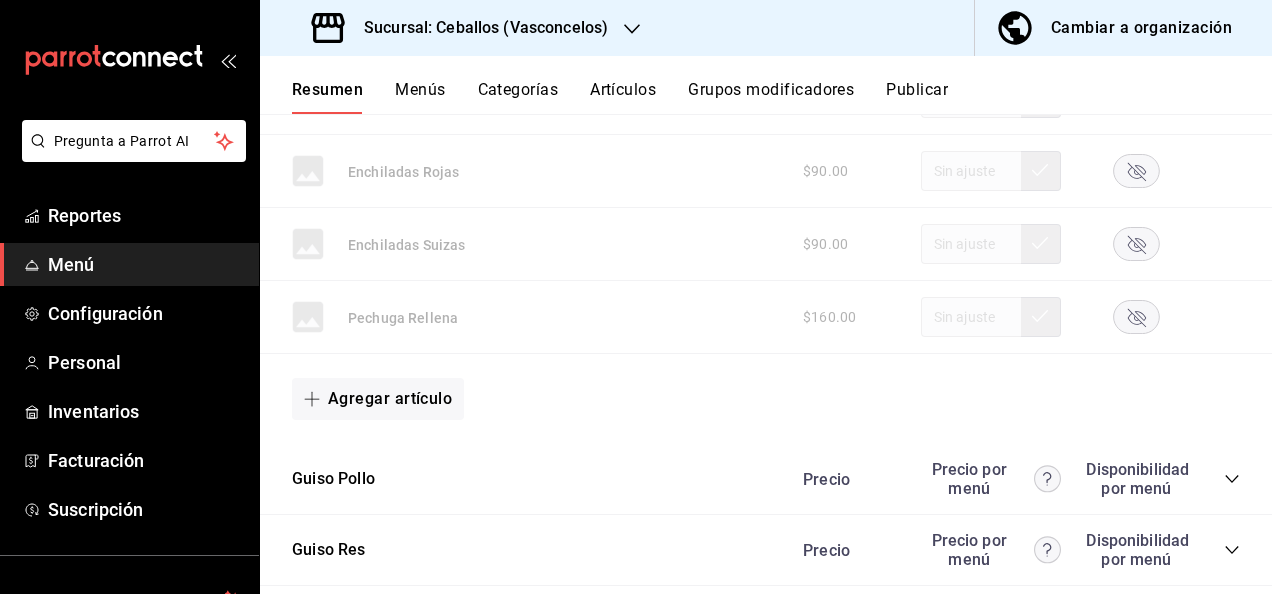 scroll, scrollTop: 2000, scrollLeft: 0, axis: vertical 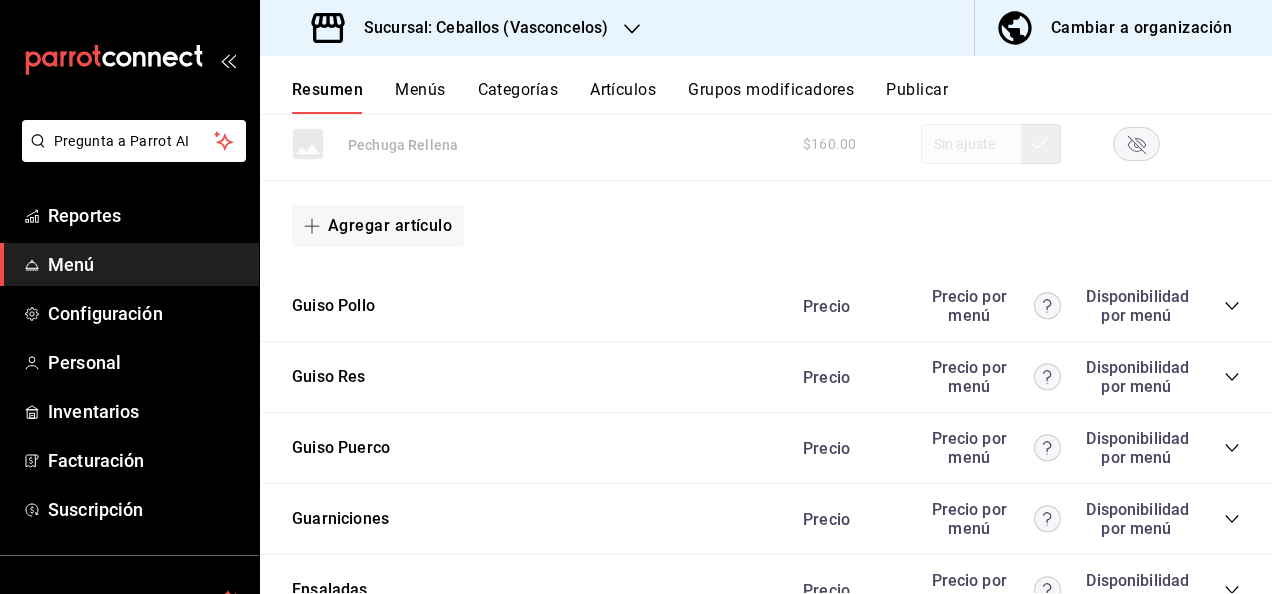 click 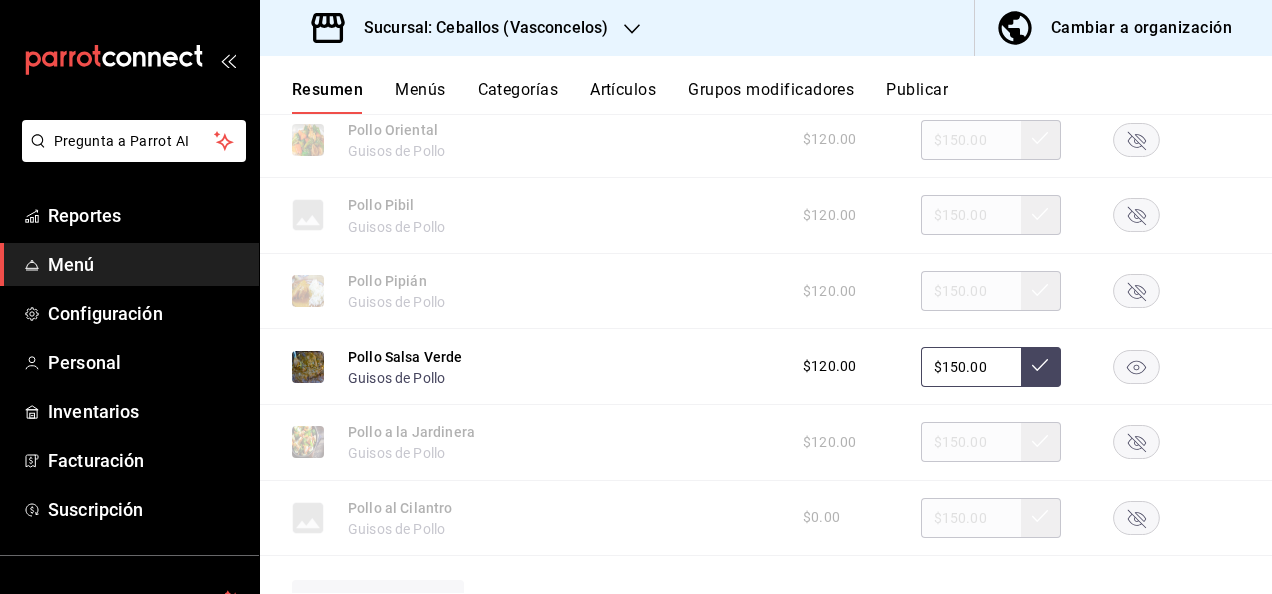scroll, scrollTop: 3094, scrollLeft: 0, axis: vertical 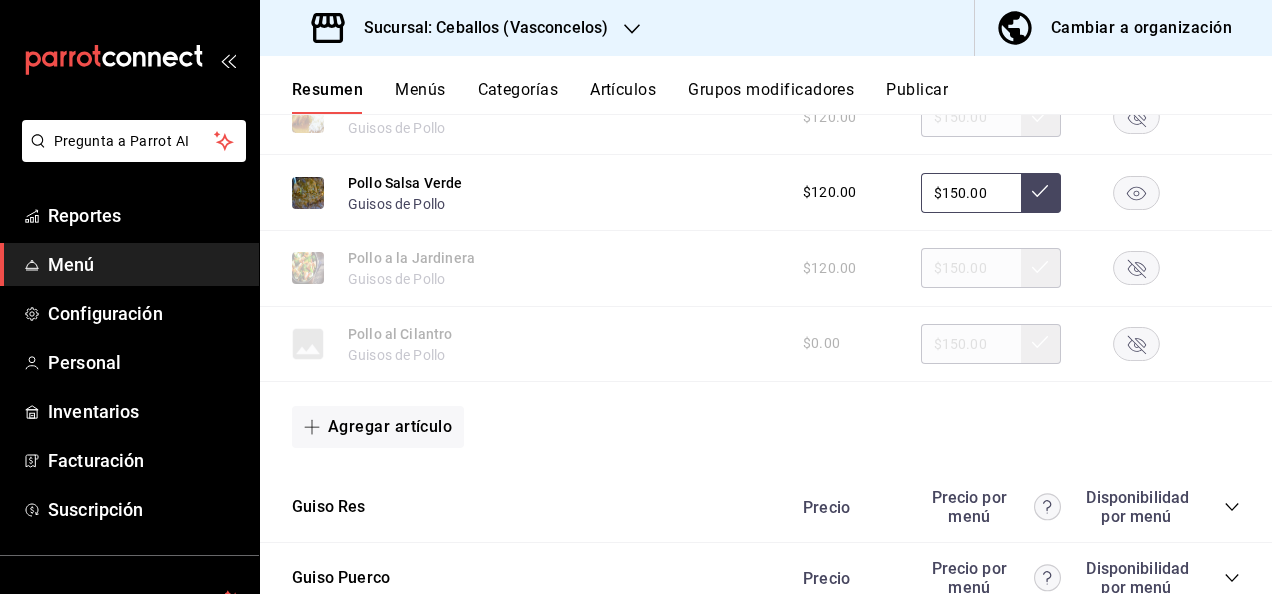 click 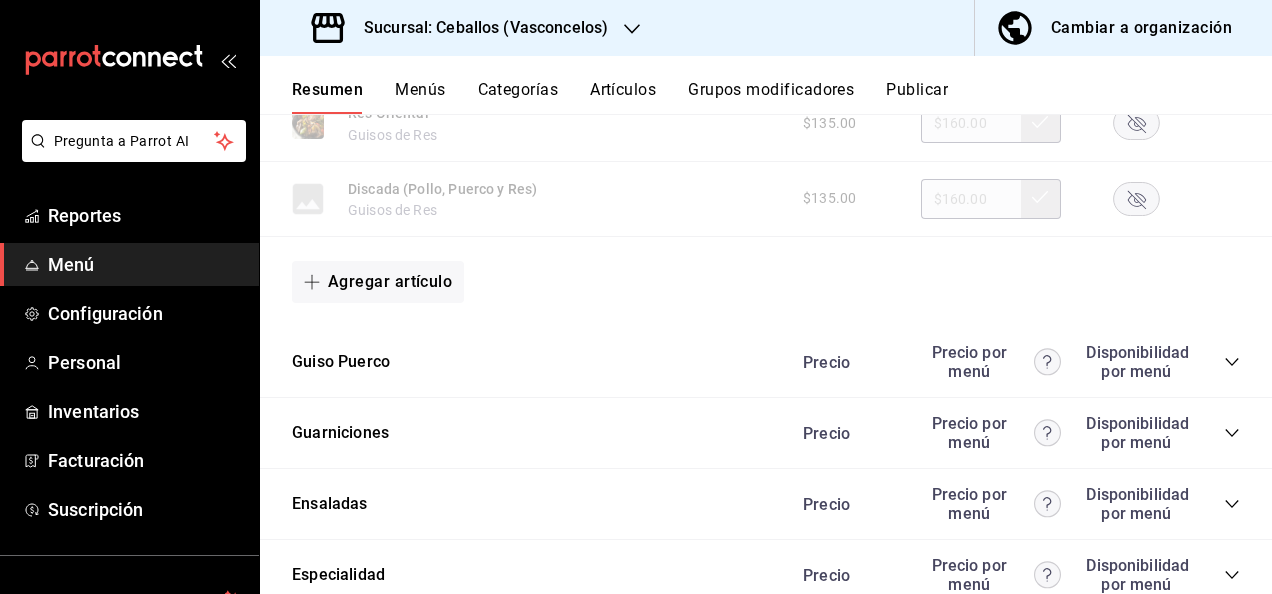 scroll, scrollTop: 4374, scrollLeft: 0, axis: vertical 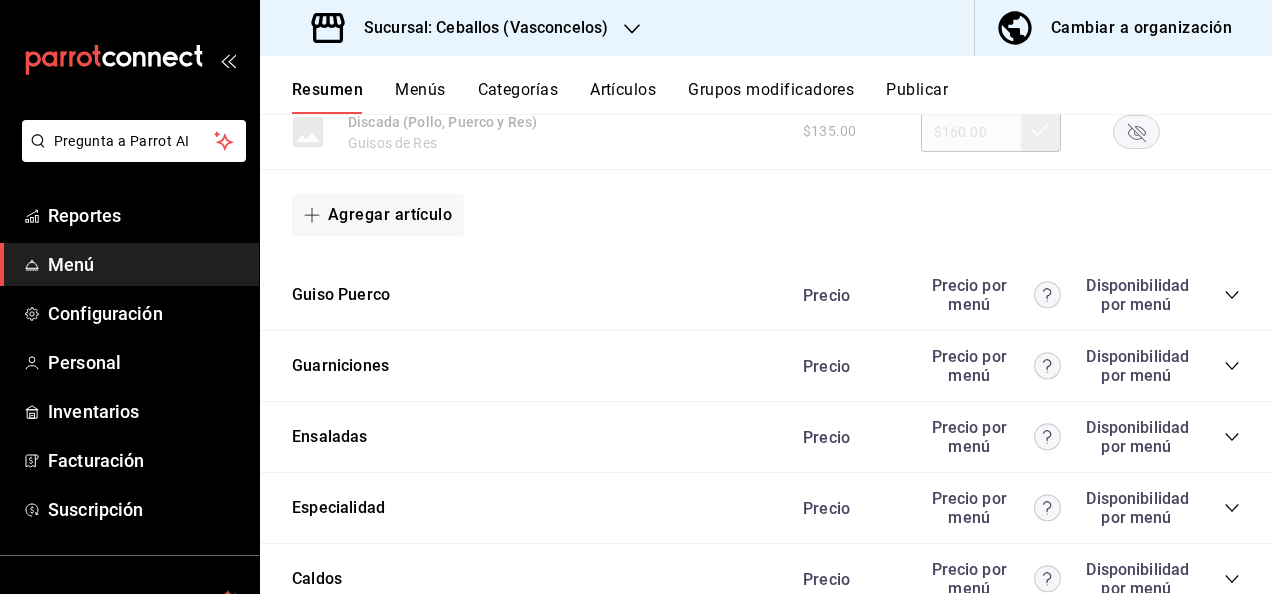 click 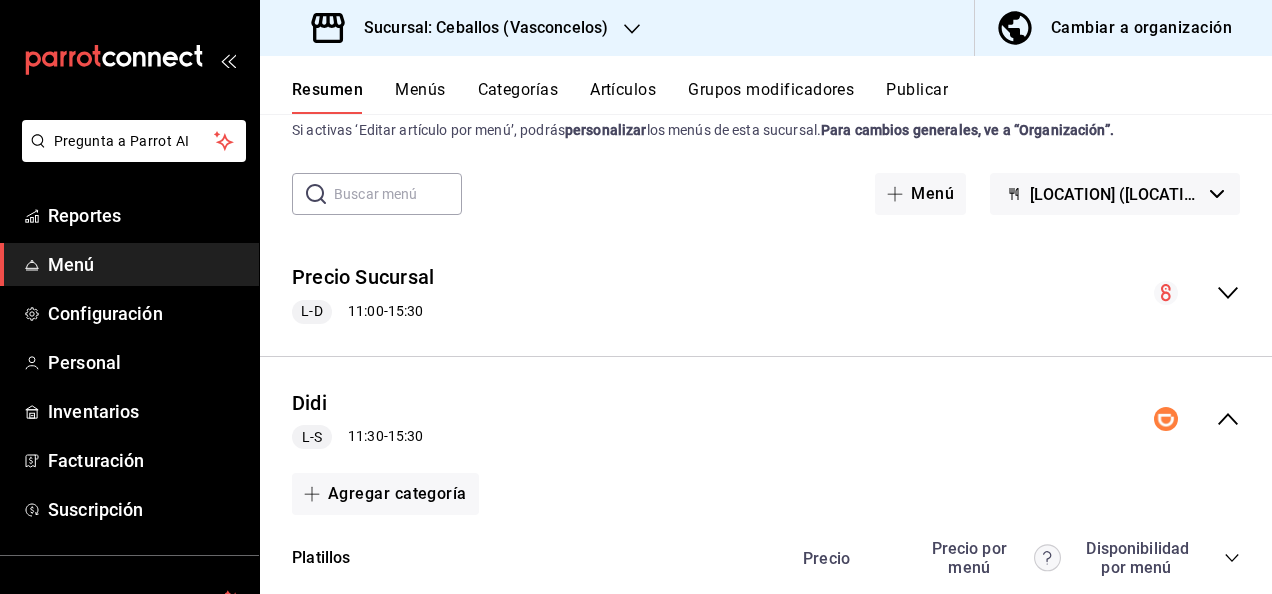 scroll, scrollTop: 0, scrollLeft: 0, axis: both 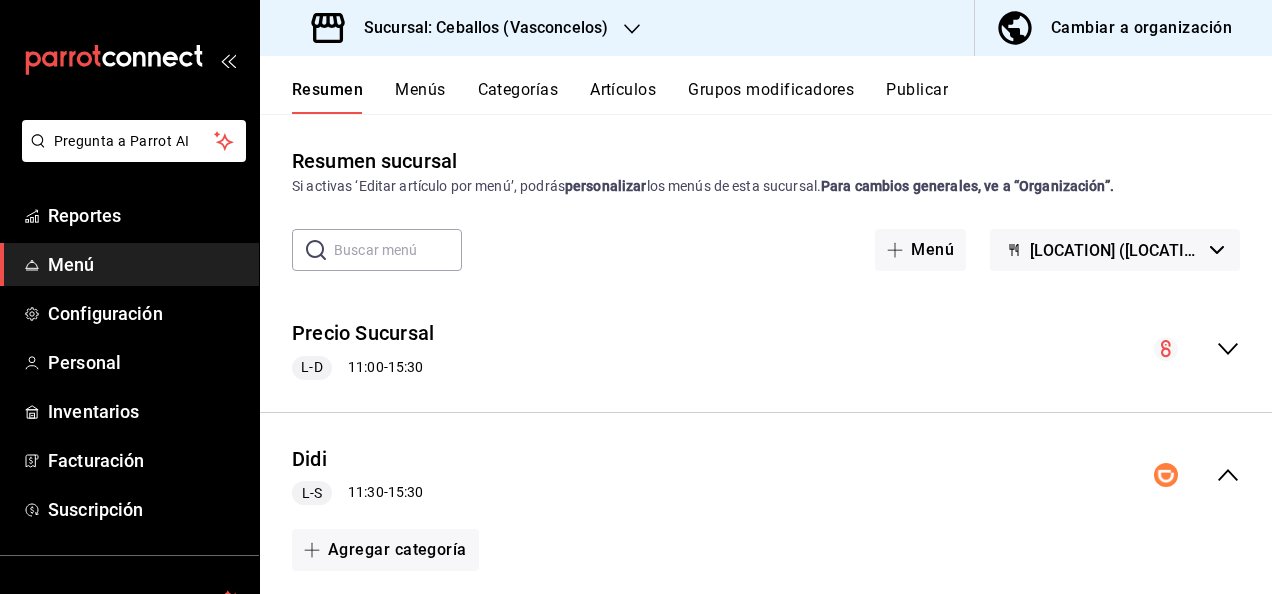 click 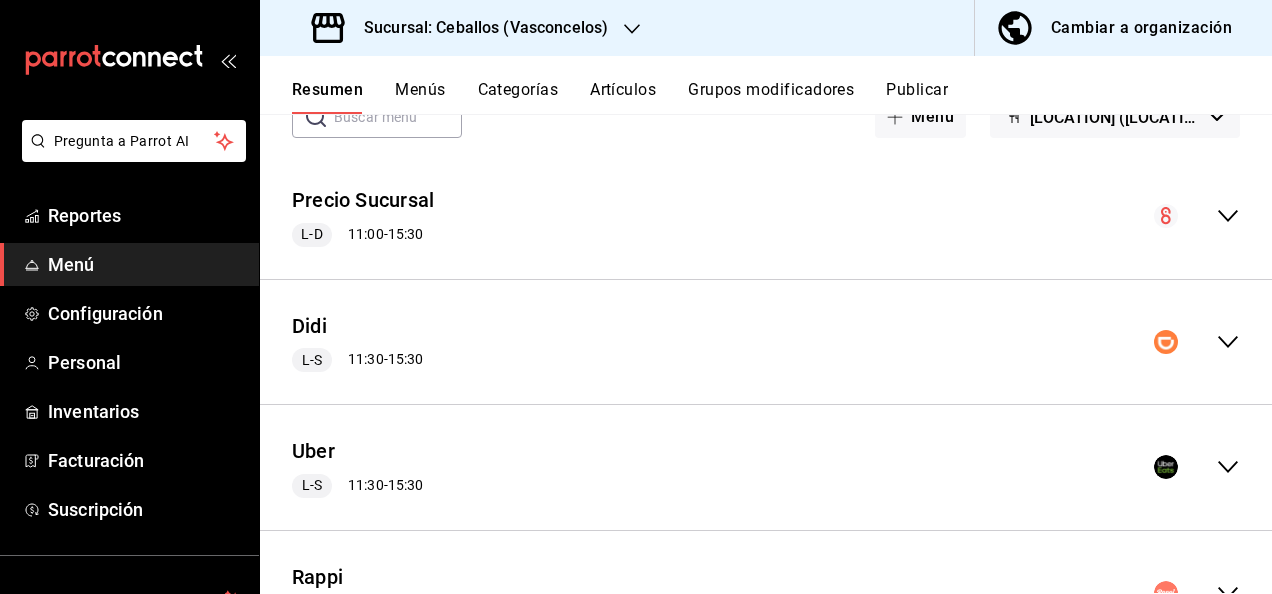scroll, scrollTop: 226, scrollLeft: 0, axis: vertical 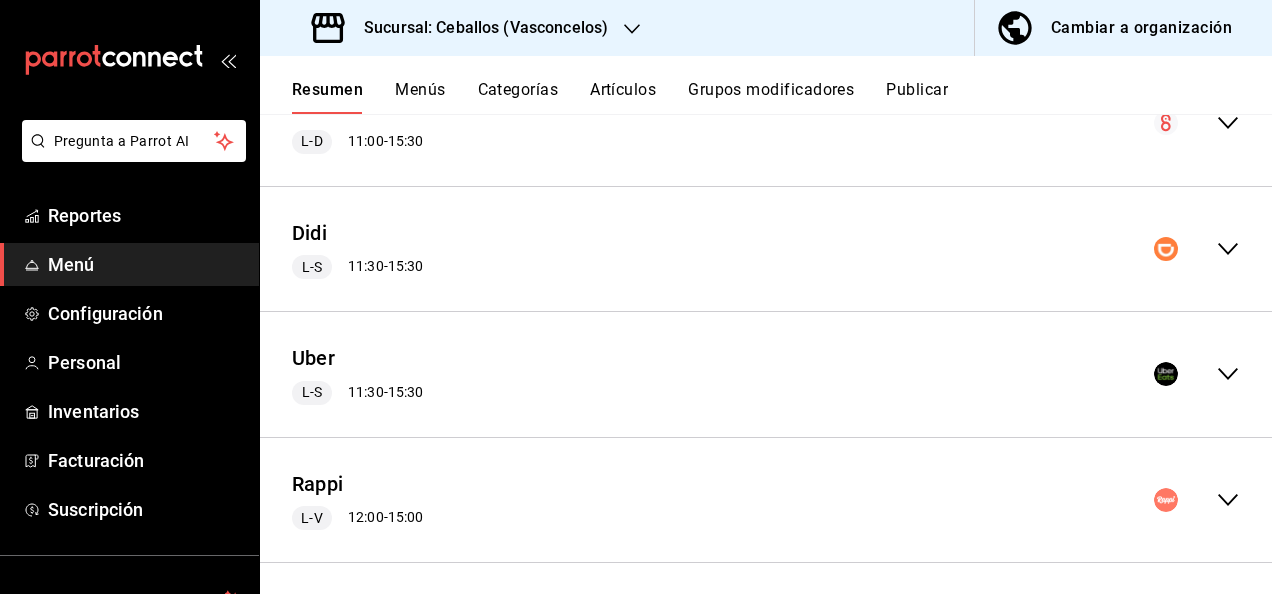 click 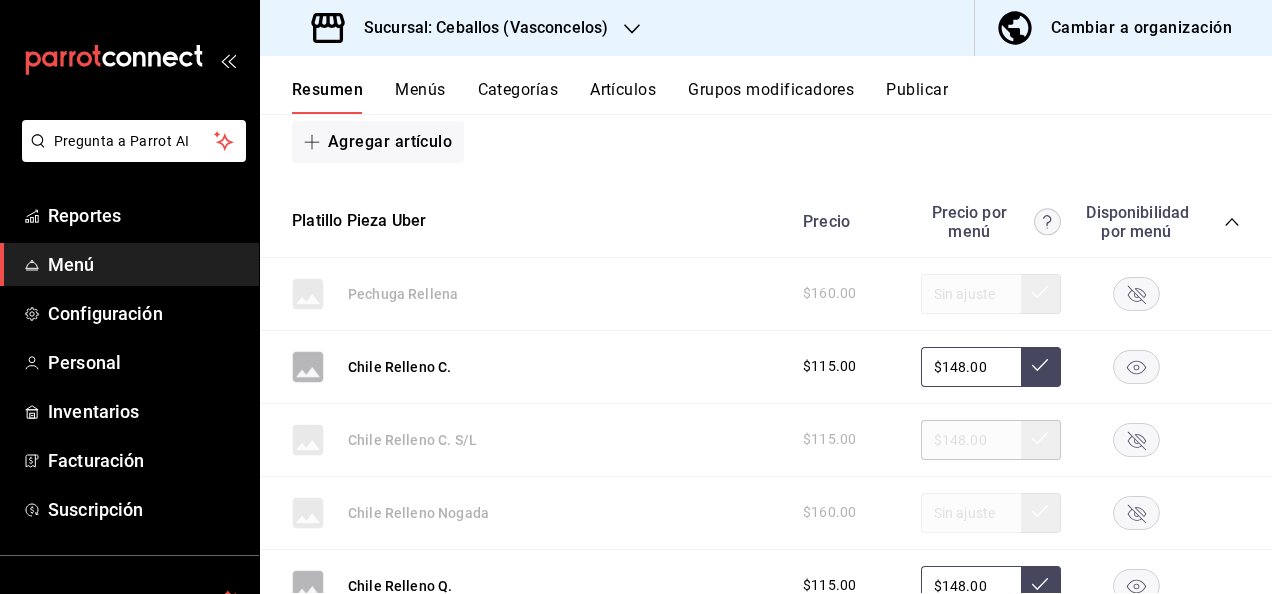 scroll, scrollTop: 973, scrollLeft: 0, axis: vertical 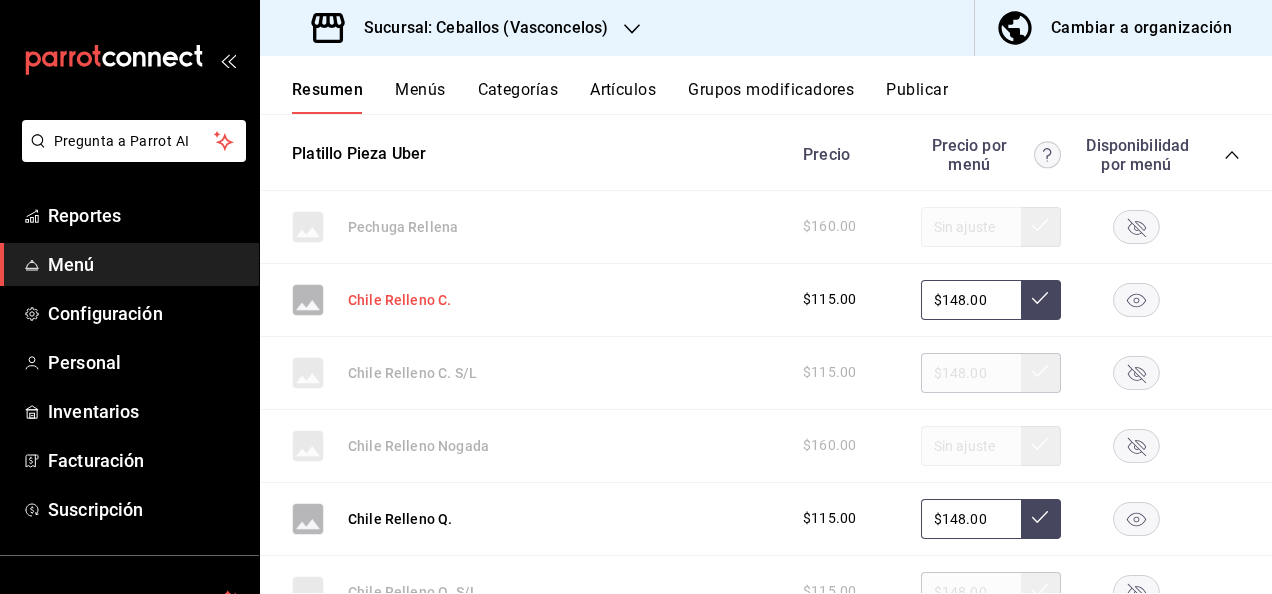 click on "Chile Relleno C." at bounding box center [399, 300] 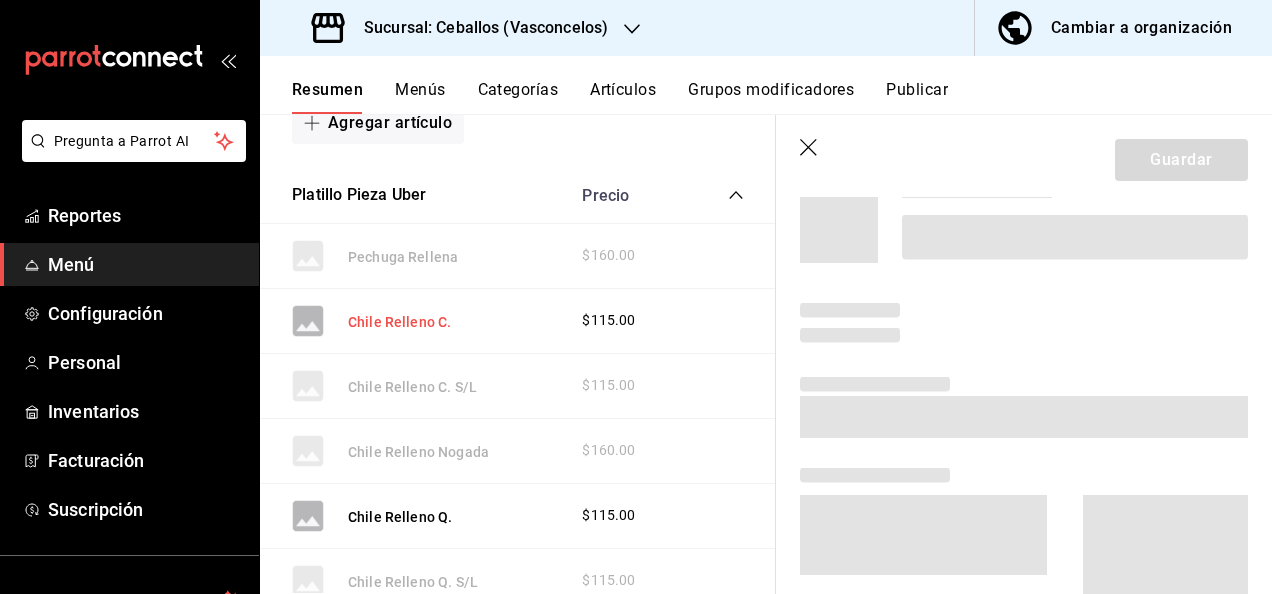 scroll, scrollTop: 957, scrollLeft: 0, axis: vertical 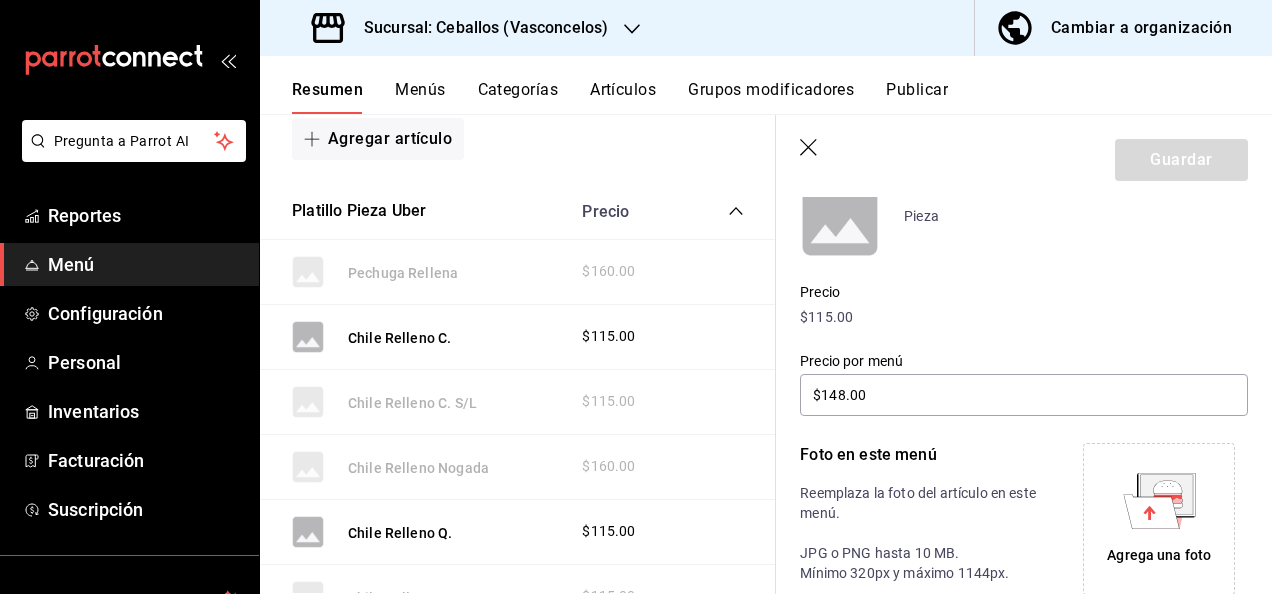 click on "Agrega una foto" at bounding box center [1159, 519] 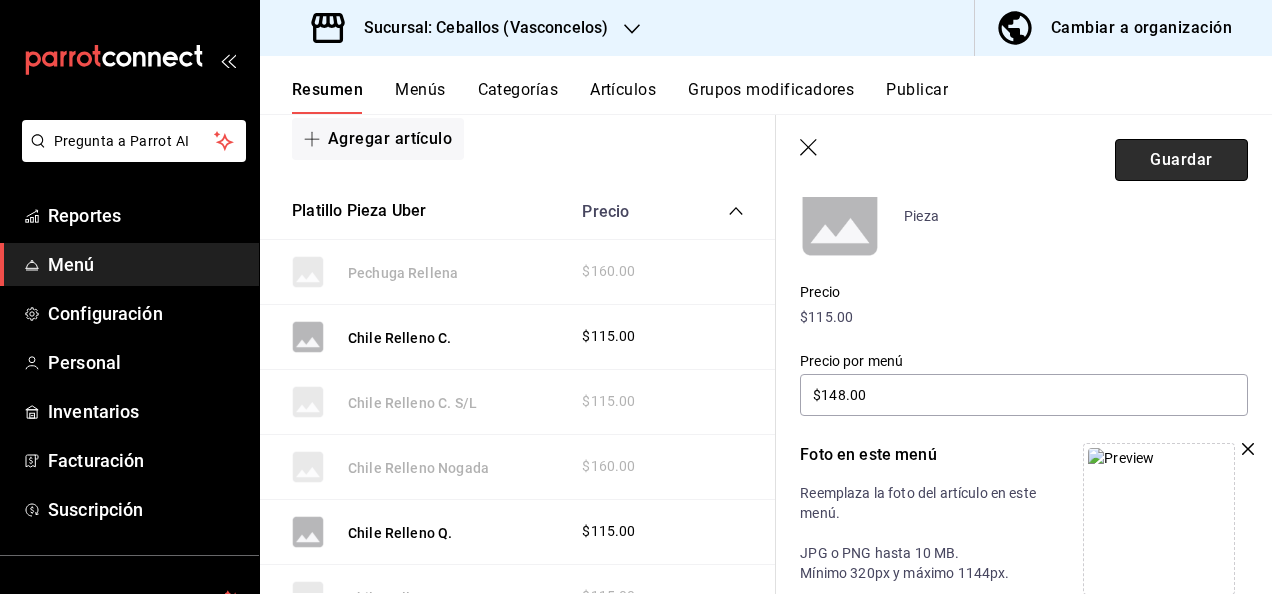 click on "Guardar" at bounding box center [1181, 160] 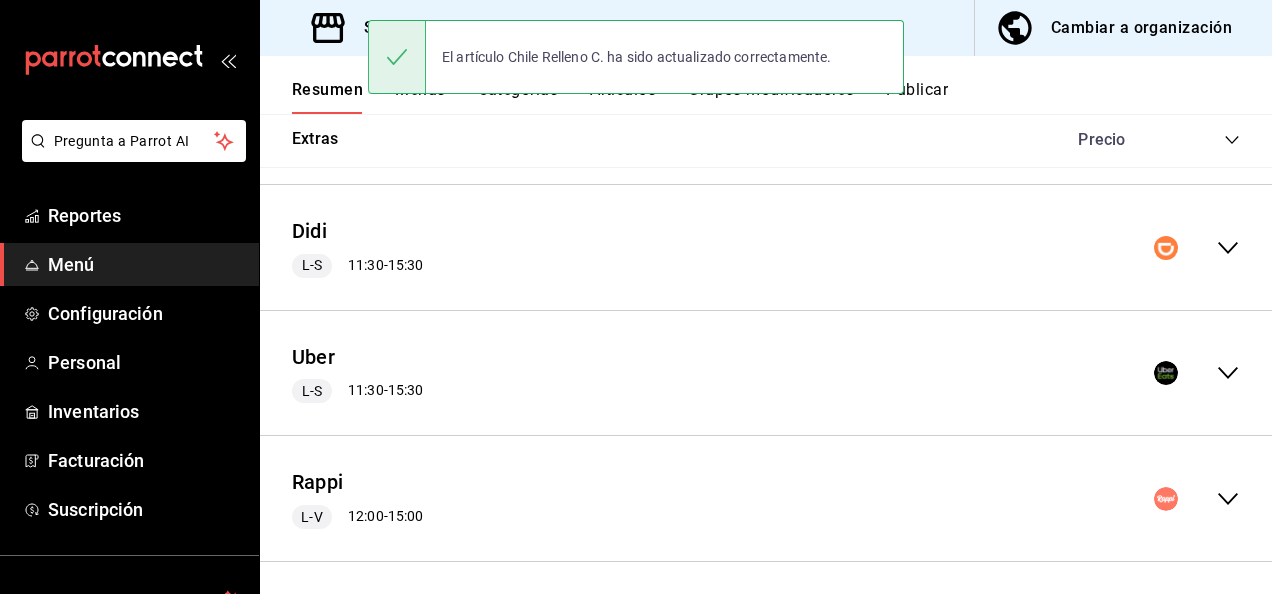 scroll, scrollTop: 2705, scrollLeft: 0, axis: vertical 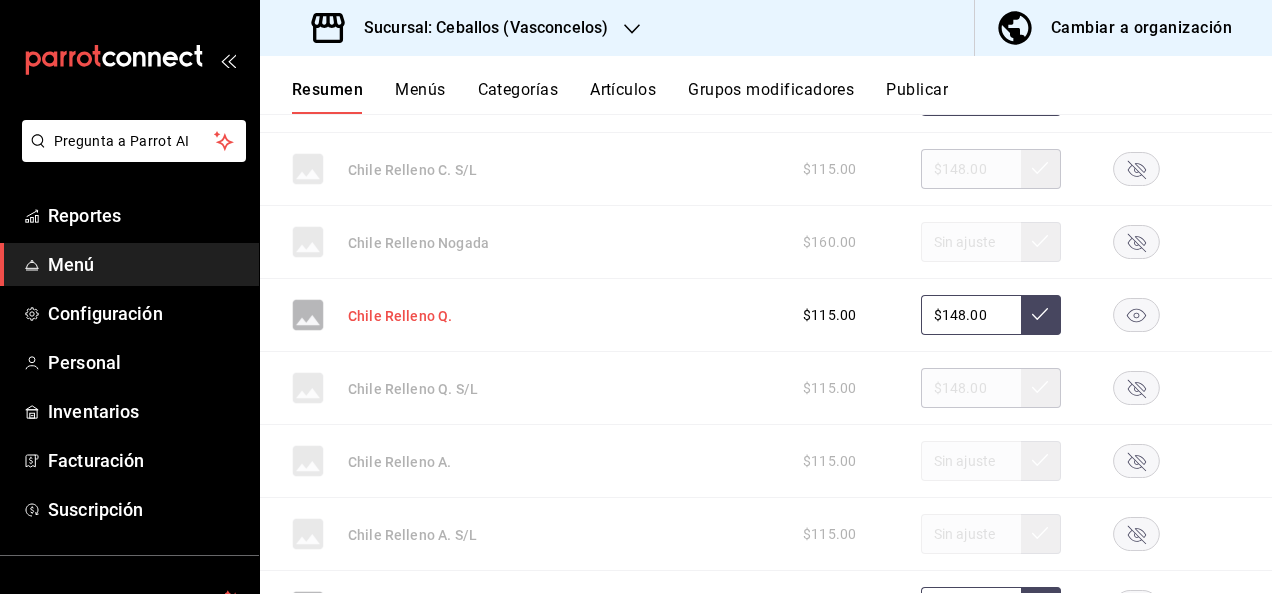 click on "Chile Relleno Q." at bounding box center (400, 316) 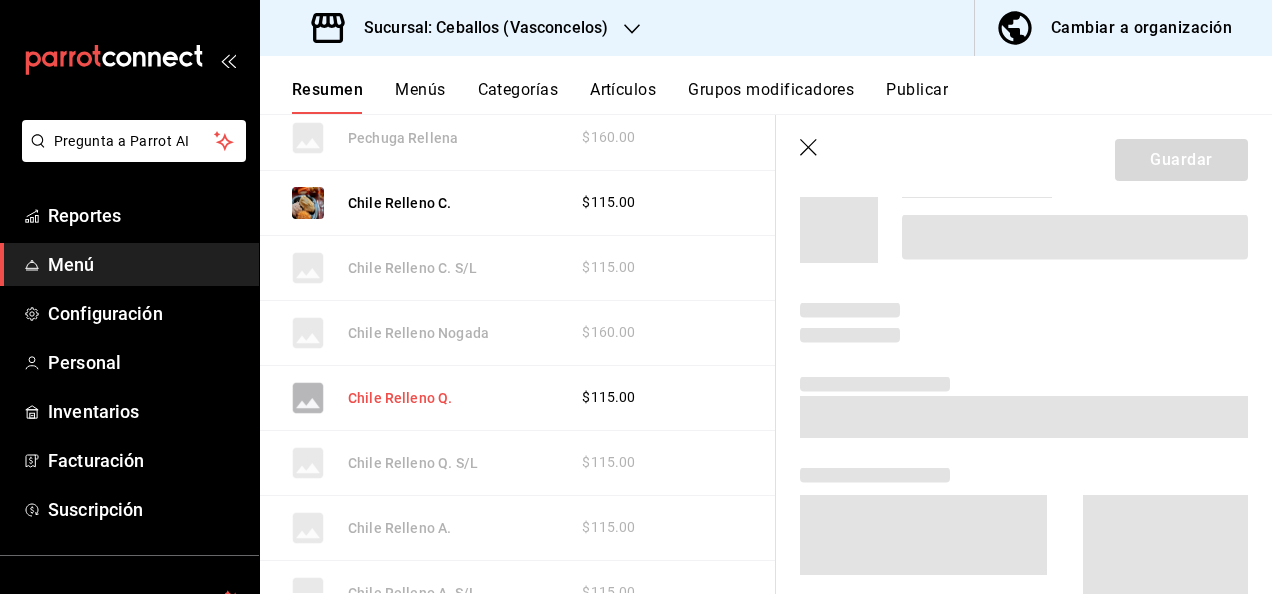 scroll, scrollTop: 3614, scrollLeft: 0, axis: vertical 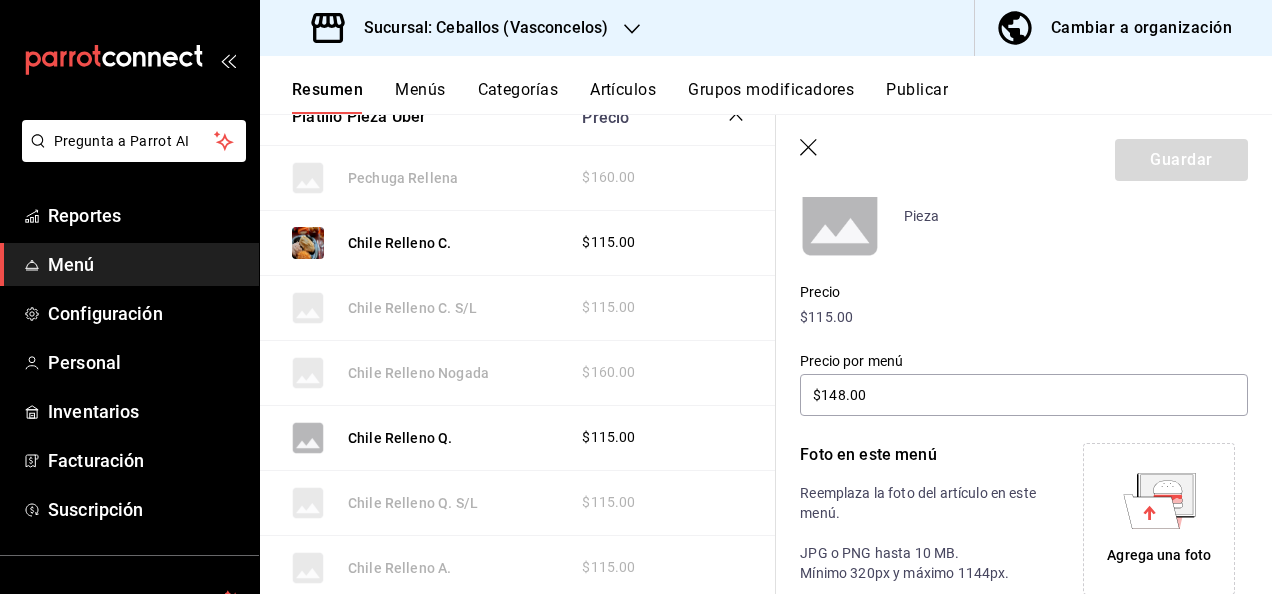 click 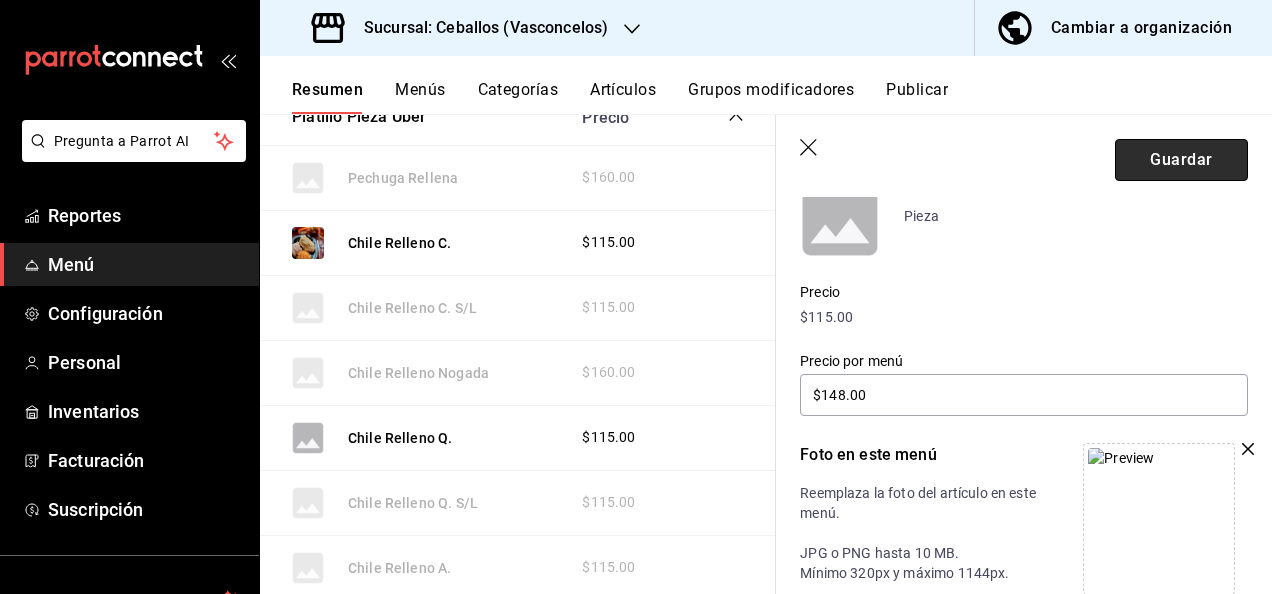 click on "Guardar" at bounding box center (1181, 160) 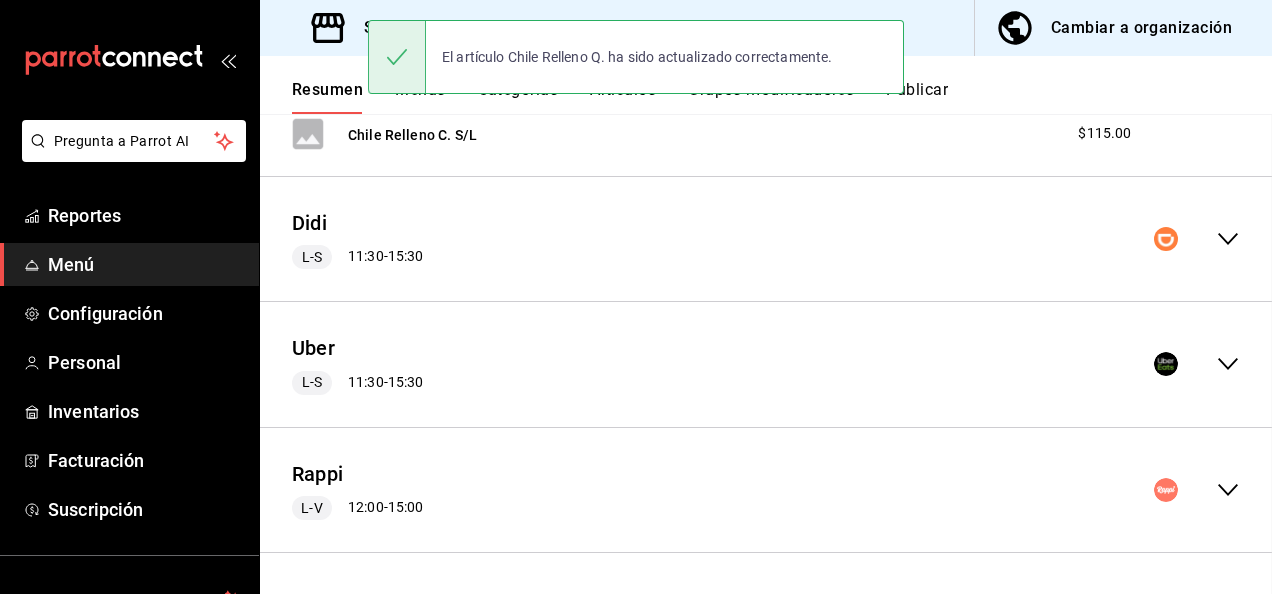 scroll, scrollTop: 822, scrollLeft: 0, axis: vertical 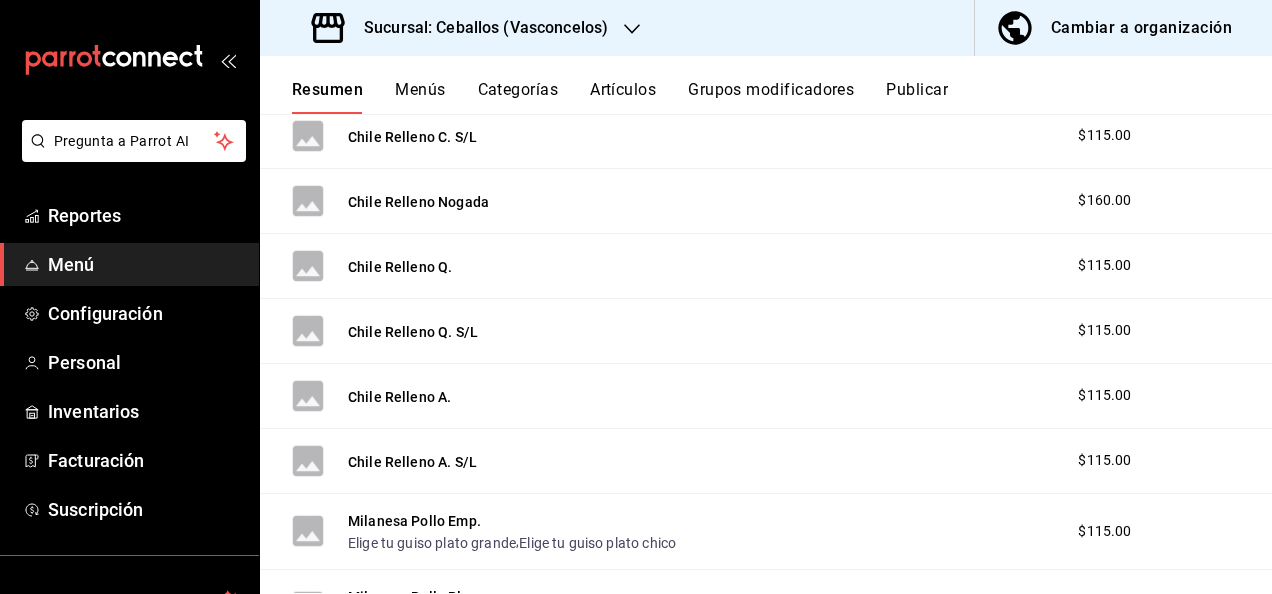 click on "Sucursal: Ceballos (Vasconcelos)" at bounding box center (462, 28) 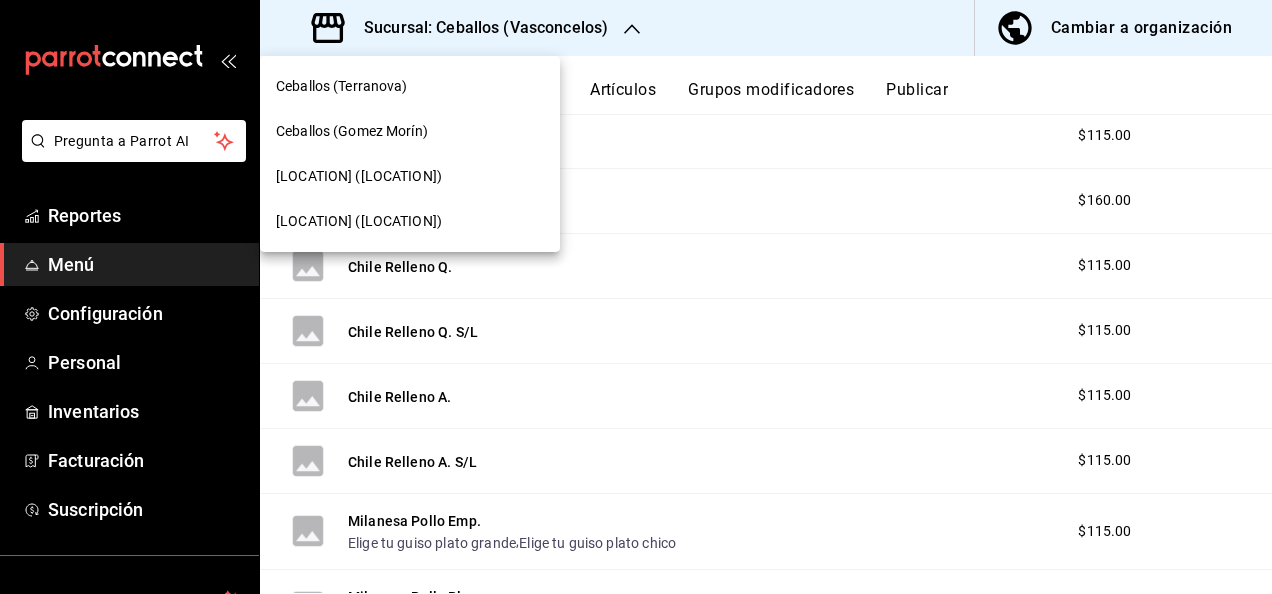 click on "Ceballos (Gomez Morín)" at bounding box center (352, 131) 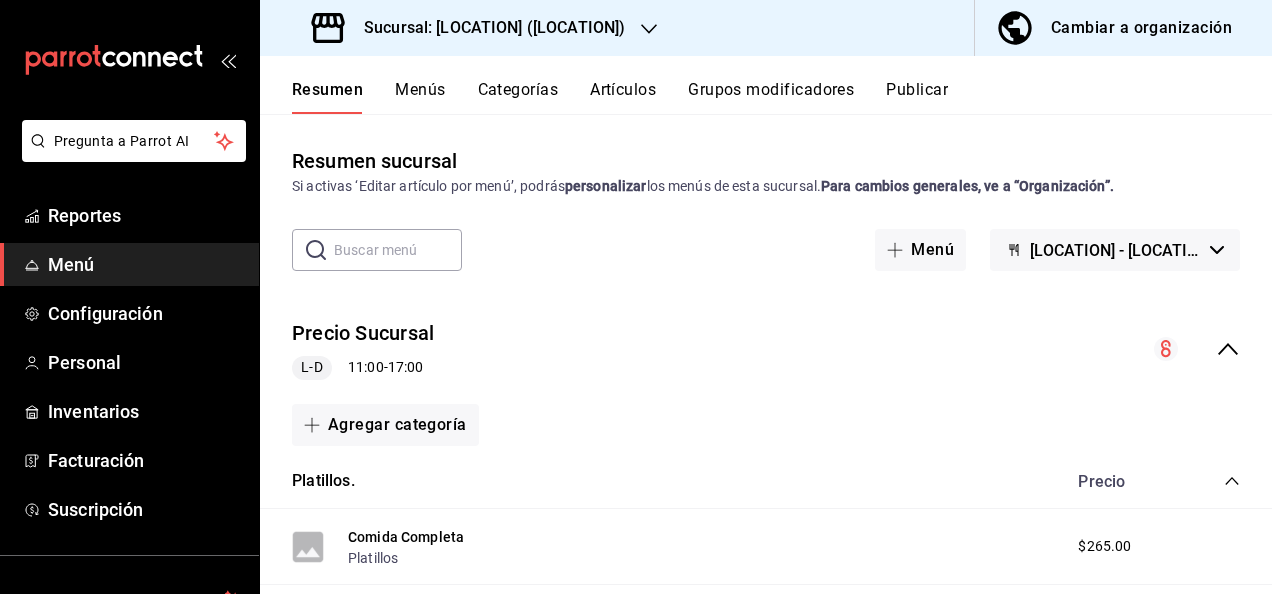 click on "Menús" at bounding box center (420, 97) 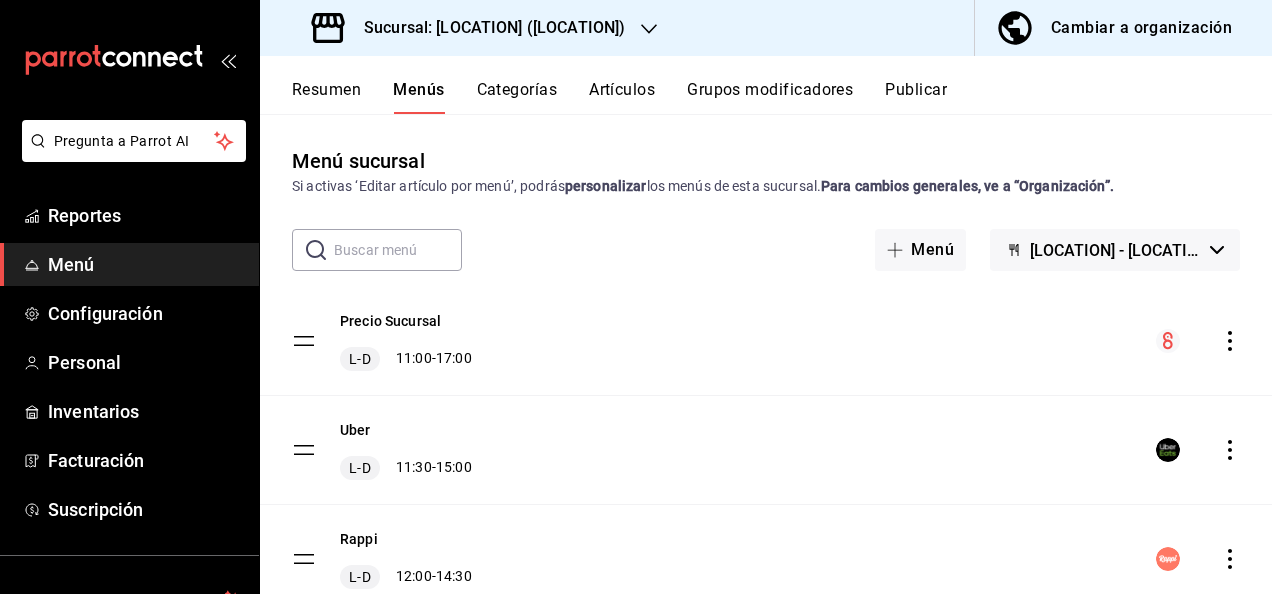 click 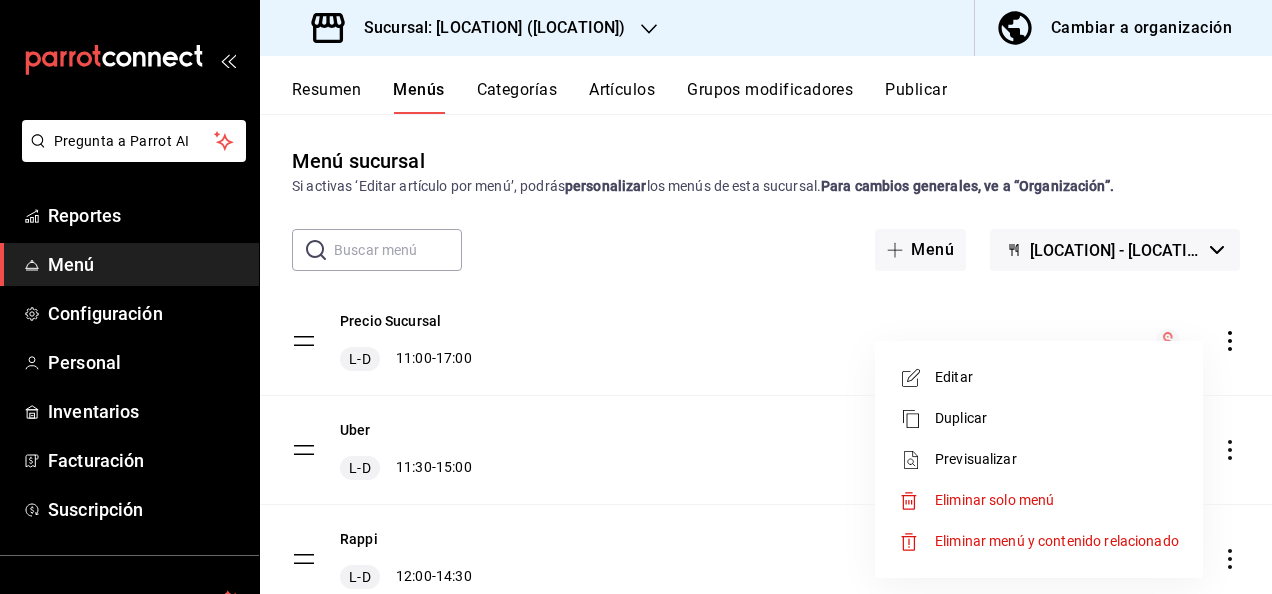 click on "Editar" at bounding box center (1057, 377) 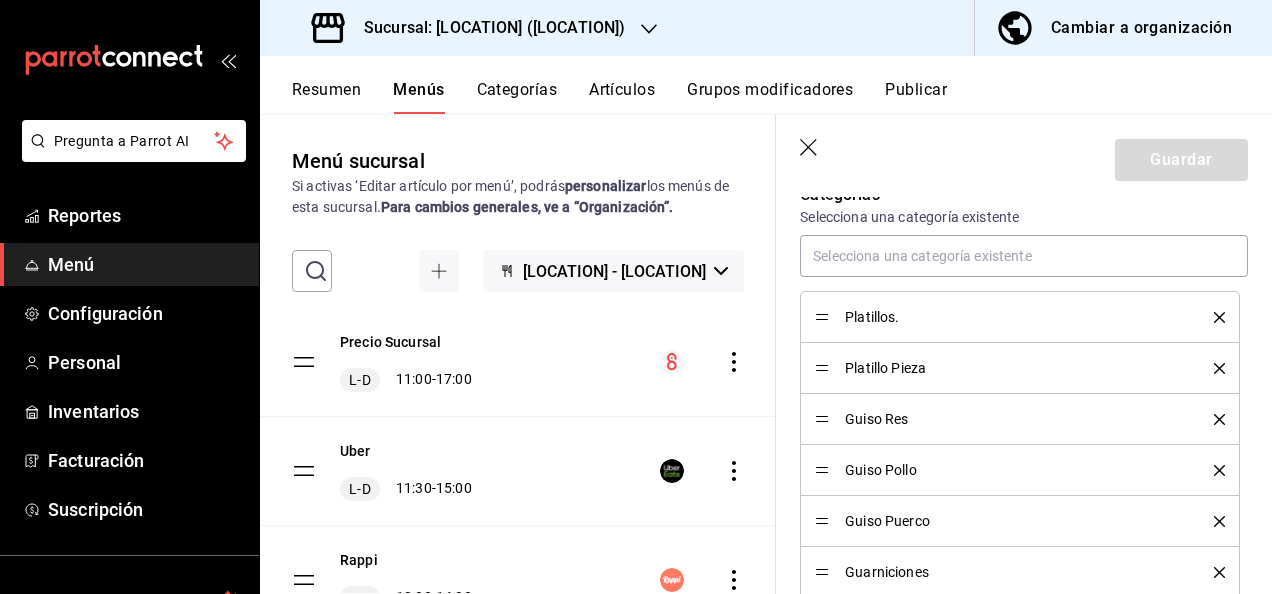 scroll, scrollTop: 557, scrollLeft: 0, axis: vertical 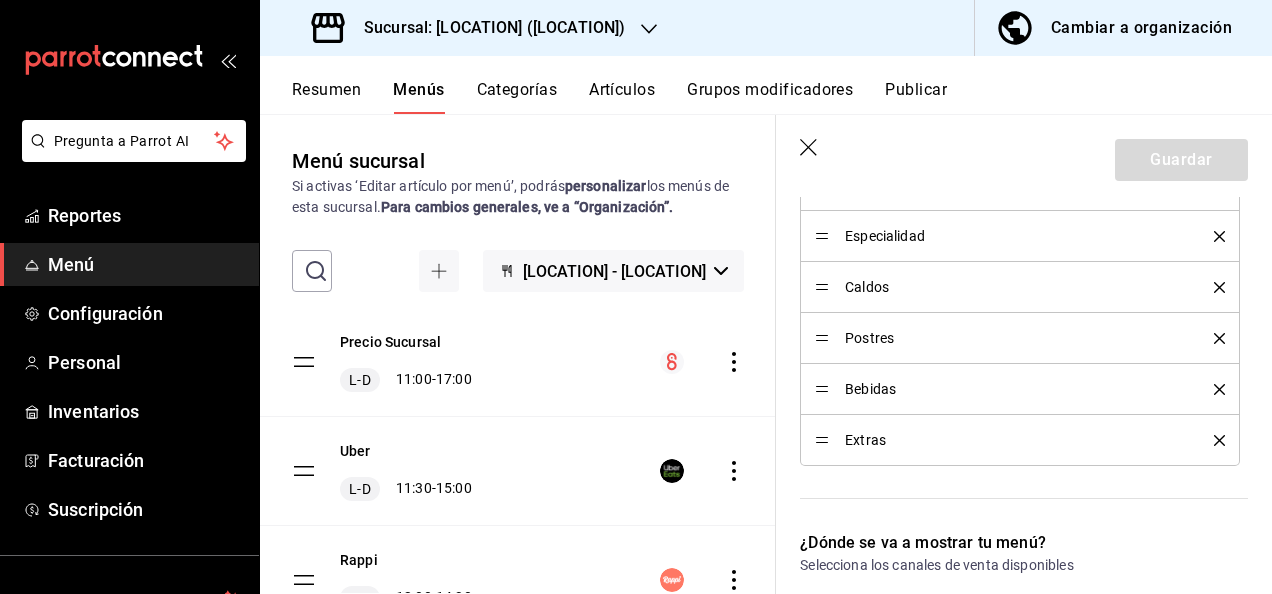click 